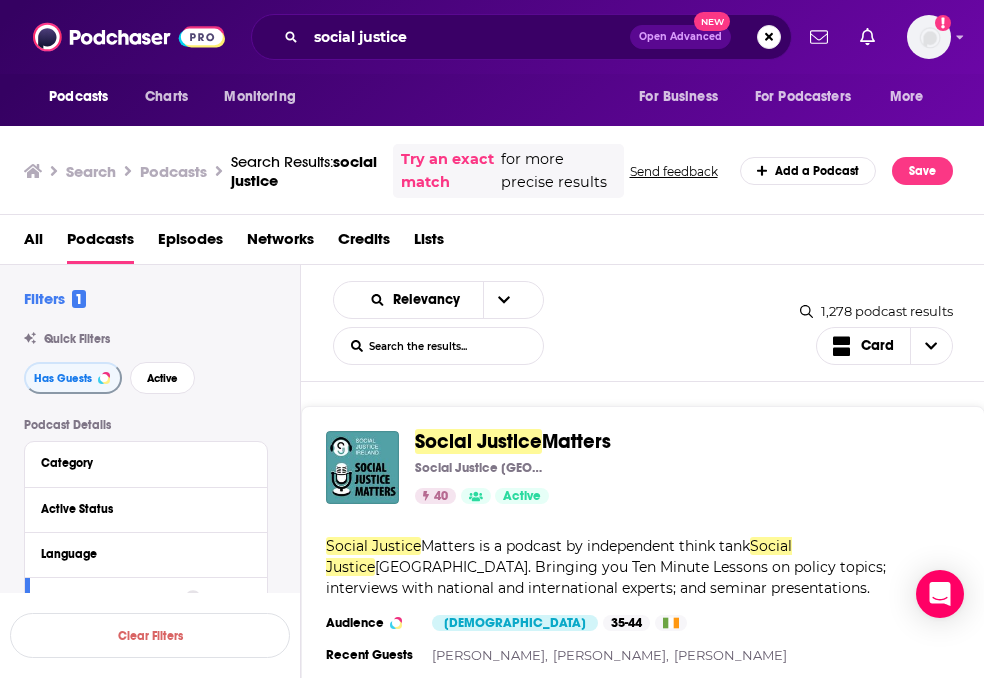 scroll, scrollTop: 0, scrollLeft: 0, axis: both 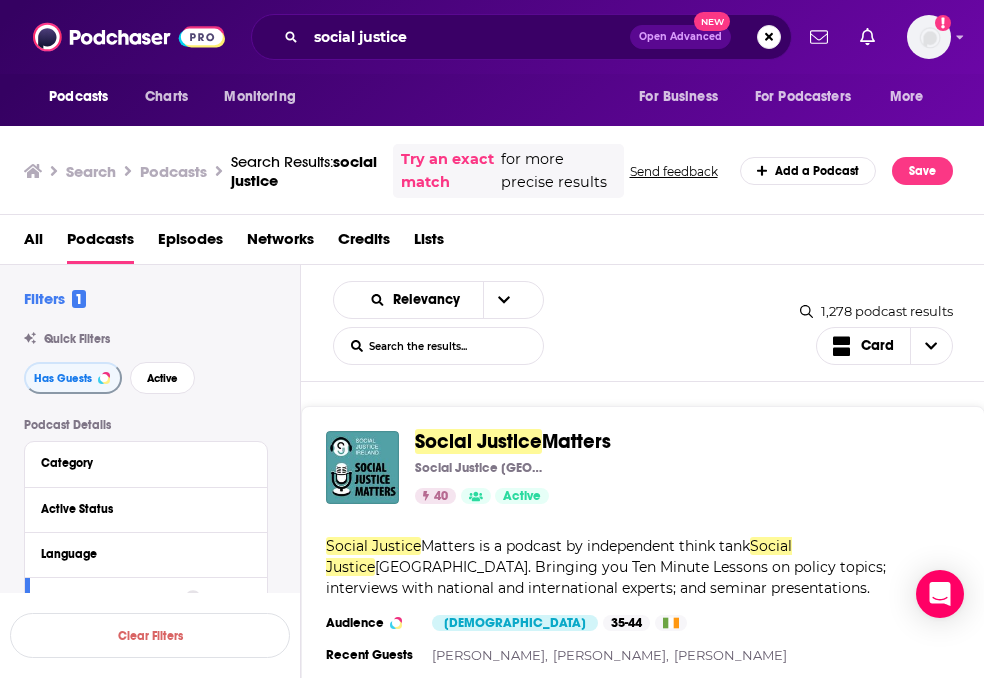 click on "All Podcasts Episodes Networks Credits Lists" at bounding box center [496, 243] 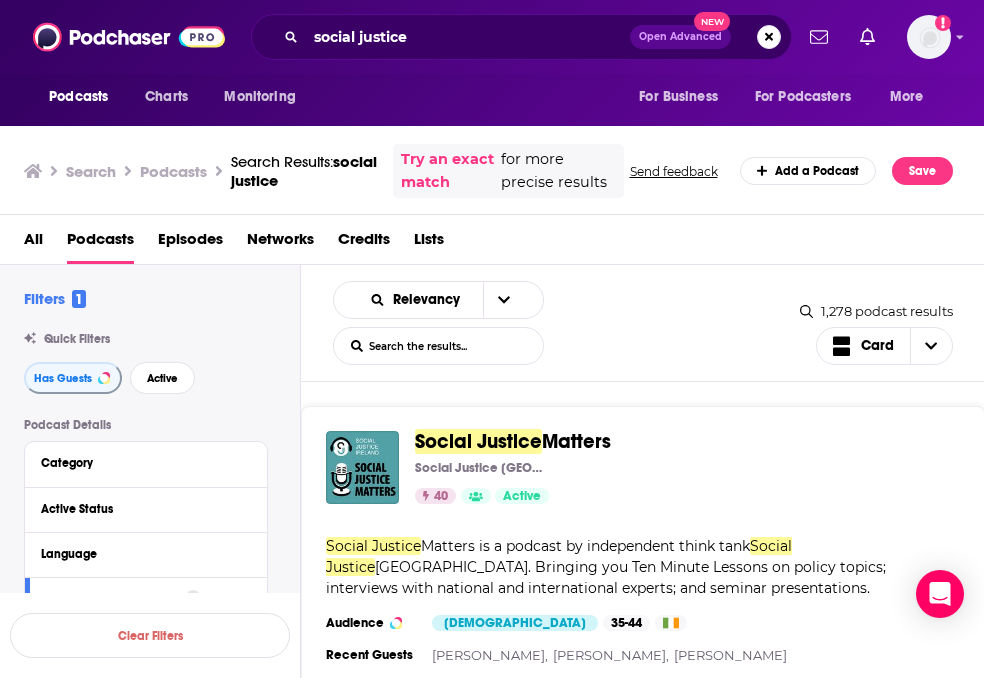 click on "Social Justice  Matters Social Justice Ireland 40 Active Categories Society + 1 Add to List Social Justice  Matters is a podcast by independent think tank  Social Justice  Ireland. Bringing you Ten Minute Lessons on policy topics; interviews with national and international experts; and seminar presentations. Categories Society + 1 Audience [DEMOGRAPHIC_DATA] 35-44 Similar Recent Guests [PERSON_NAME], [PERSON_NAME], [PERSON_NAME] Add to List A  Social Justice  Podcast A Social Justice Podcast 27 Active Categories Society + 3 Add to List As the name implies, this is a podcast all about  social justice  issues. Categories Society + 3 Audience [DEMOGRAPHIC_DATA] 25-34 Similar Add to List Conversations in  Social Justice Institute for Social Justice at [GEOGRAPHIC_DATA][PERSON_NAME] 25 Active Categories Education Add to List Podcast series from the Institute for  Social Justice  at [GEOGRAPHIC_DATA][PERSON_NAME]. With different hosts each month we intended to animate discussion about the role of higher education in  social justice. Categories [DEMOGRAPHIC_DATA]" at bounding box center (643, 3690) 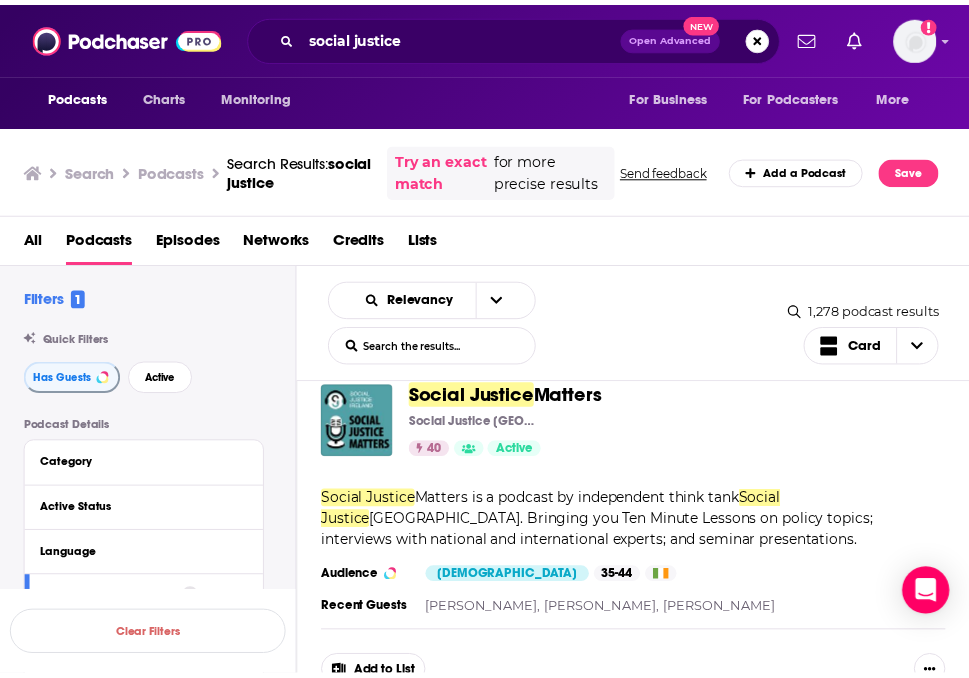 scroll, scrollTop: 40, scrollLeft: 0, axis: vertical 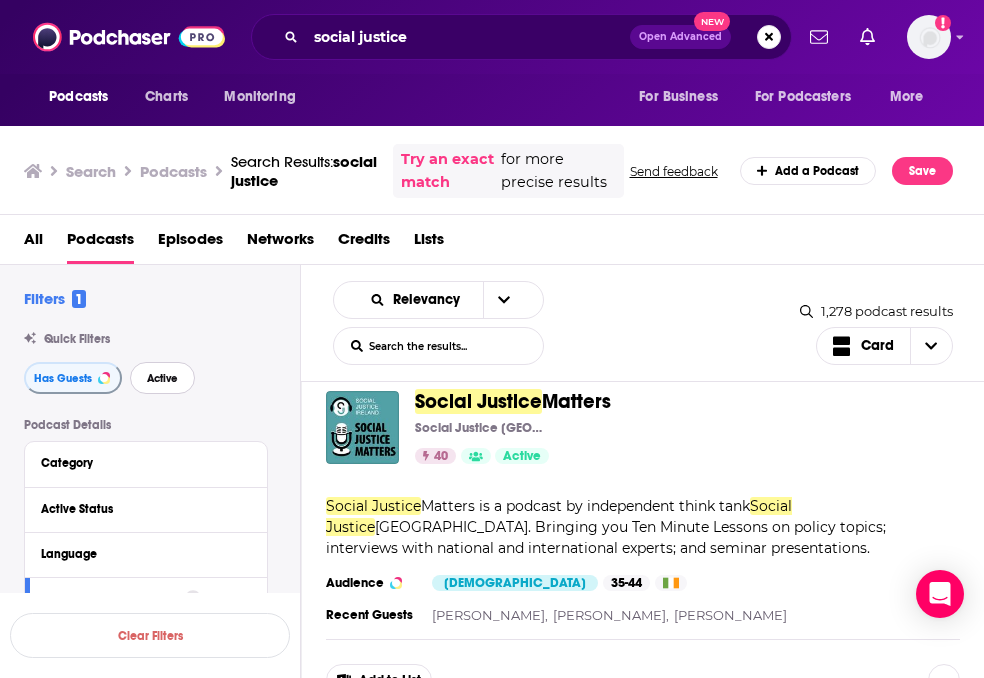 click on "Active" at bounding box center (162, 378) 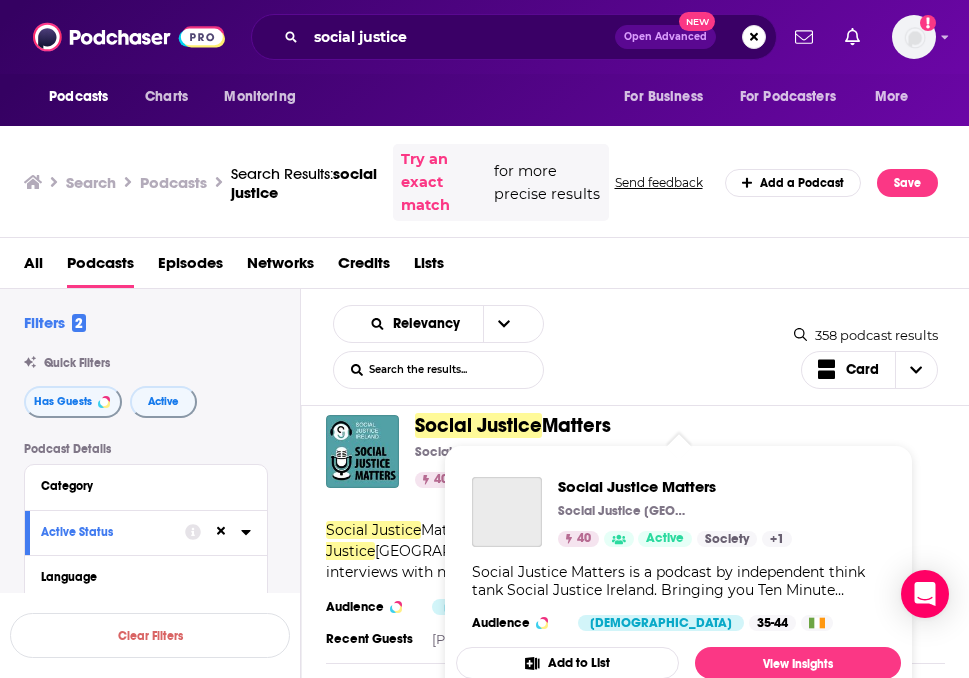 click on "Social Justice" at bounding box center [478, 425] 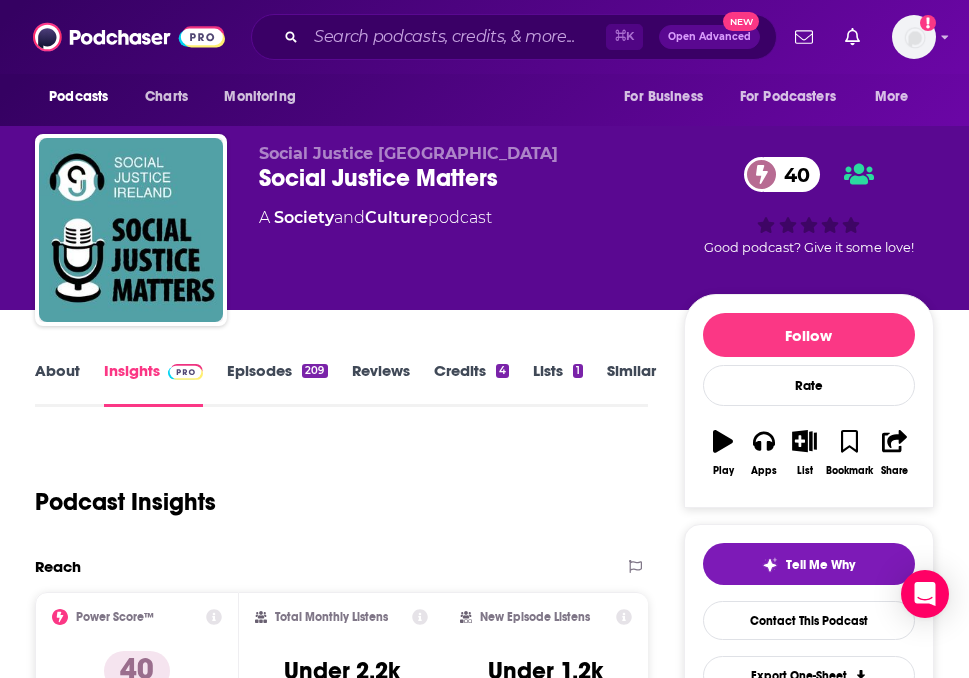 click on "Episodes 209" at bounding box center [277, 384] 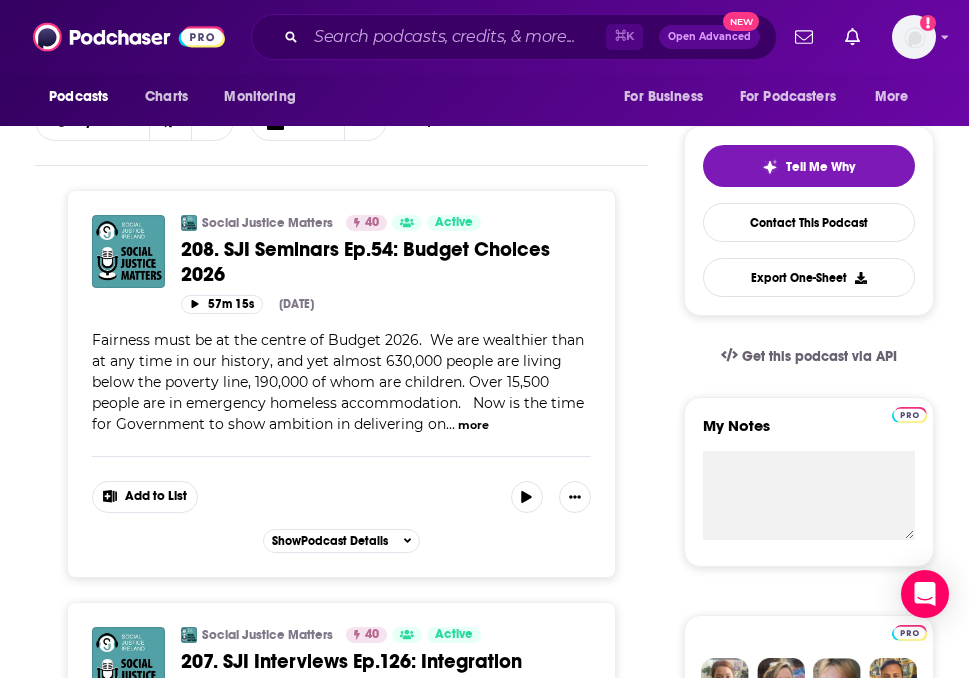 scroll, scrollTop: 0, scrollLeft: 0, axis: both 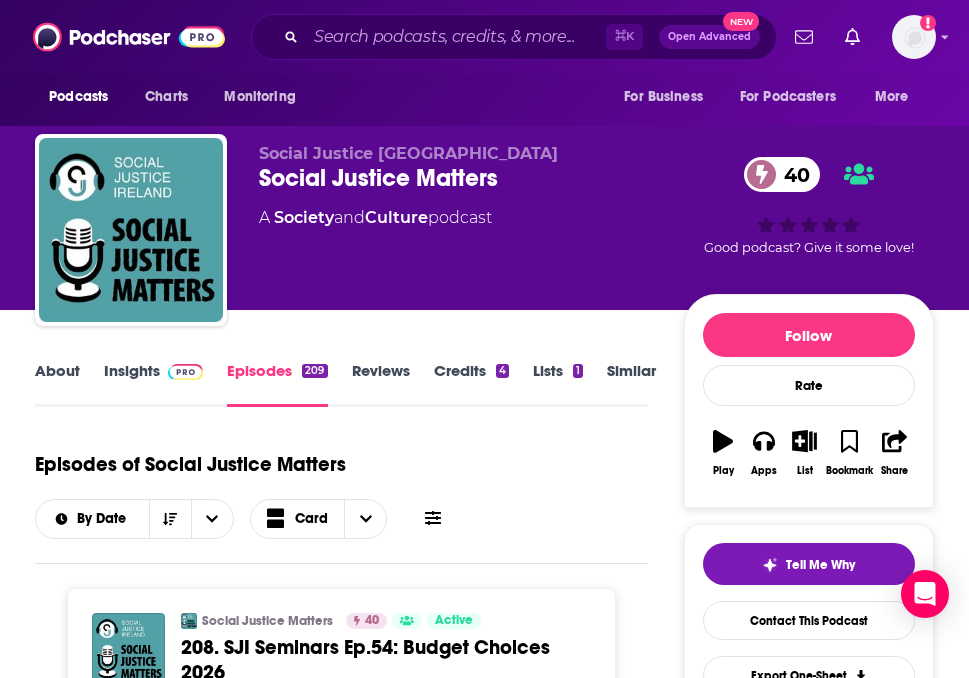 click on "About" at bounding box center [57, 384] 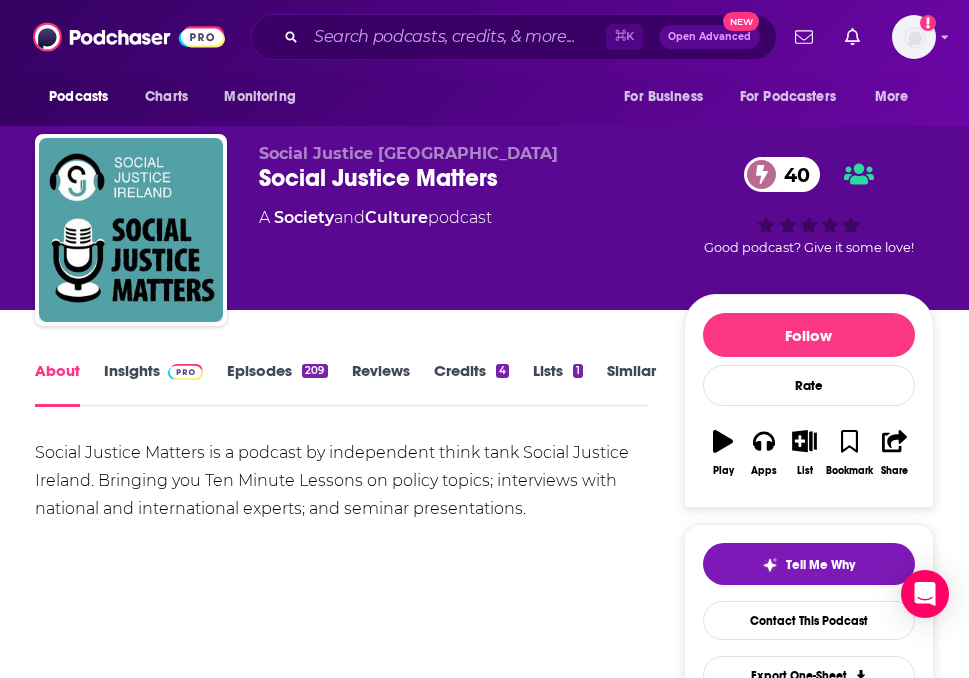 click on "Insights" at bounding box center (153, 384) 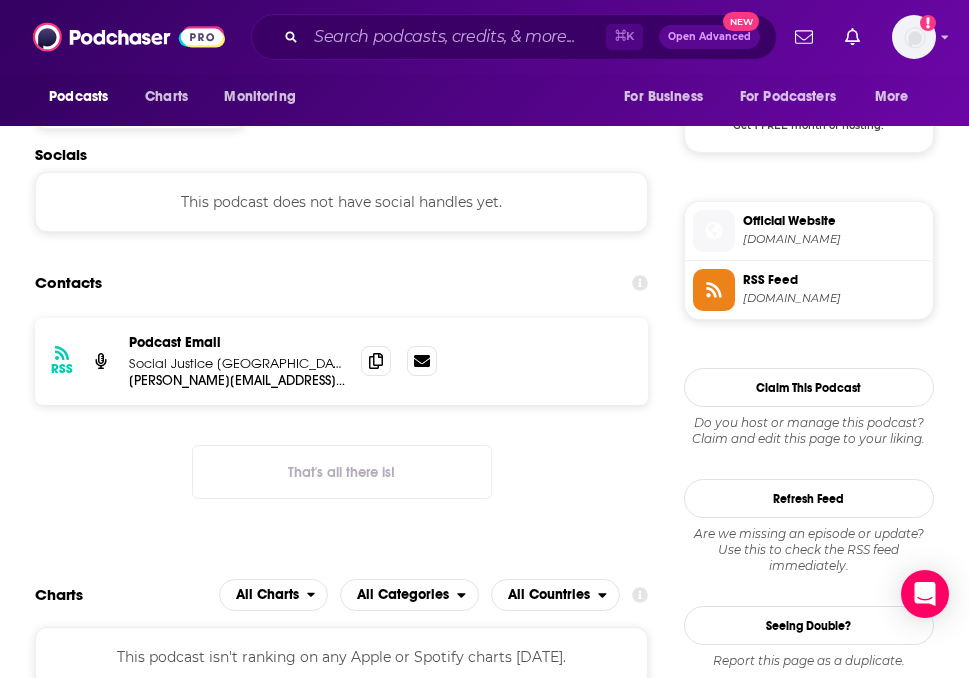 scroll, scrollTop: 1663, scrollLeft: 0, axis: vertical 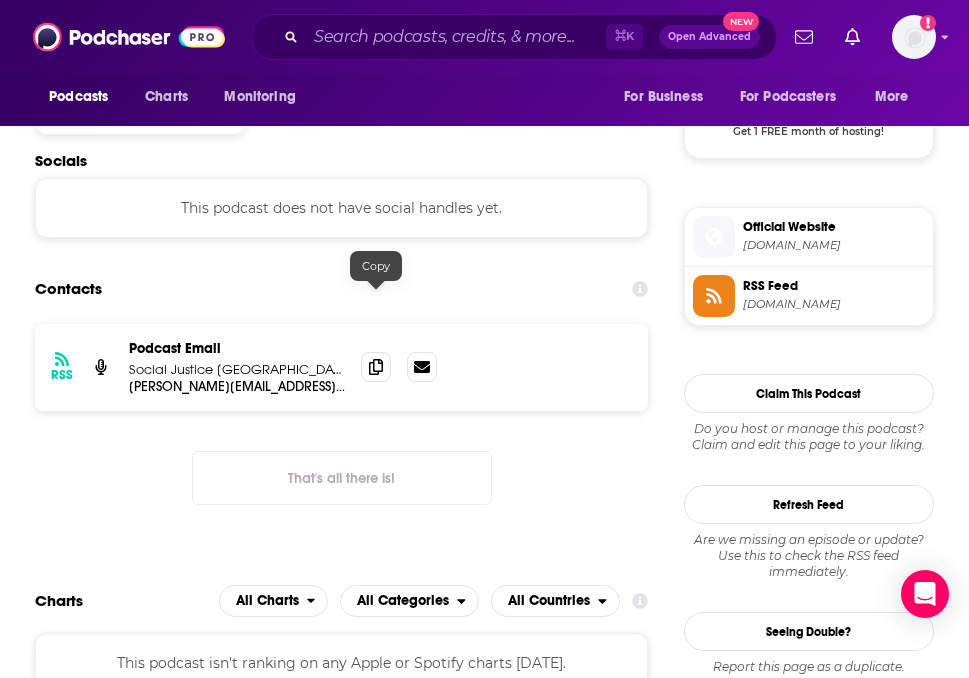 click on "RSS   Podcast Email Social Justice Ireland colette.bennett@socialjustice.ie colette.bennett@socialjustice.ie" at bounding box center [341, 367] 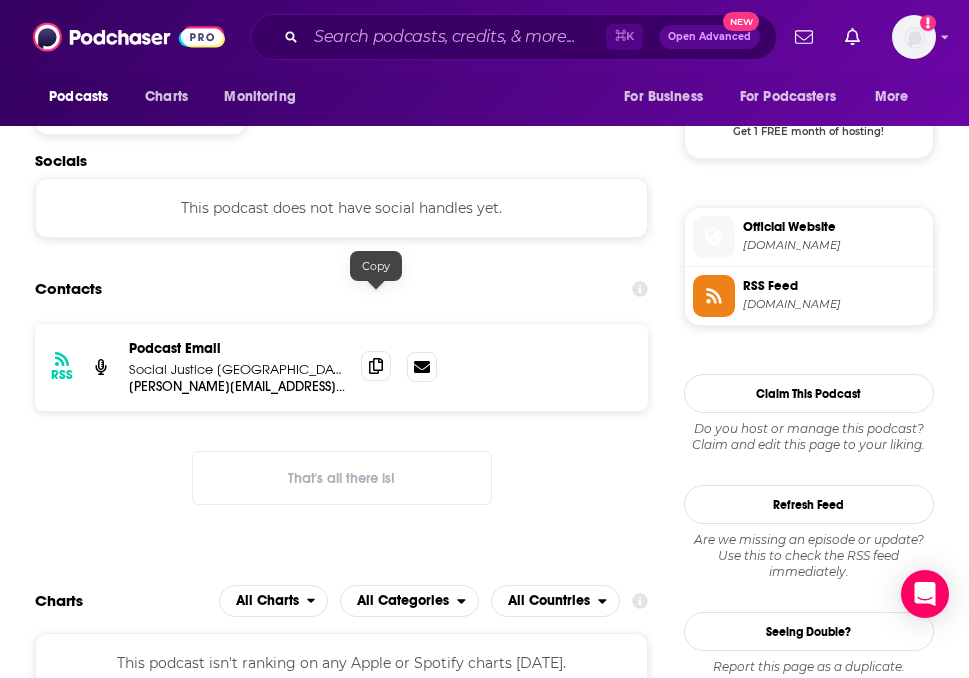 click 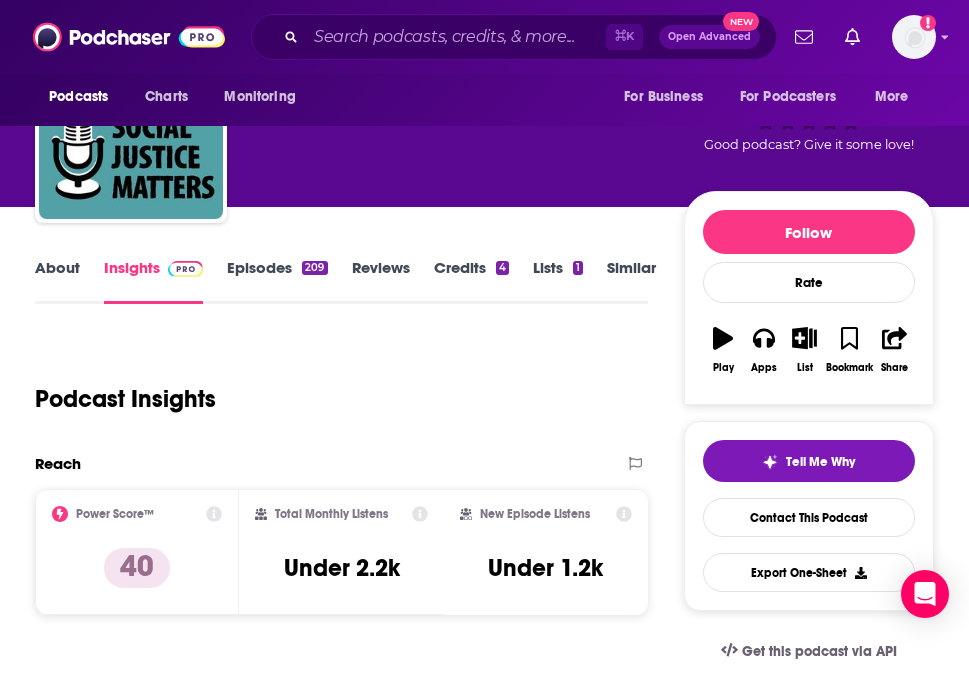 scroll, scrollTop: 121, scrollLeft: 0, axis: vertical 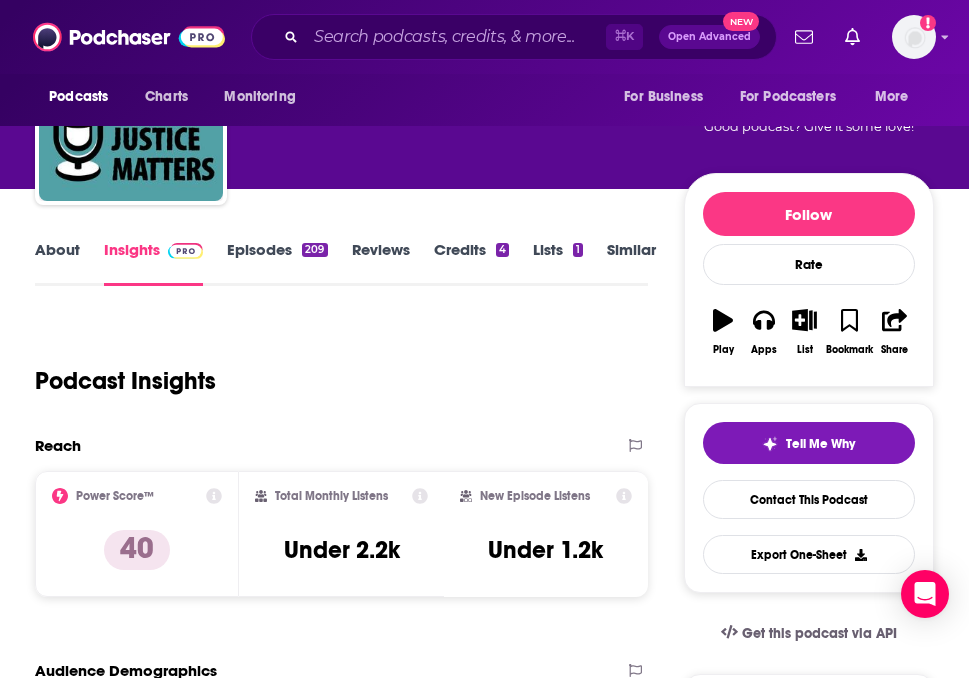 click on "Episodes 209" at bounding box center [277, 263] 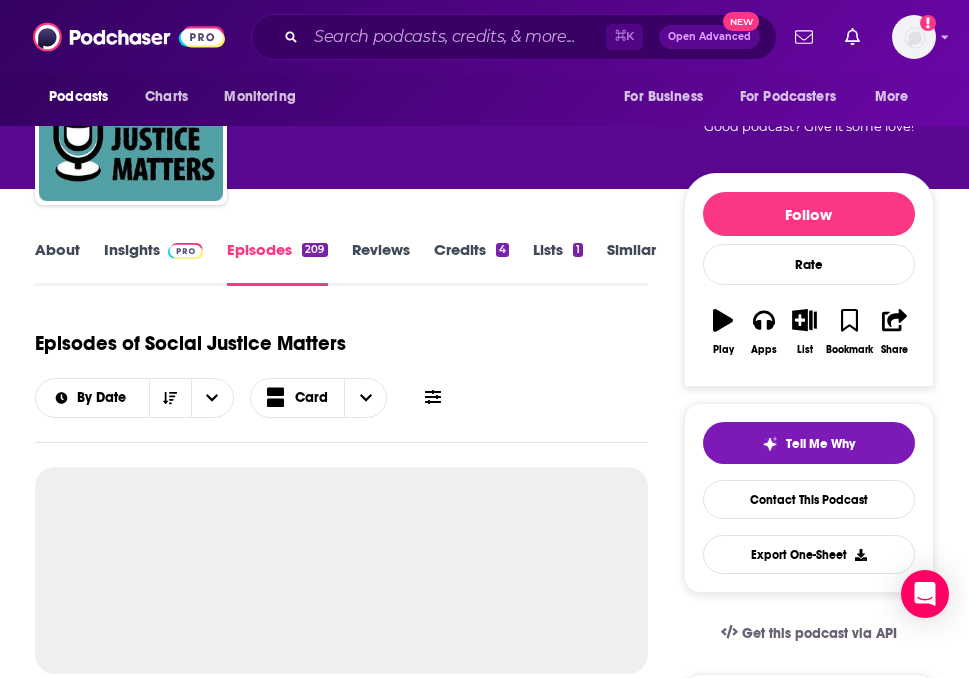 scroll, scrollTop: 0, scrollLeft: 0, axis: both 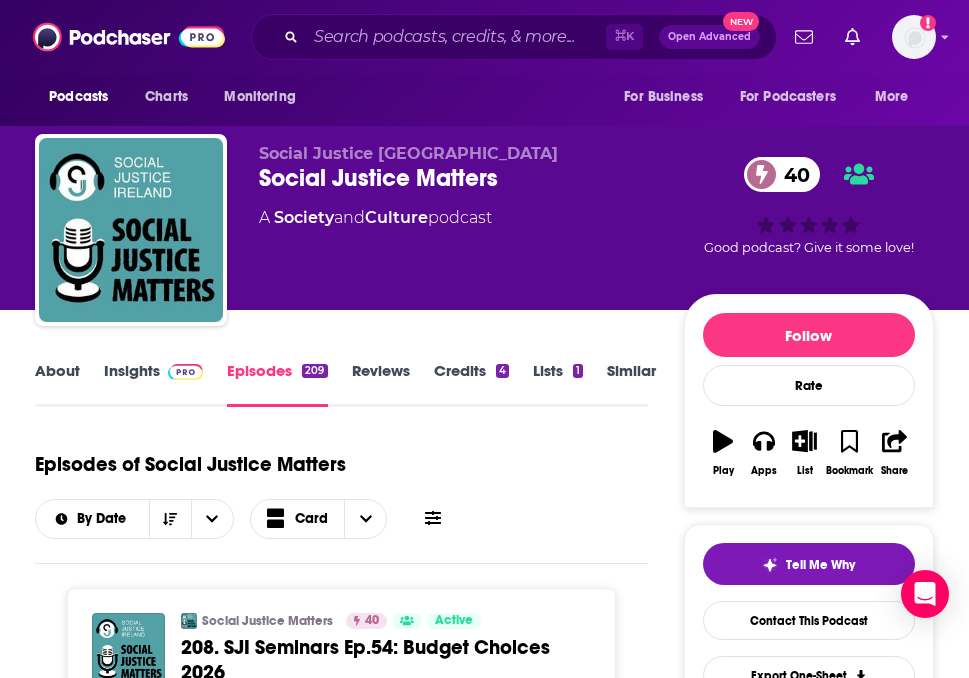 click on "About" at bounding box center (57, 384) 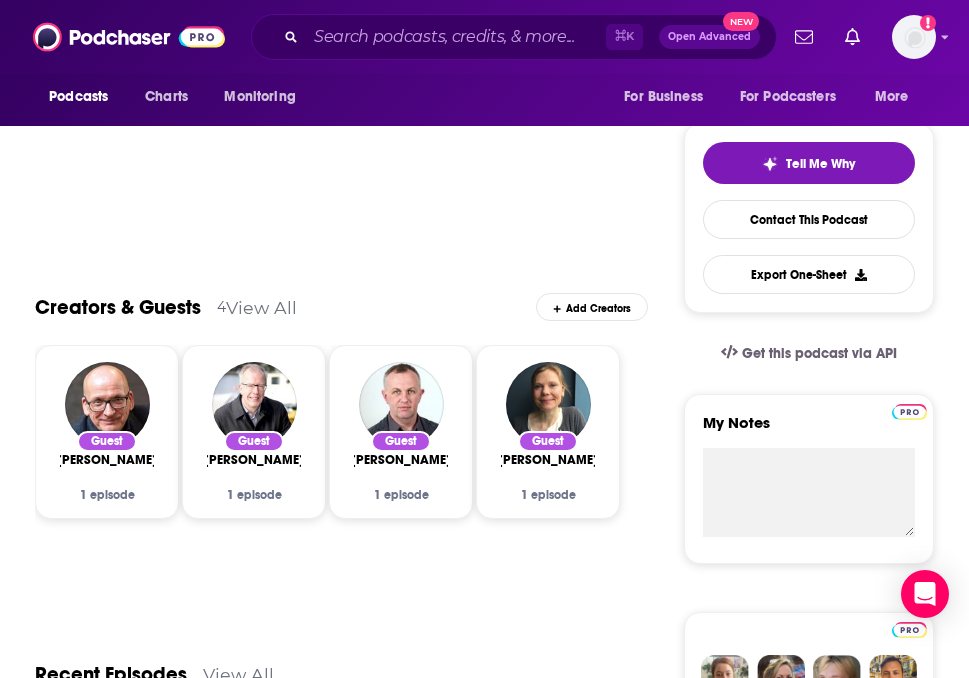 scroll, scrollTop: 412, scrollLeft: 0, axis: vertical 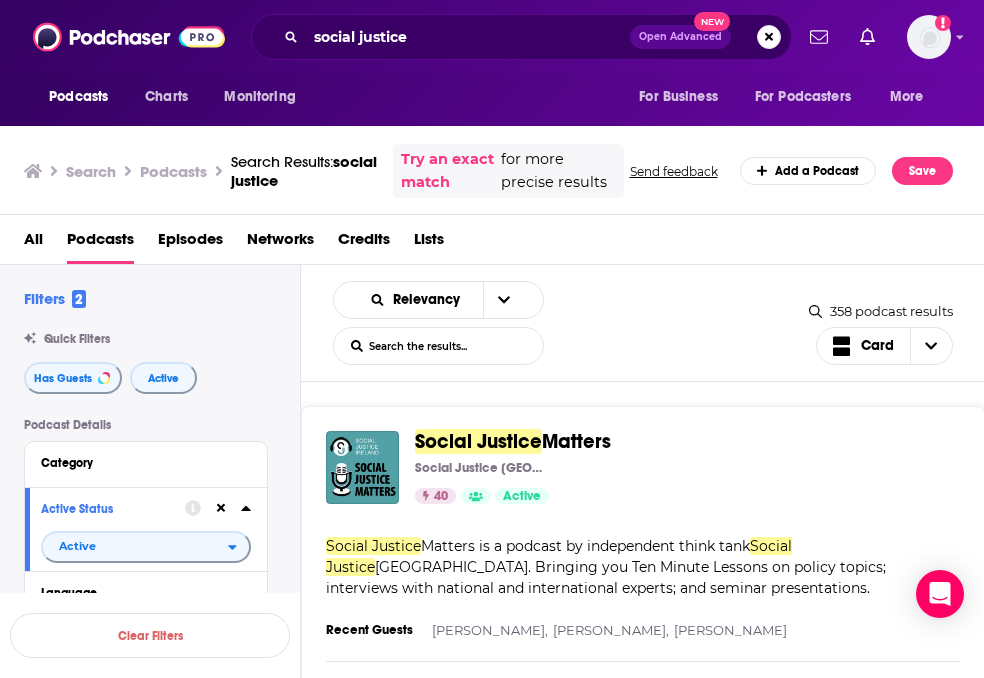 click on "All Podcasts Episodes Networks Credits Lists" at bounding box center (496, 243) 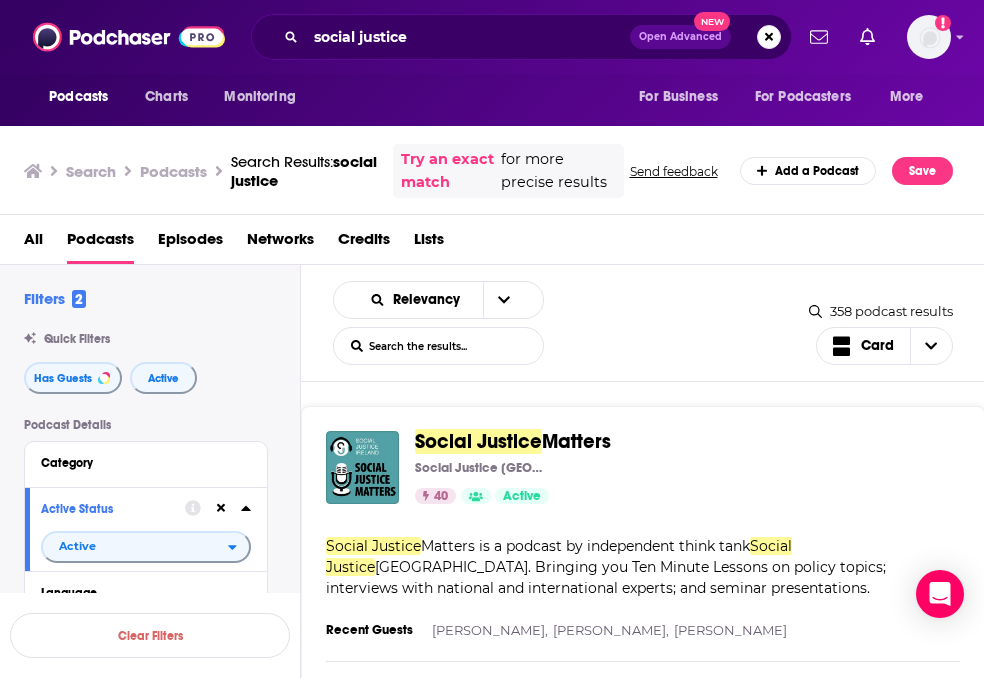 click on "Search Podcasts Search Results:   social justice Try an exact match for more precise results Send feedback Add a Podcast Save" at bounding box center [492, 167] 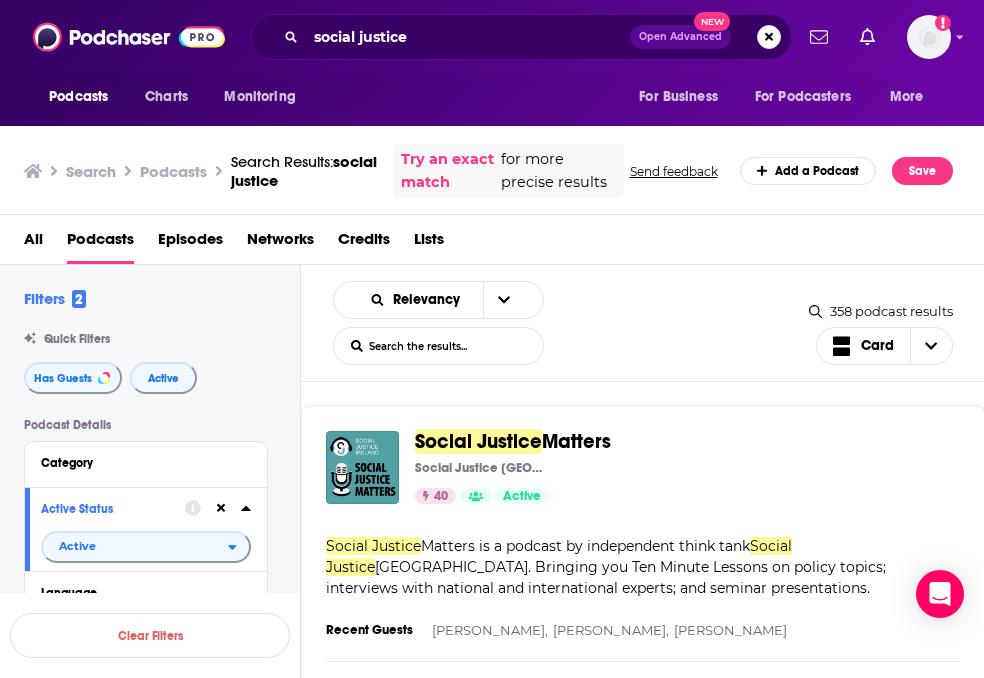 click on "Search Podcasts Search Results:   social justice Try an exact match for more precise results Send feedback Add a Podcast Save" at bounding box center (492, 167) 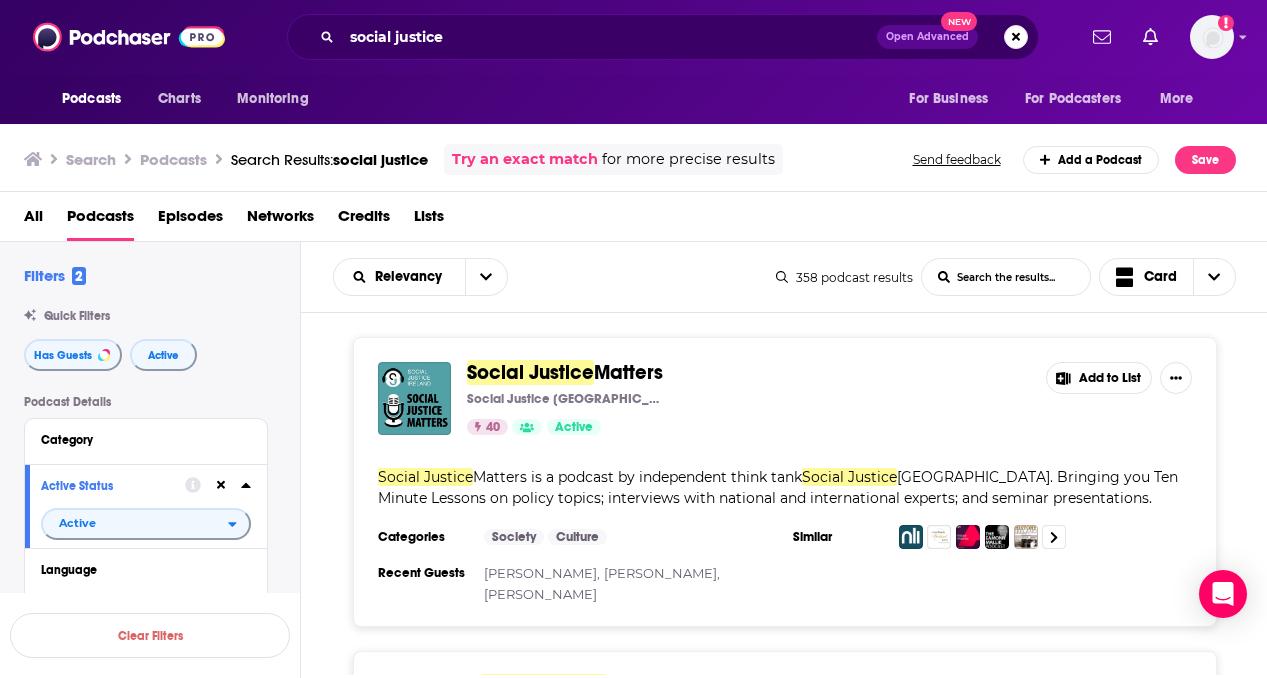 click on "Social Justice  Matters Social Justice Ireland 40 Active Add to List Social Justice  Matters is a podcast by independent think tank  Social Justice  Ireland. Bringing you Ten Minute Lessons on policy topics; interviews with national and international experts; and seminar presentations. Categories Society Culture Similar Recent Guests Juha Kaakinen, Doireann Ansbro, Mick Clifford Add to List" at bounding box center [784, 482] 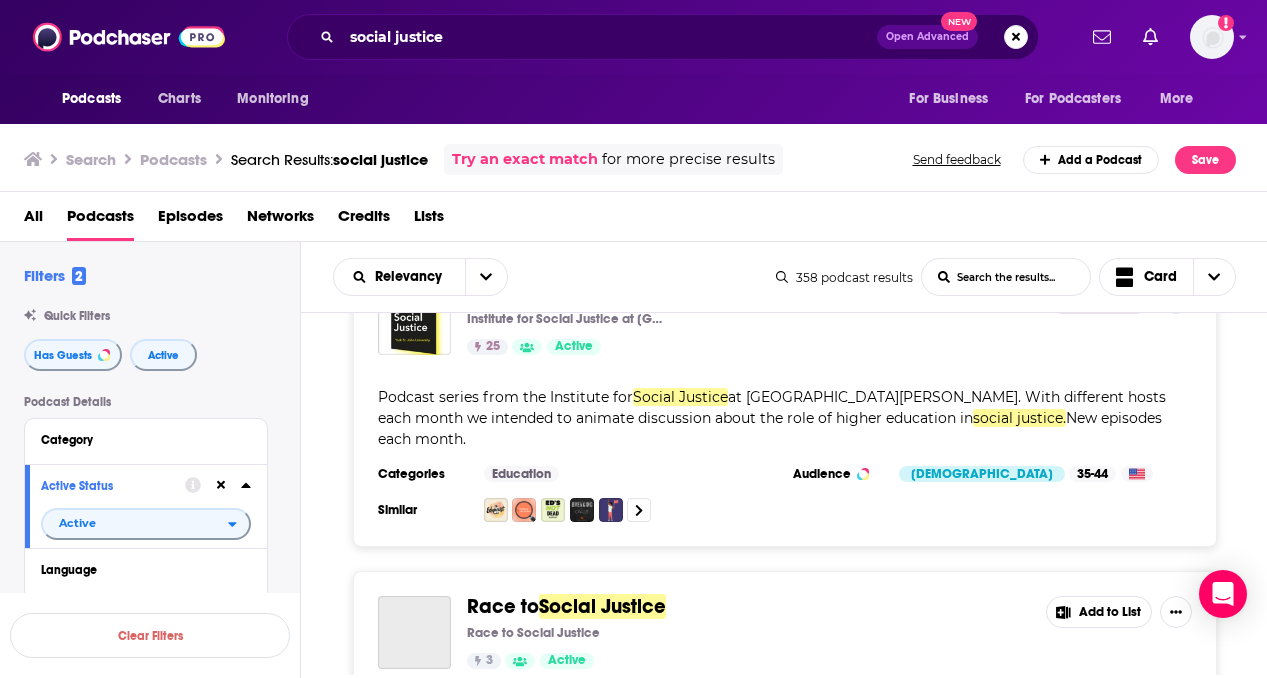 scroll, scrollTop: 680, scrollLeft: 0, axis: vertical 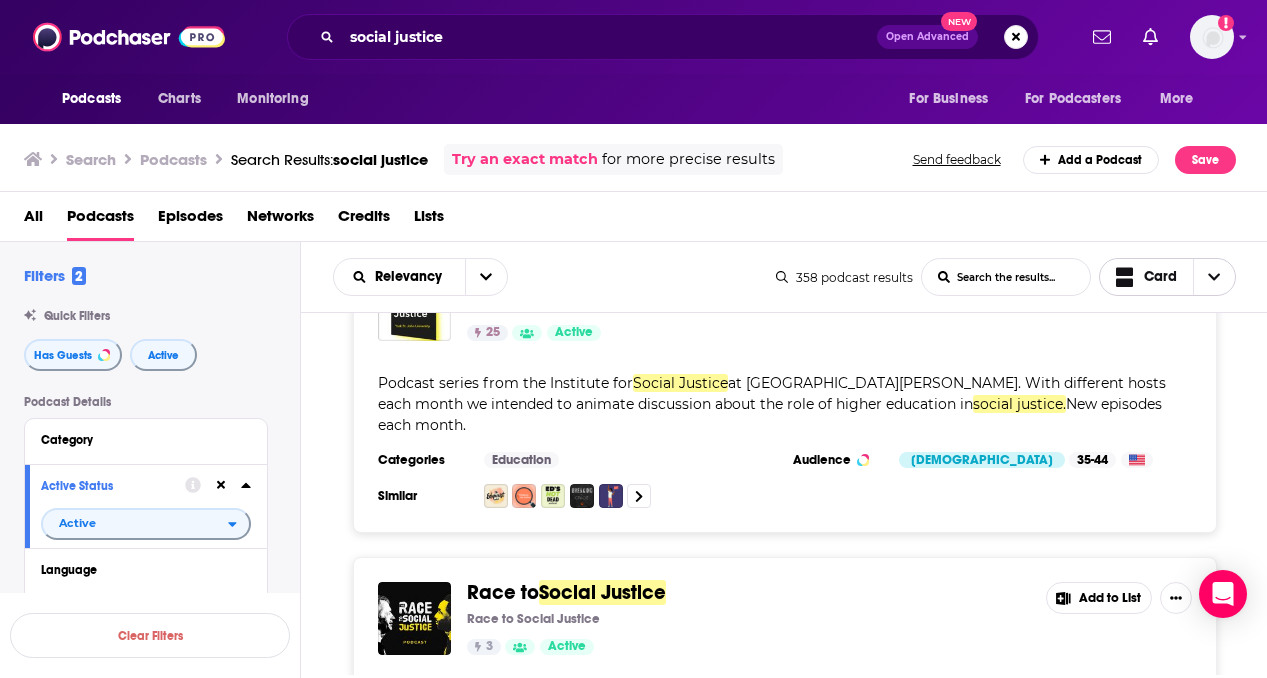 click at bounding box center (1214, 277) 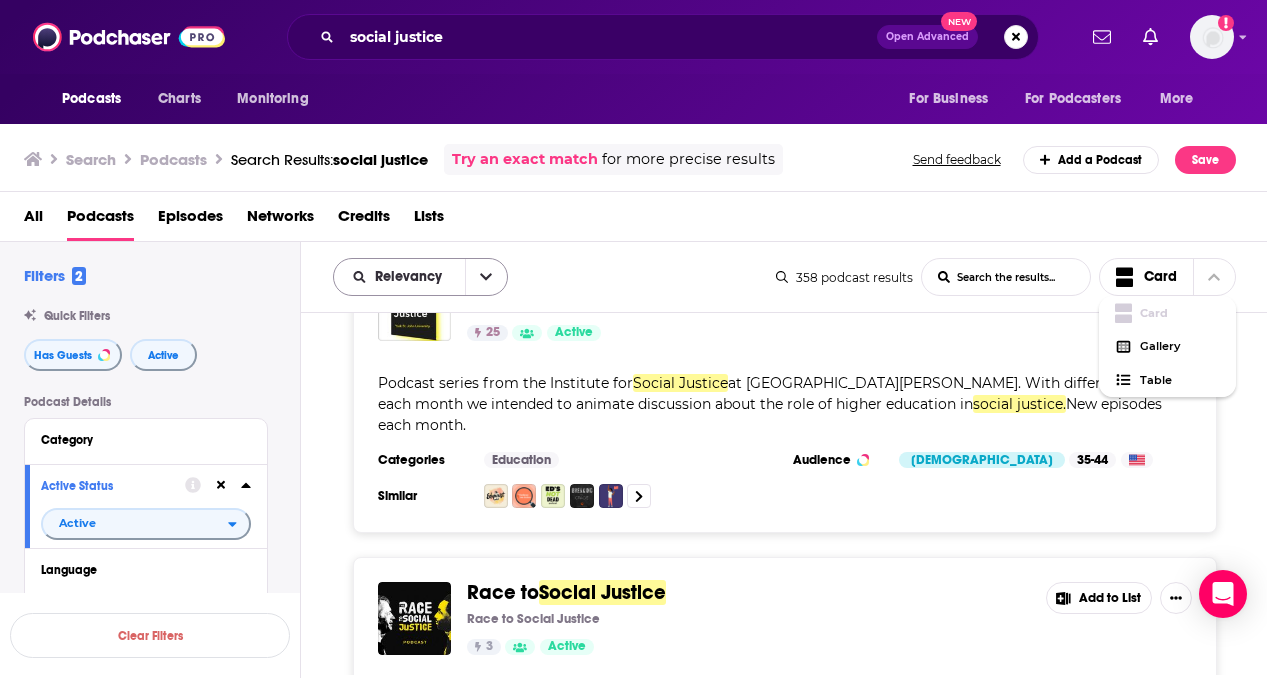 click at bounding box center [486, 277] 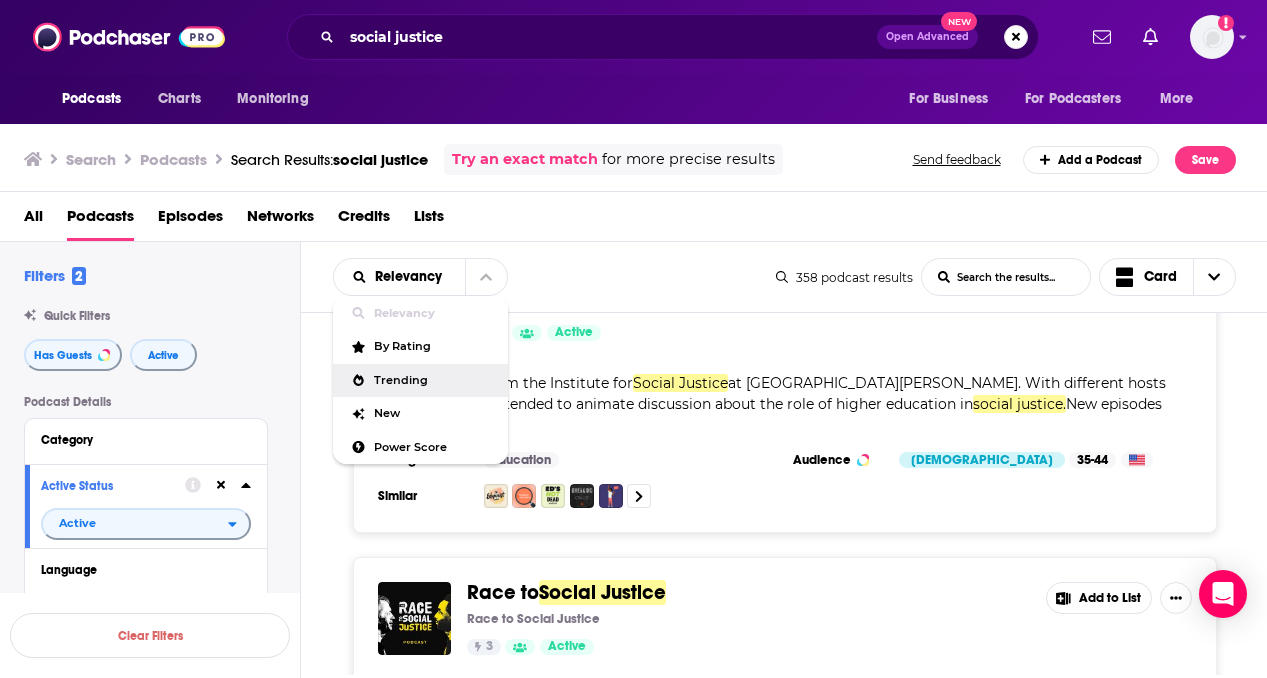 click on "Trending" at bounding box center (433, 380) 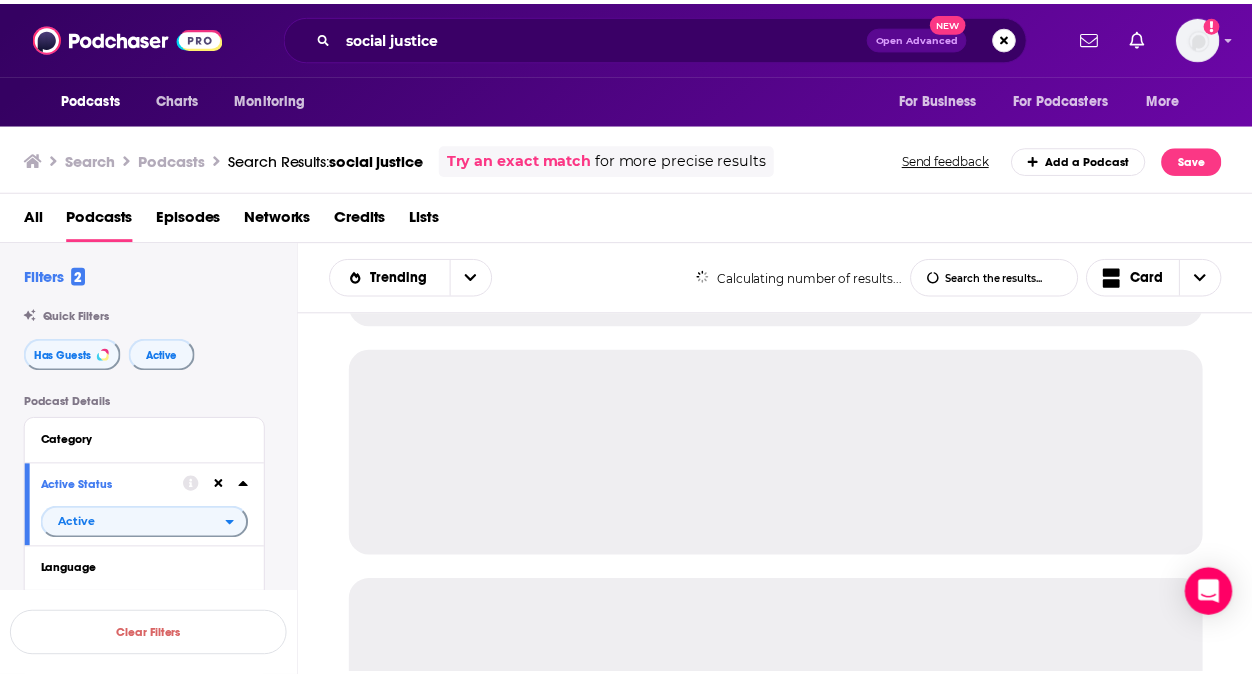 scroll, scrollTop: 0, scrollLeft: 0, axis: both 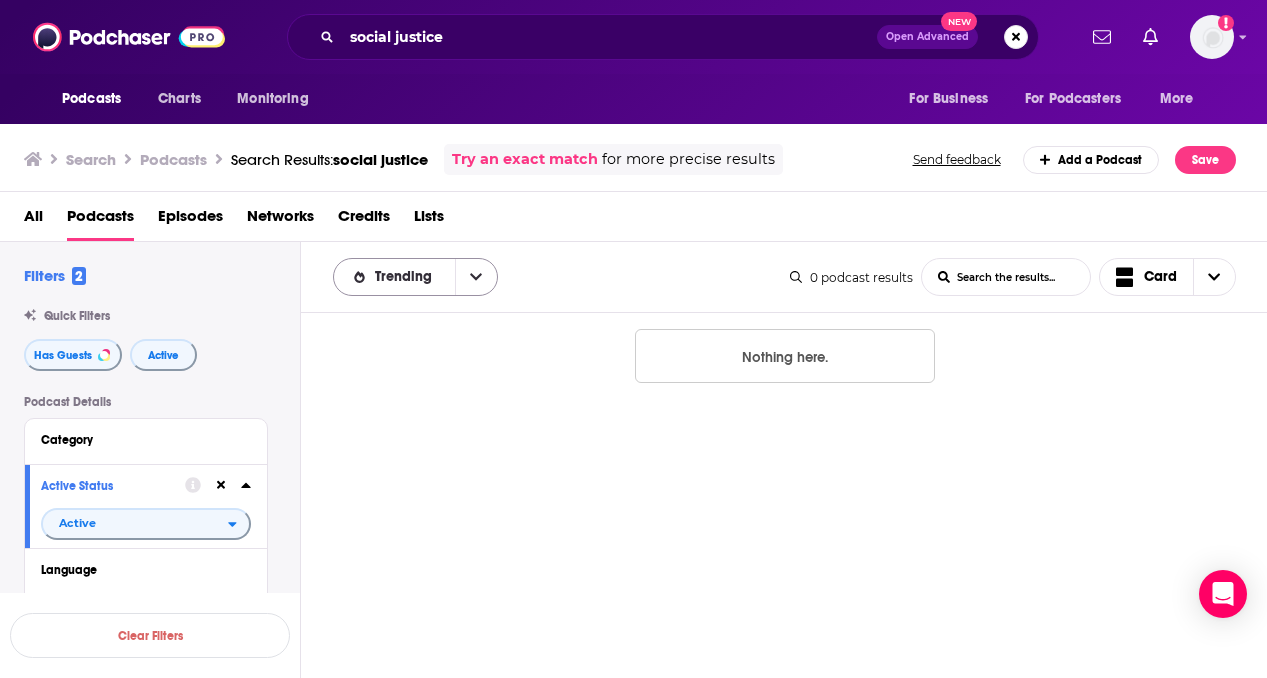 click at bounding box center [476, 277] 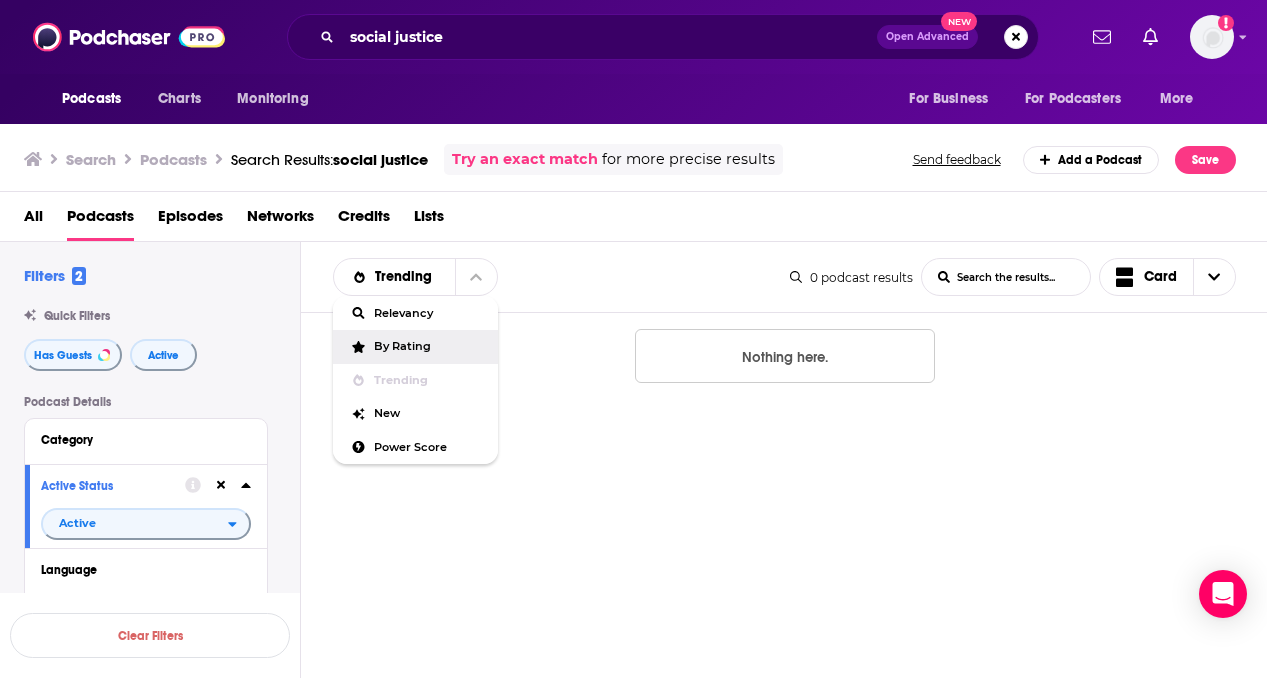 click on "By Rating" at bounding box center (428, 346) 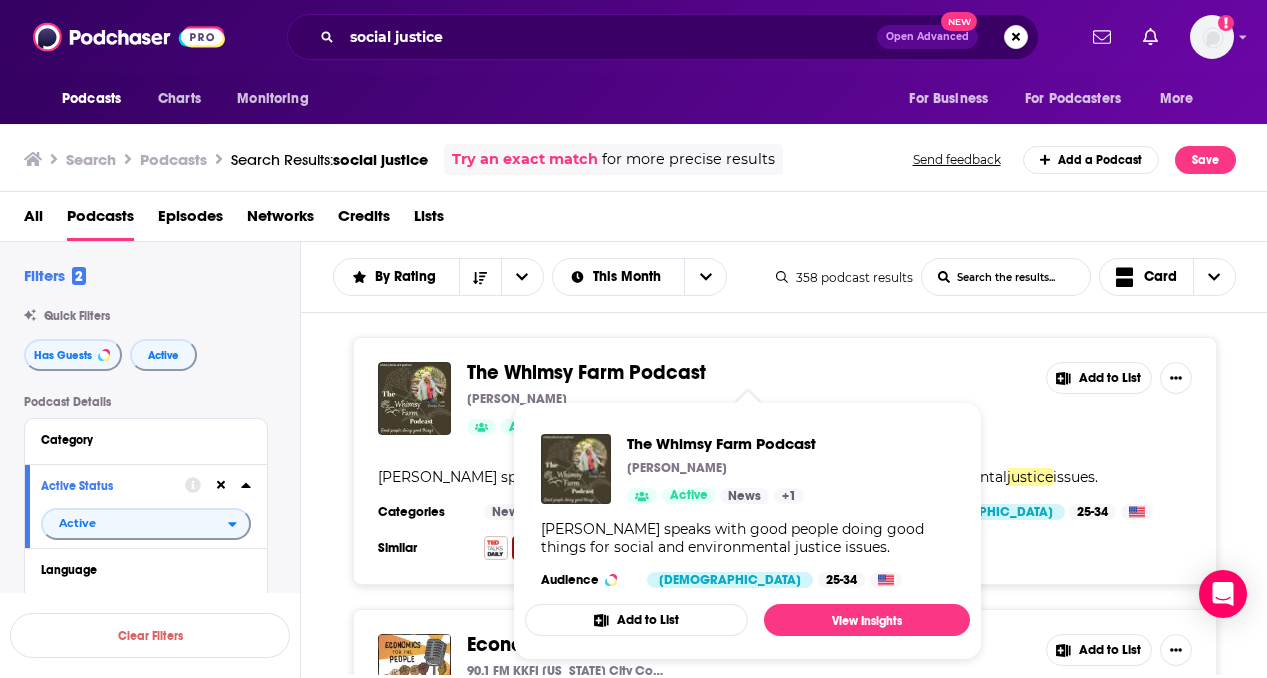 click on "The Whimsy Farm Podcast" at bounding box center (586, 372) 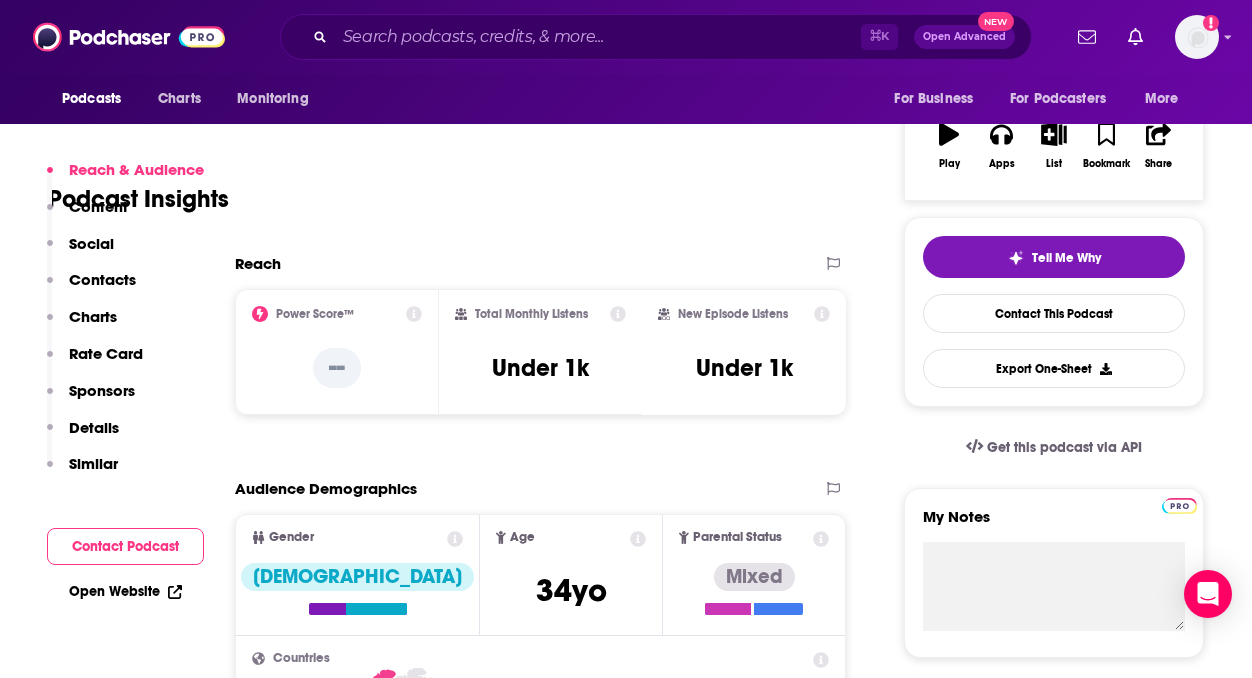 scroll, scrollTop: 650, scrollLeft: 0, axis: vertical 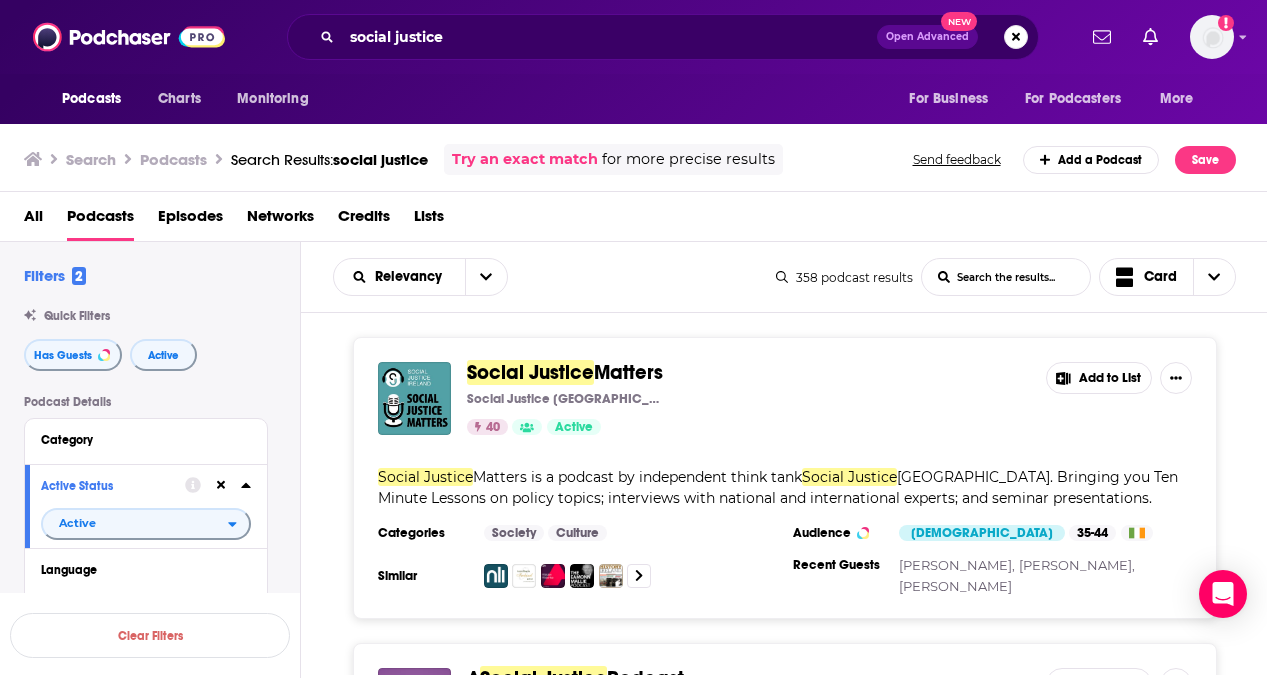 click on "Podcasts Charts Monitoring For Business For Podcasters More" at bounding box center (633, 99) 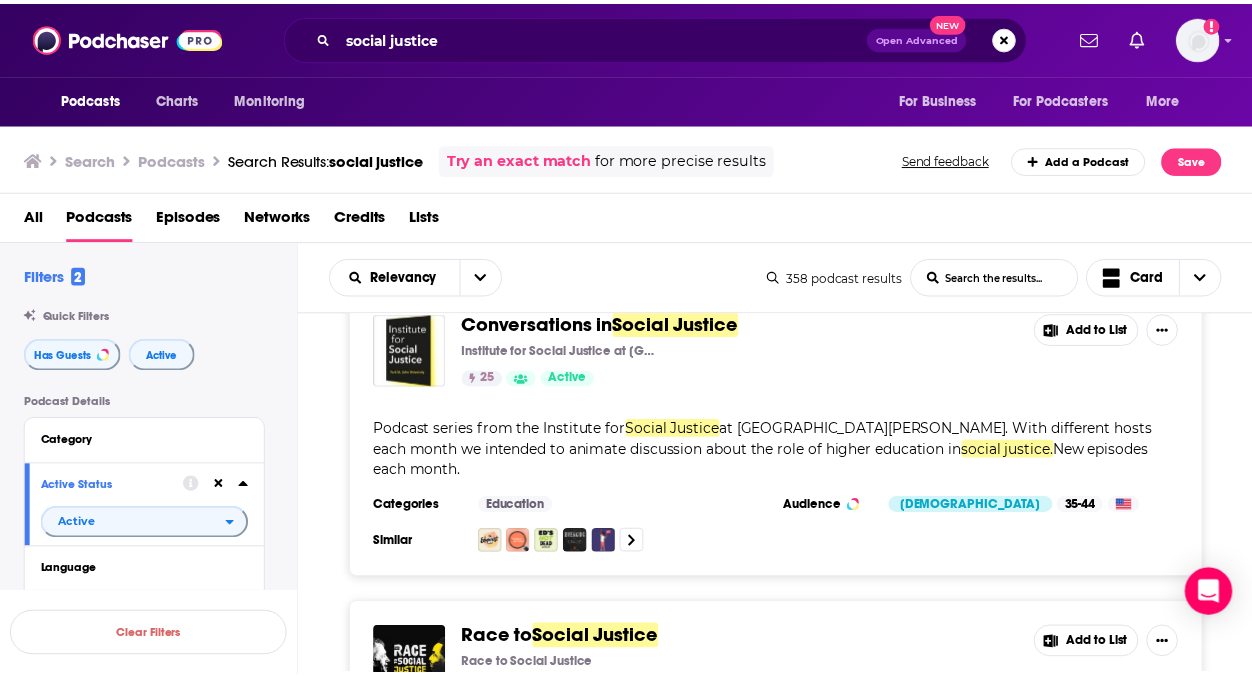 scroll, scrollTop: 640, scrollLeft: 0, axis: vertical 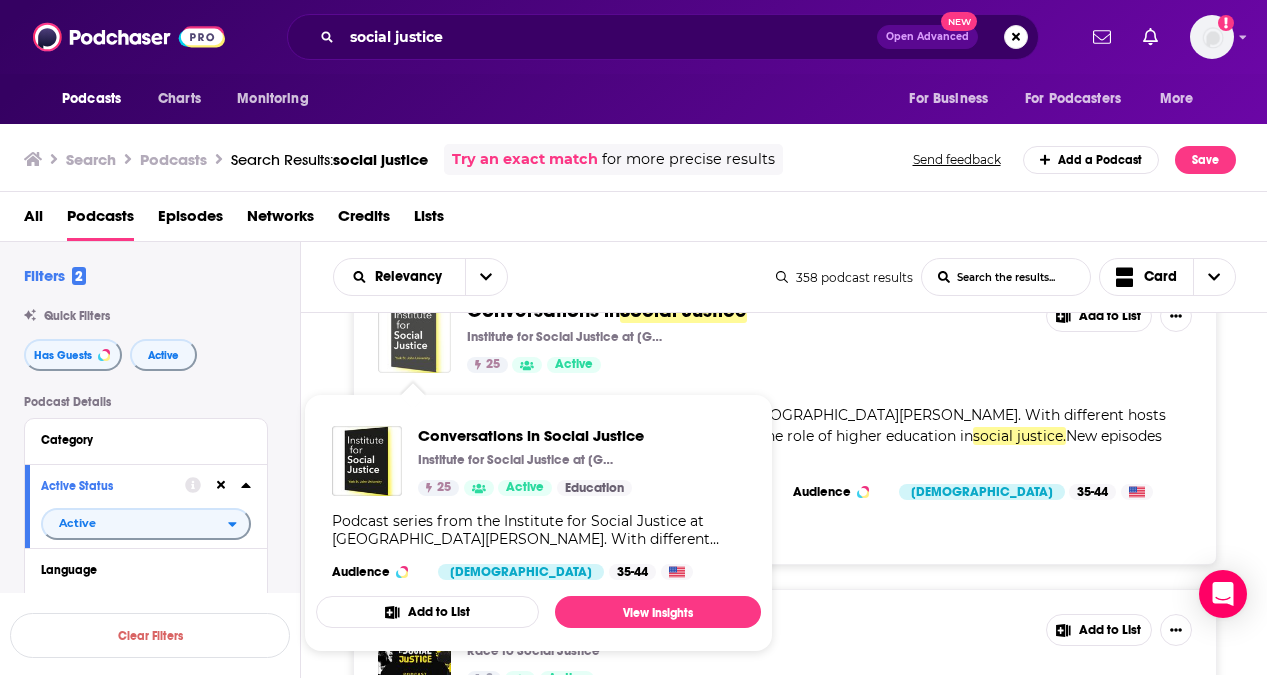 click at bounding box center (414, 336) 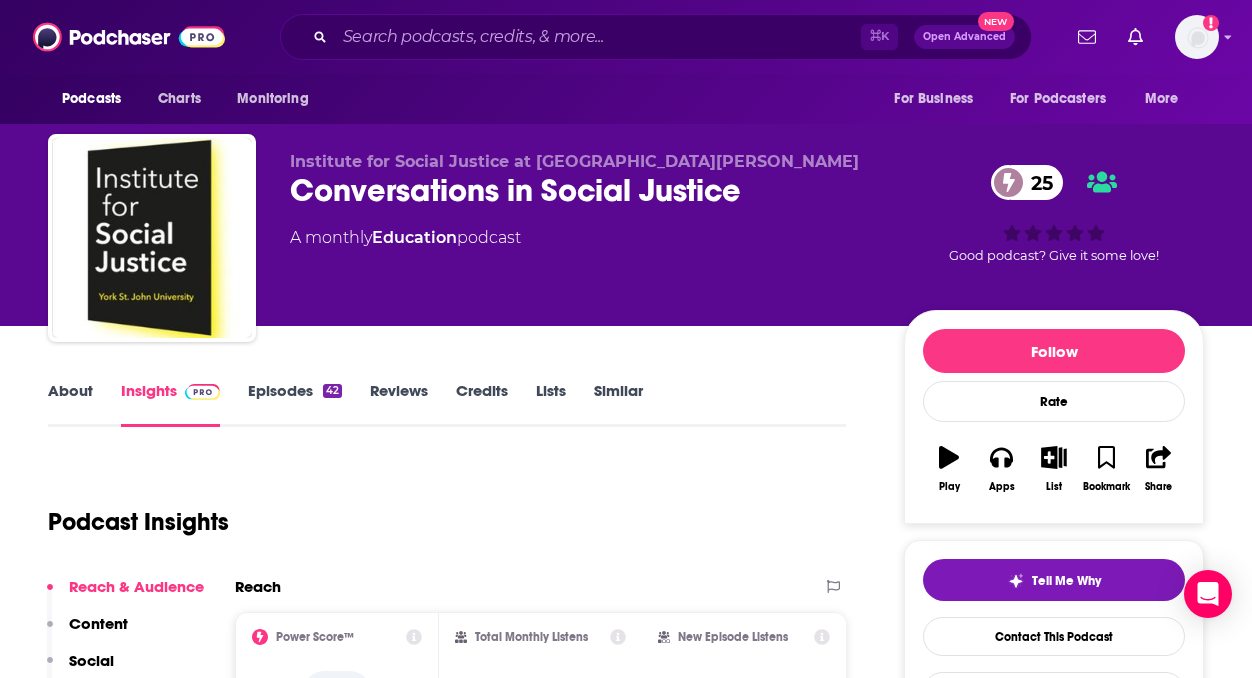 click on "About Insights Episodes 42 Reviews Credits Lists Similar Podcast Insights Reach & Audience Content Social Contacts Charts Rate Card Sponsors Details Similar Contact Podcast Open Website  Reach Power Score™ 25 Total Monthly Listens Under 1.2k New Episode Listens Under 1k Export One-Sheet Audience Demographics Gender Female Age 36 yo Parental Status Not Parents Countries 1 United States 2 United Kingdom 3 India 4 Canada 5 Australia Education Level Mostly  Higher Education Content Political Skew Medium Left Socials This podcast does not have social handles yet. Contacts Submit a request  for contacts for this podcast. Charts All Charts All Categories All Countries This podcast isn't ranking on any Apple or Spotify charts today. Estimated Rate Card Placement Cost Pre -roll Ads played  before an episode . $ 1  -  $ 100 Mid -roll Ads played  during an episode . $ 1  -  $ 100 Post -roll Ads played  after an episode . $ 1  -  $ 100 Recent Sponsors of  Conversations in Social Justice Beta Add to Podcast Details No" at bounding box center [447, 2658] 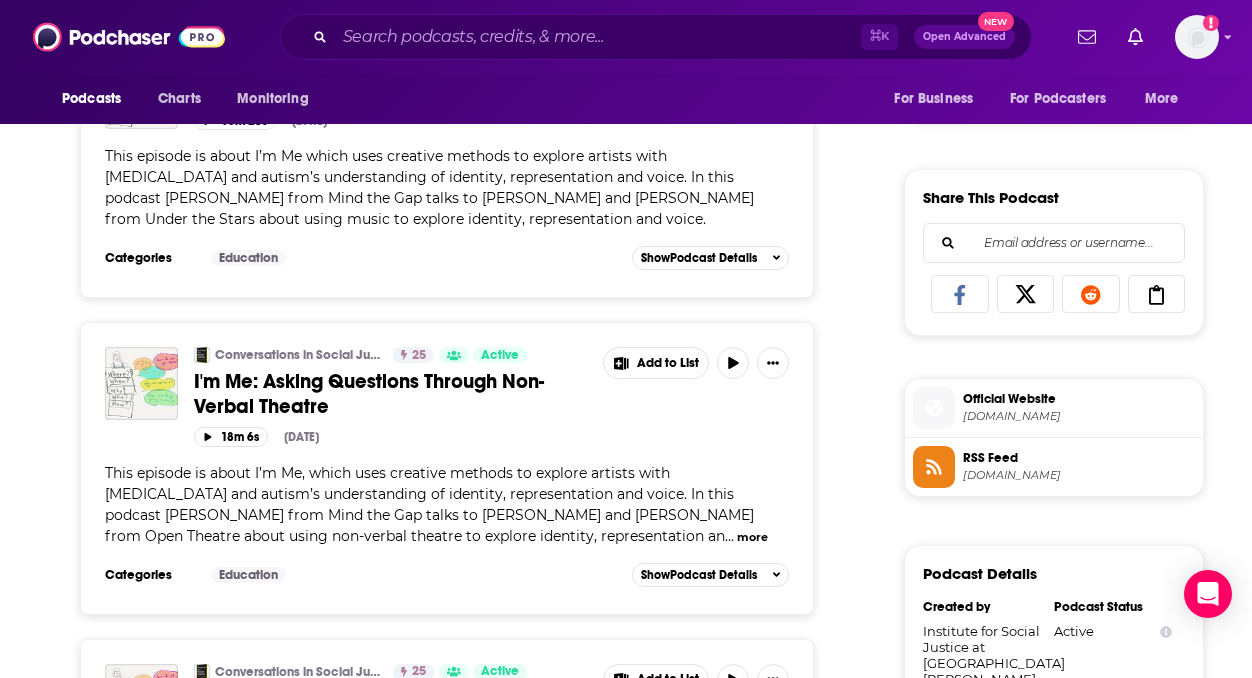 scroll, scrollTop: 1380, scrollLeft: 0, axis: vertical 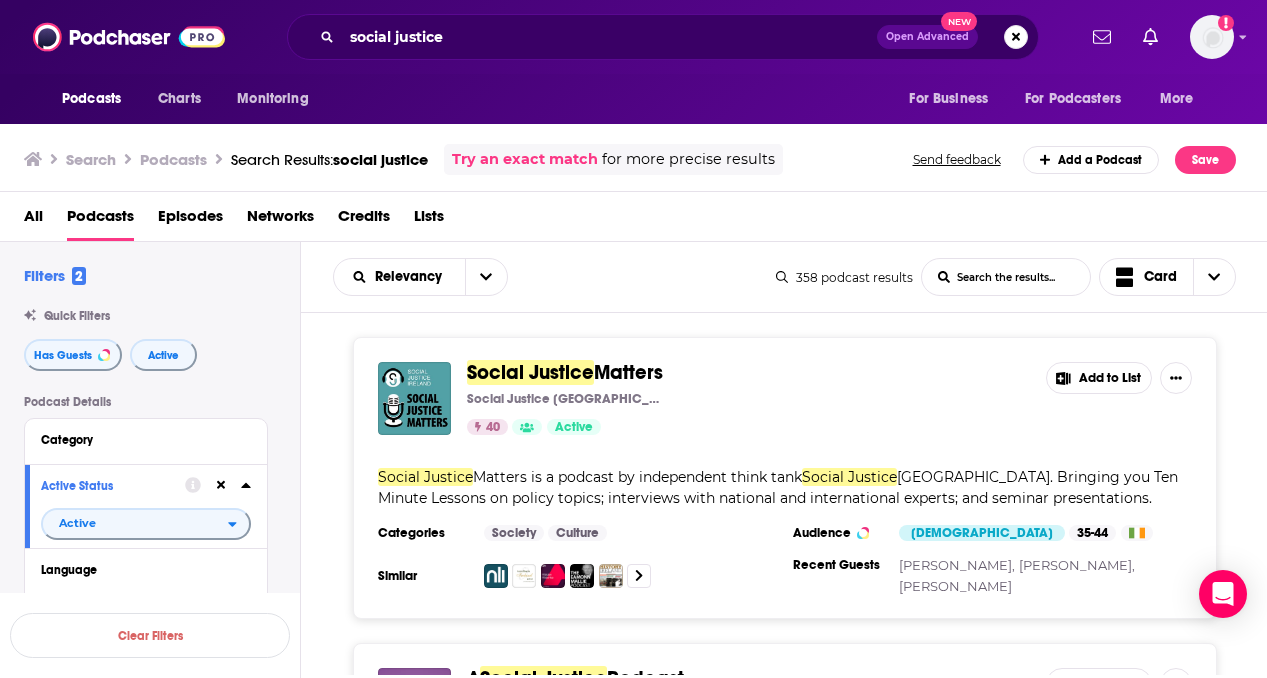 click on "Relevancy List Search Input Search the results... Card 358   podcast   results List Search Input Search the results... Card" at bounding box center [784, 277] 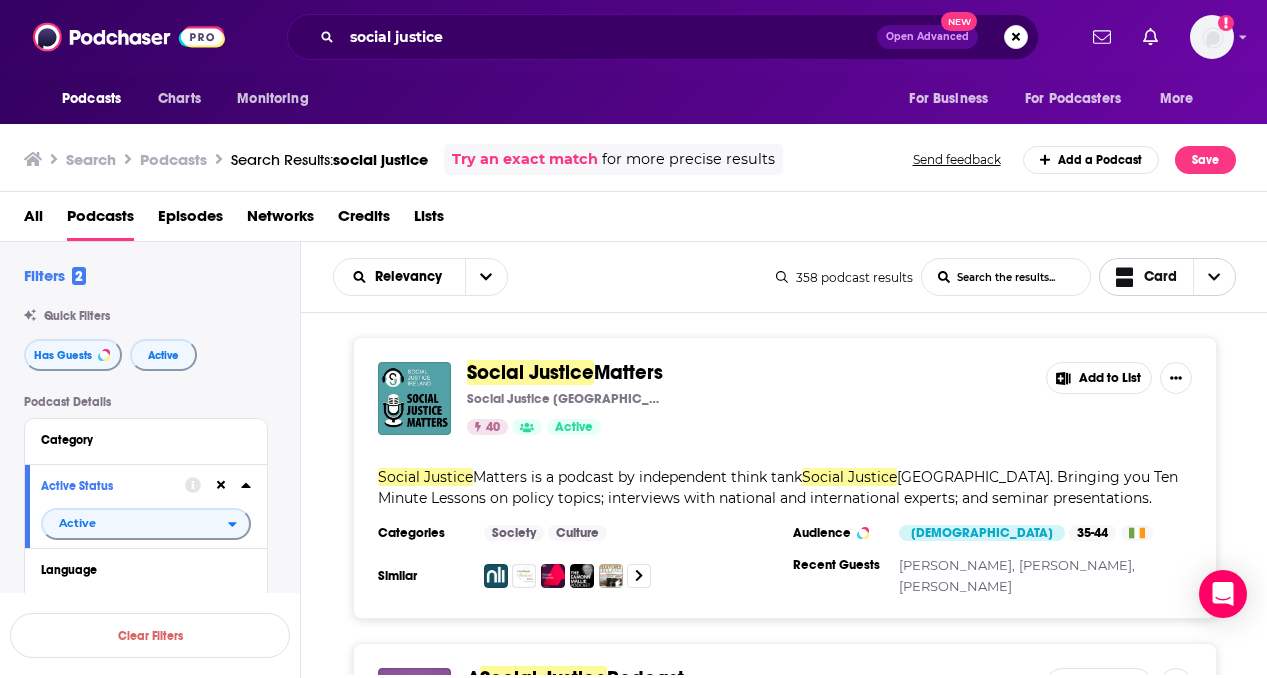 click at bounding box center (1214, 277) 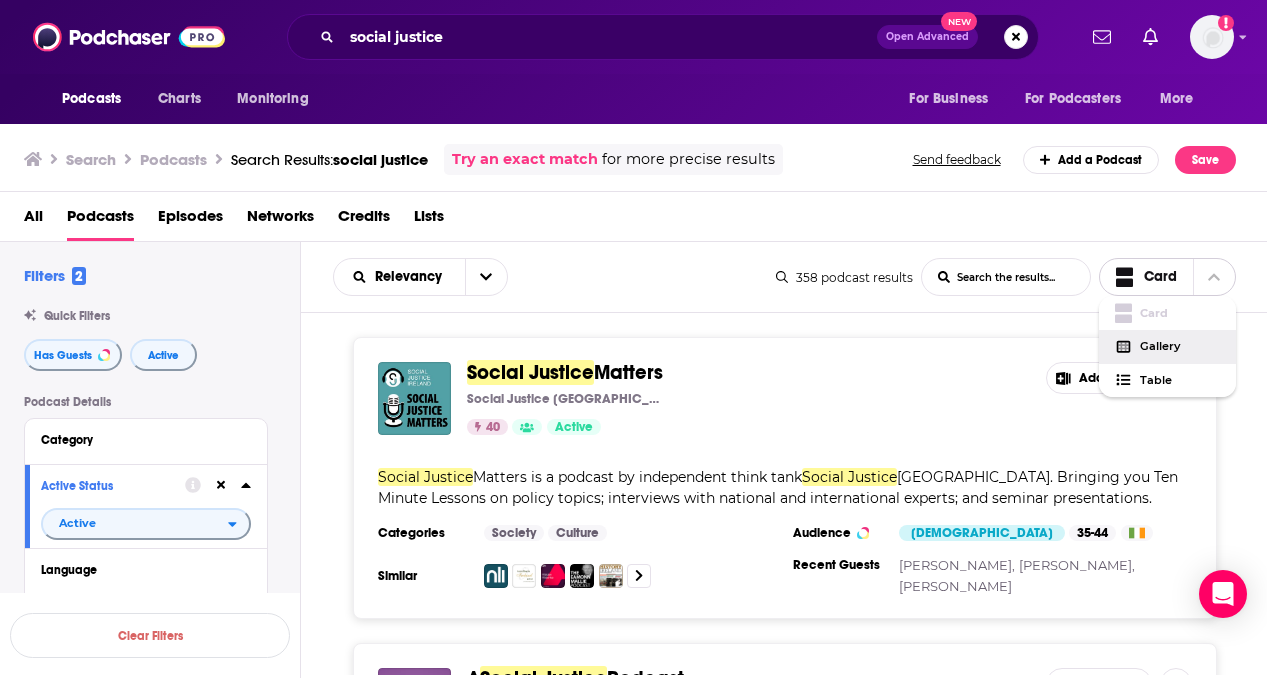 click on "Gallery" at bounding box center [1180, 346] 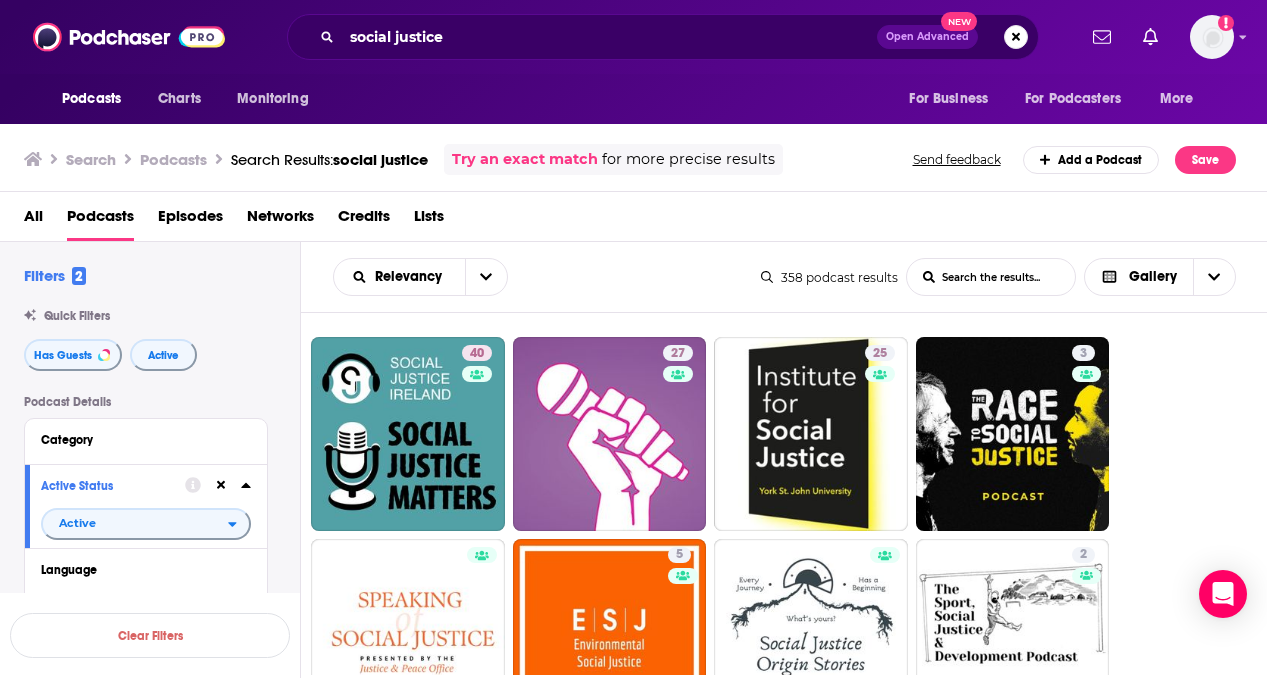 click on "40 27 25 3 5 2 34 46 28 67 26 70 34 5 4 0" at bounding box center [795, 1038] 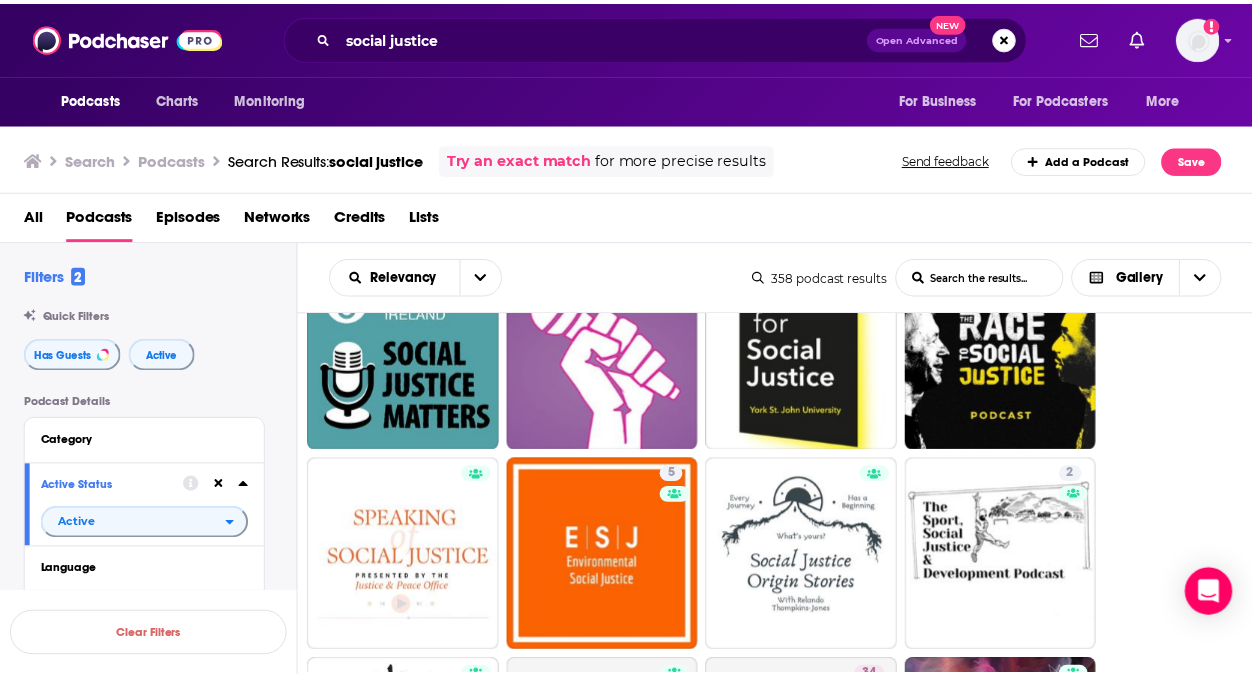 scroll, scrollTop: 40, scrollLeft: 0, axis: vertical 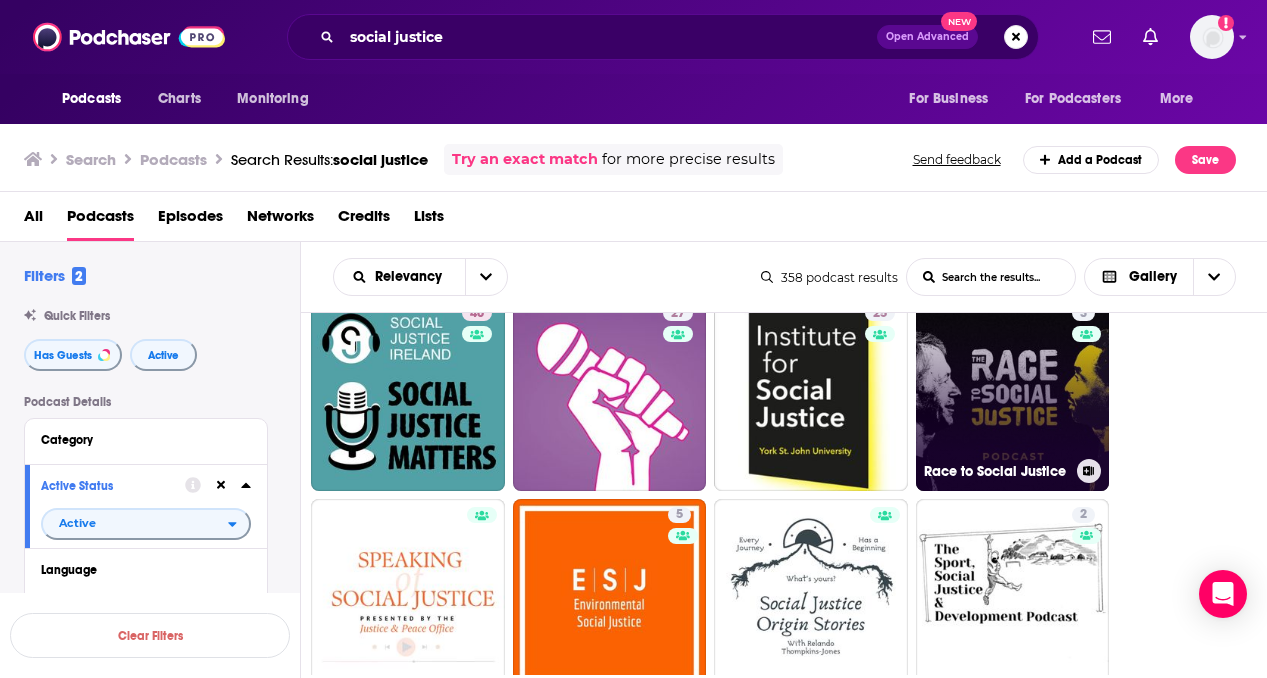 click on "3 Race to Social Justice" at bounding box center (1013, 394) 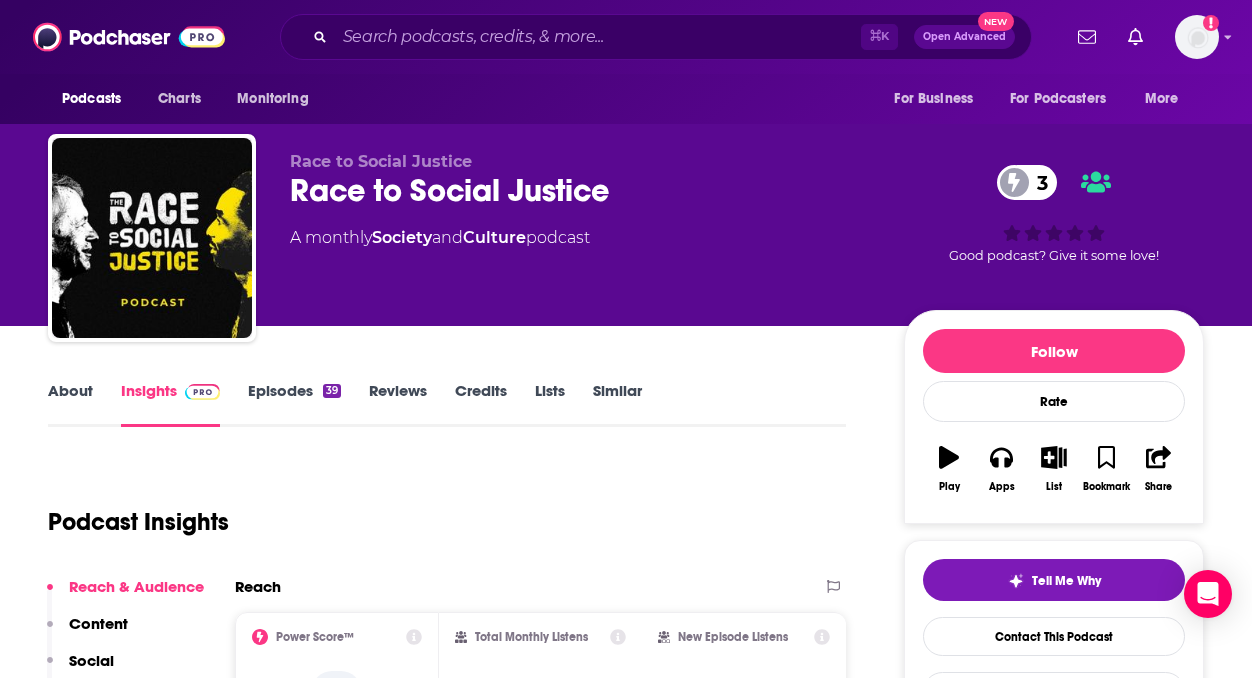 click on "Podcast Insights" at bounding box center (439, 510) 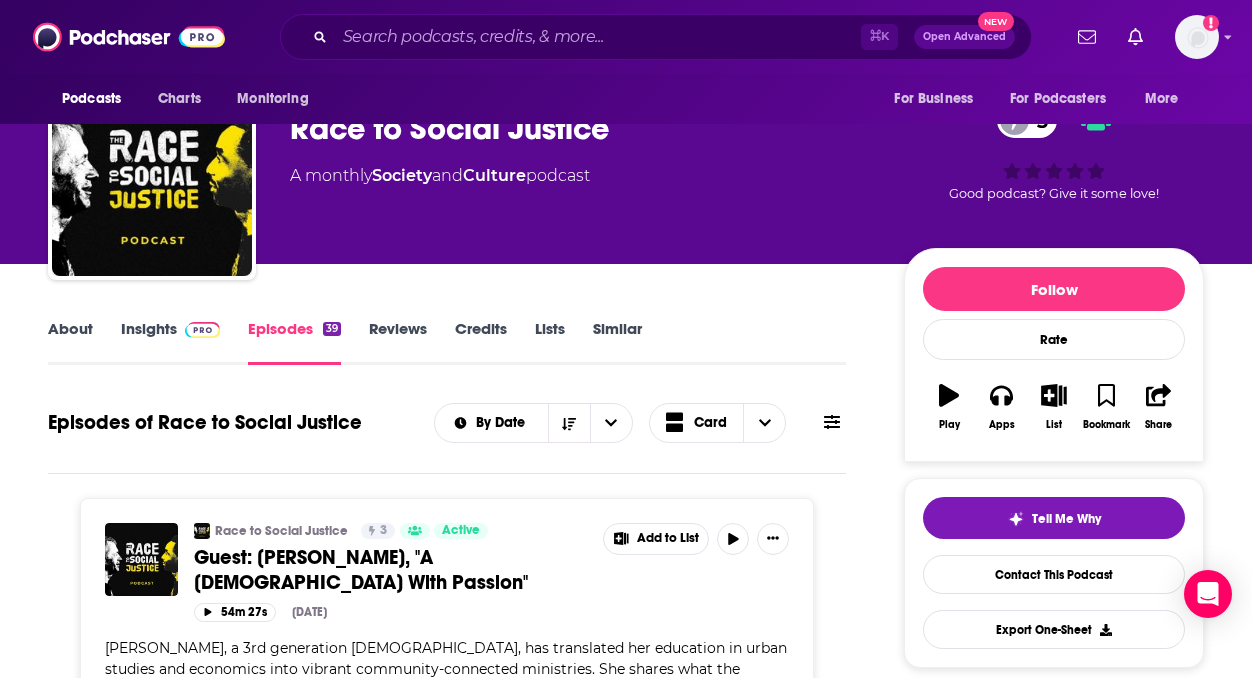 scroll, scrollTop: 0, scrollLeft: 0, axis: both 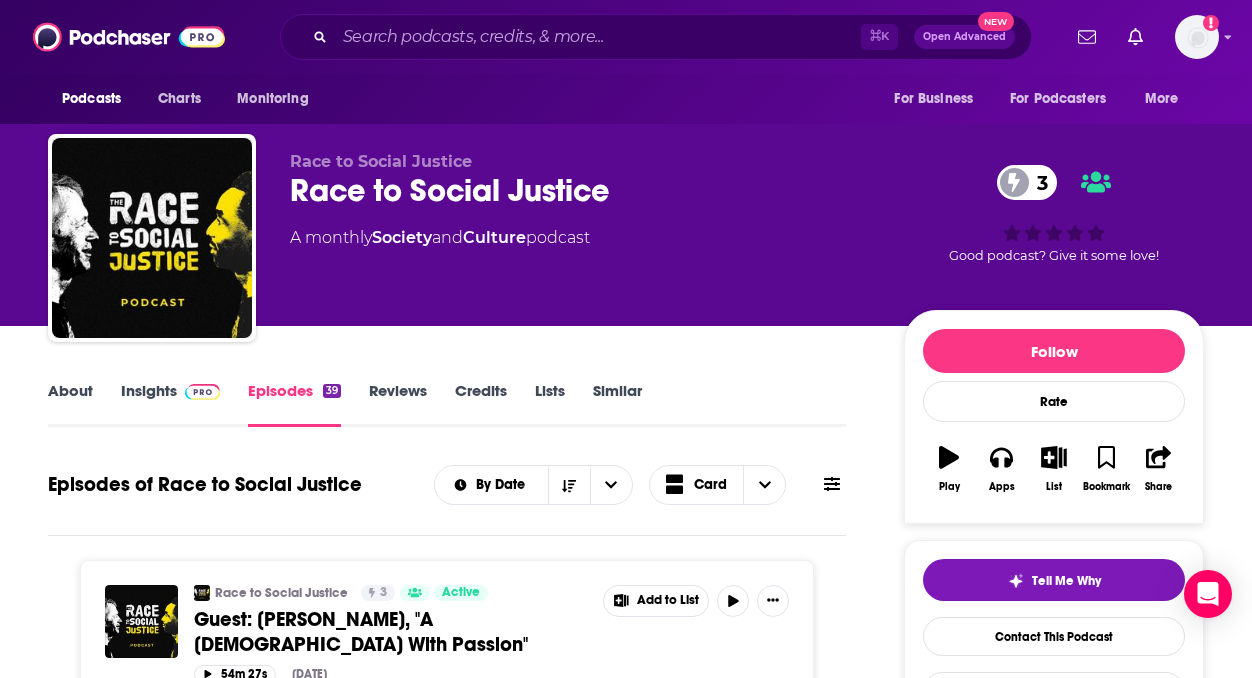click on "About Insights Episodes 39 Reviews Credits Lists Similar Episodes of Race to Social Justice By Date Card Race to Social Justice 3 Active Guest: Rev. Carolyn C. Cavaness, "A Pastor With Passion" Add to List 54m 27s  Jun 20th, 2025 Rev. Carolyn C. Cavaness, a 3rd generation pastor, has translated her education in
urban studies and economics into vibrant community-connected ministries.
She shares what the Christian faith tradition teaches about racial and social
justice, the historical role the Black clergy have played in advancing racial
justice  ...   more Categories Society Culture Add to List Show  Podcast Details Race to Social Justice 3 Active Live from the Summit Add to List 1h 30m  May 26th, 2025 ...   more Categories Society Culture Add to List Show  Podcast Details Race to Social Justice 3 Active Guest: Jenique Jones,  “Food for Thought … and Justice”. Add to List 58m 38s  Apr 11th, 2025 Categories Society Culture Add to List Show  Podcast Details Race to Social Justice 3 Active Add to List Show" at bounding box center (626, 4442) 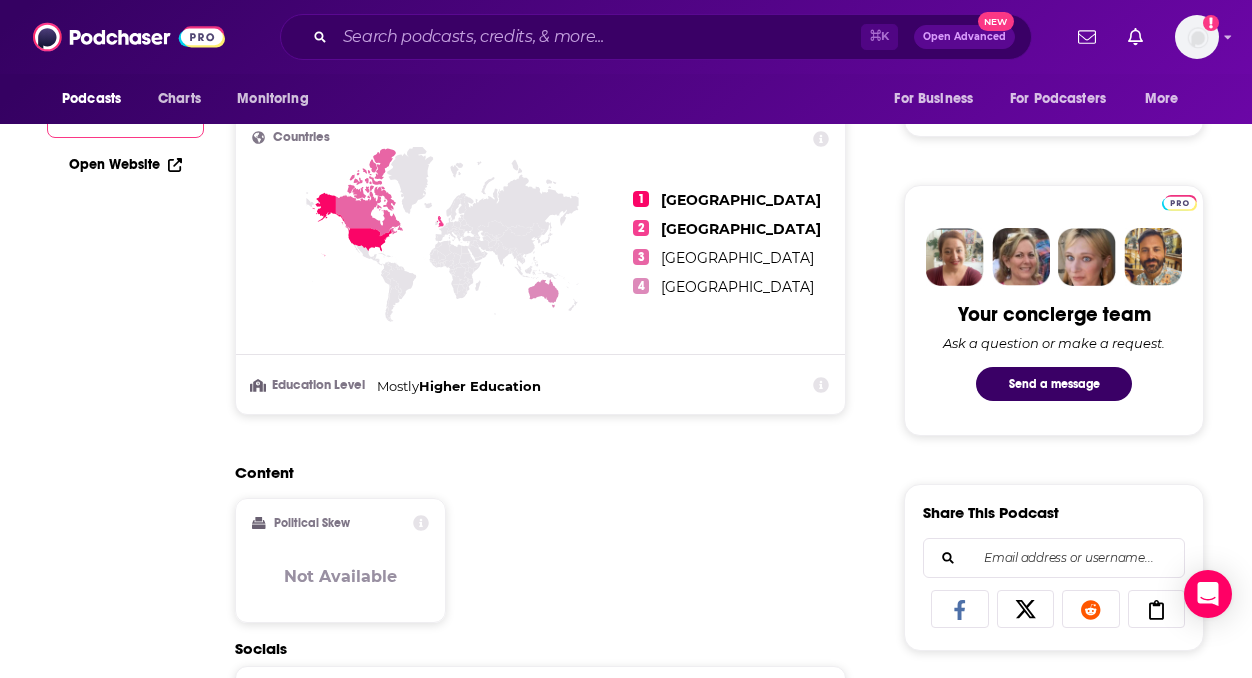 scroll, scrollTop: 0, scrollLeft: 0, axis: both 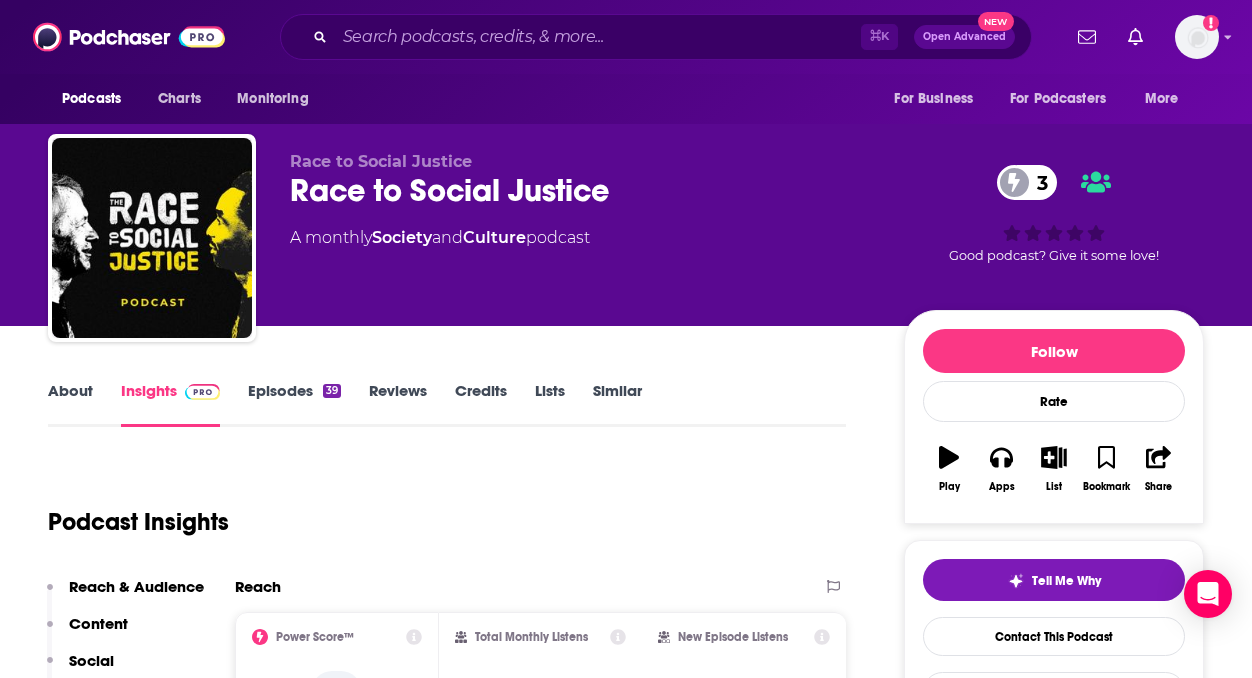 click on "About Insights Episodes 39 Reviews Credits Lists Similar Podcast Insights Reach & Audience Content Social Contacts Charts Rate Card Sponsors Details Similar Contact Podcast Open Website  Reach Power Score™ 3 Total Monthly Listens Under 1k New Episode Listens Under 1k Export One-Sheet Audience Demographics Gender Female Age 30 yo Parental Status Mixed Countries 1 United States 2 United Kingdom 3 Canada 4 Australia Education Level Mostly  Higher Education Content Political Skew Not Available Socials This podcast does not have social handles yet. Contacts   RSS   Podcast Email Race to Social Justice race2justice@gmail.com race2justice@gmail.com That's all there is! Charts All Charts All Categories All Countries This podcast isn't ranking on any Apple or Spotify charts today. Estimated Rate Card Placement Cost Pre -roll Ads played  before an episode . $ 1  -  $ 100 Mid -roll Ads played  during an episode . $ 1  -  $ 100 Post -roll Ads played  after an episode . $ 1  -  $ 100 Recent Sponsors of  Beta Add to No 5" at bounding box center (626, 5274) 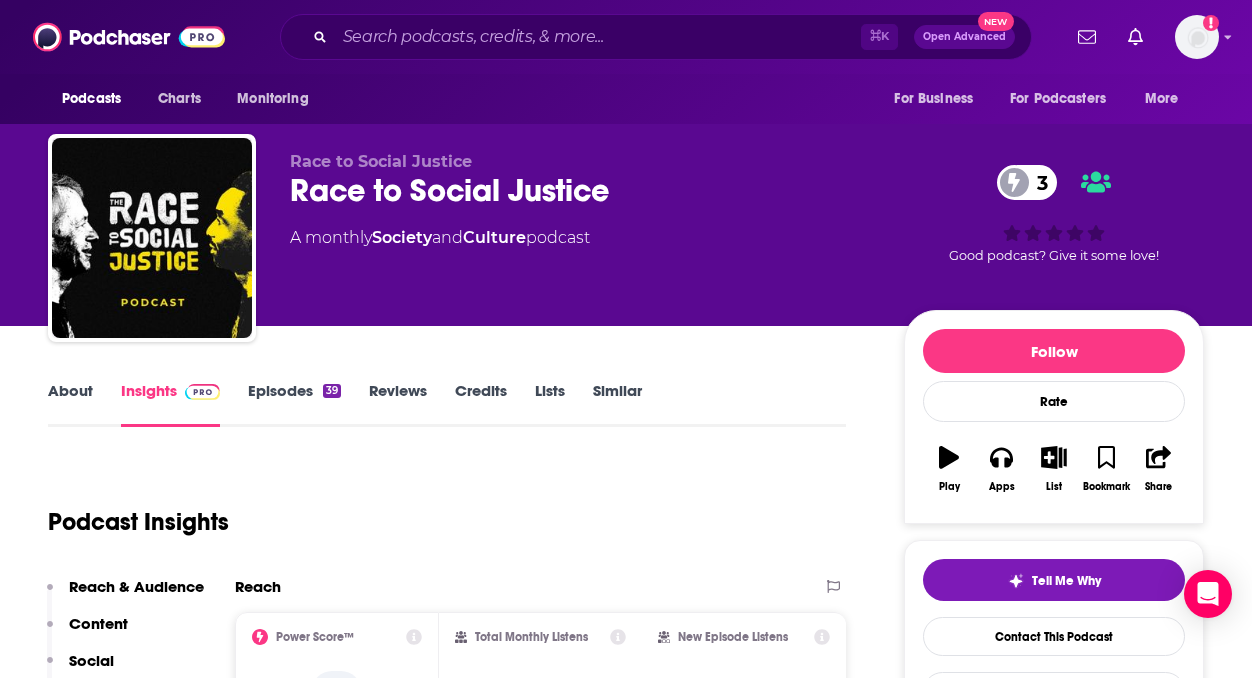 click on "About" at bounding box center (70, 404) 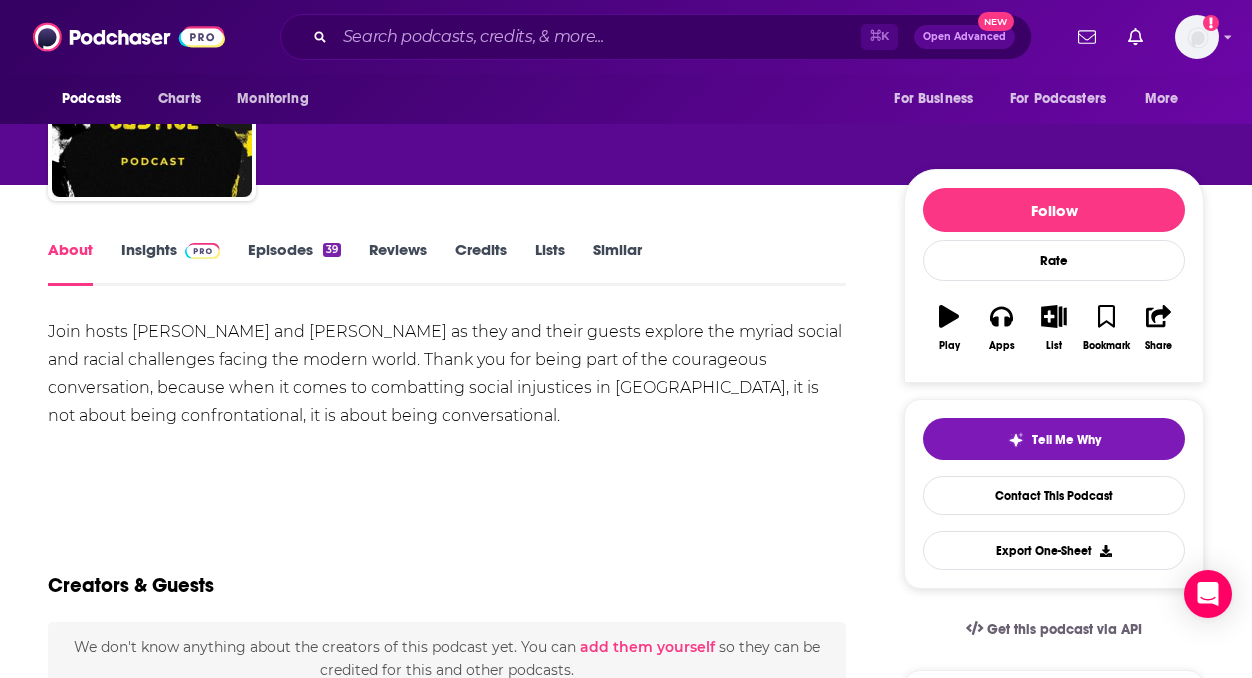 scroll, scrollTop: 217, scrollLeft: 0, axis: vertical 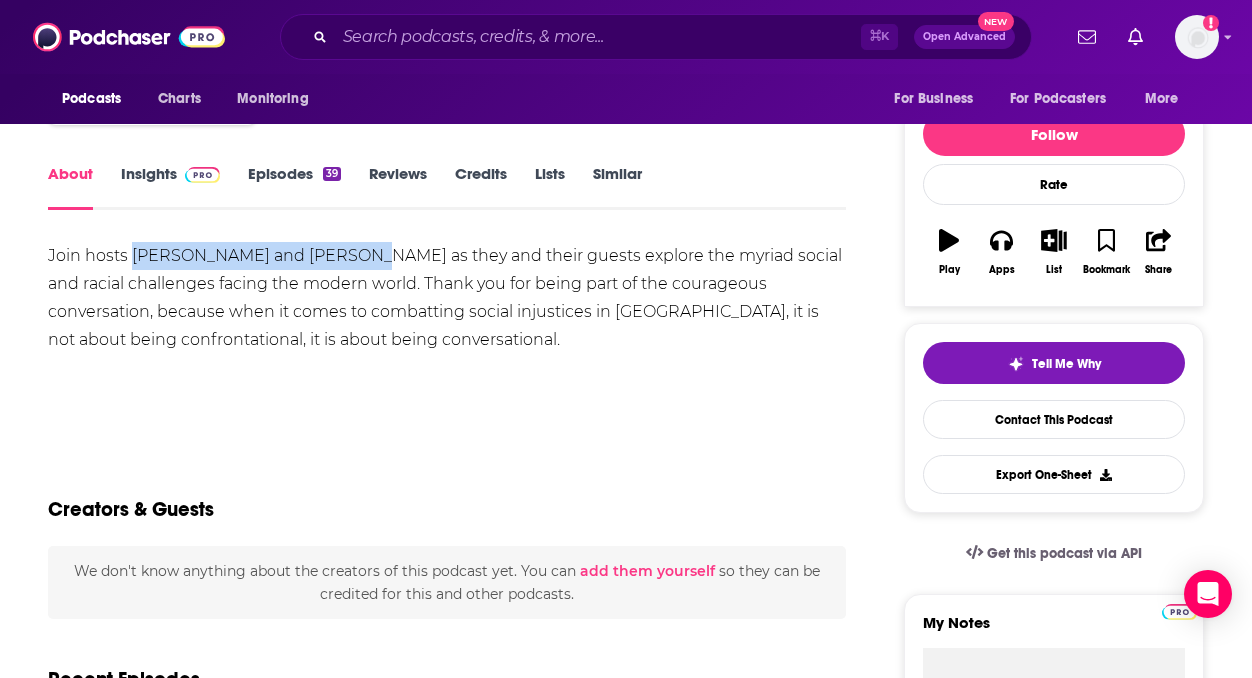 drag, startPoint x: 131, startPoint y: 249, endPoint x: 362, endPoint y: 258, distance: 231.17526 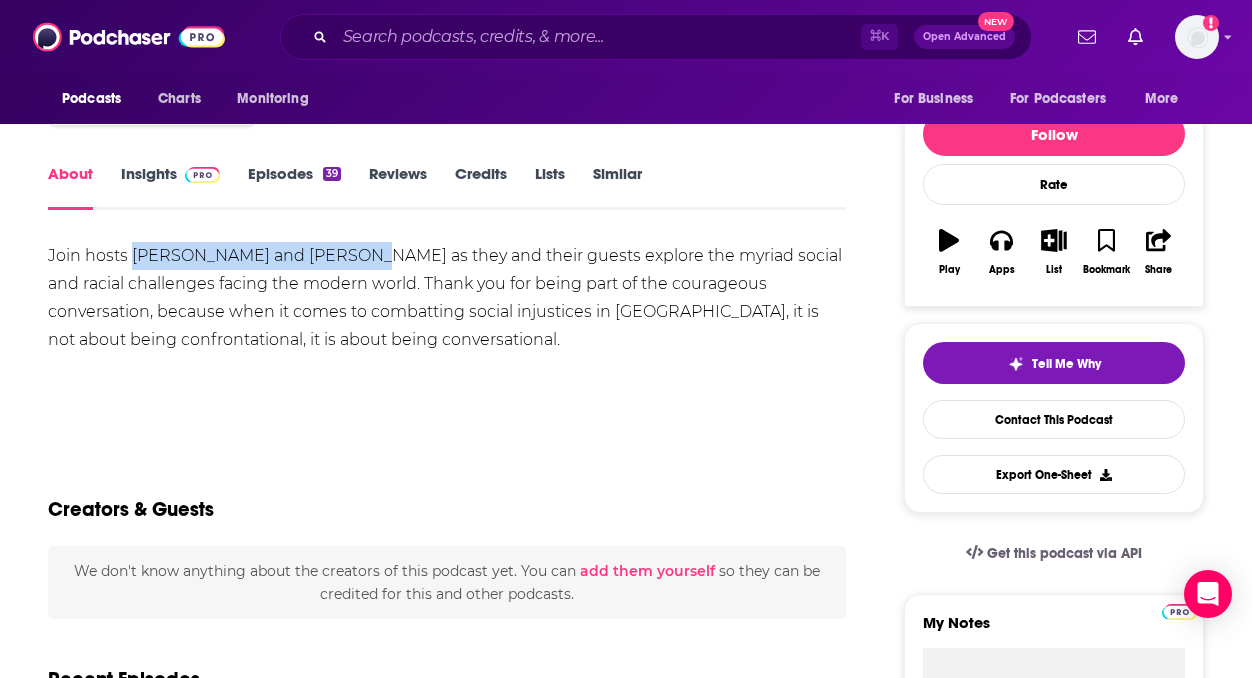copy on "Keva White and John Kepner" 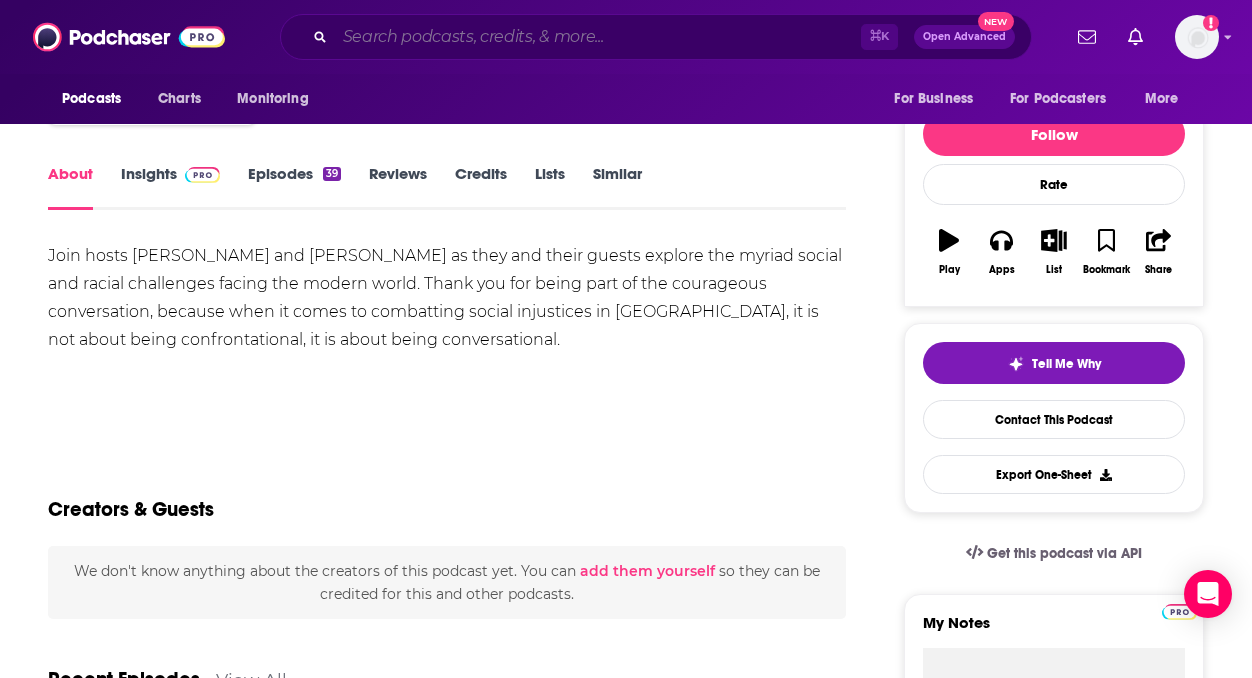 click at bounding box center (598, 37) 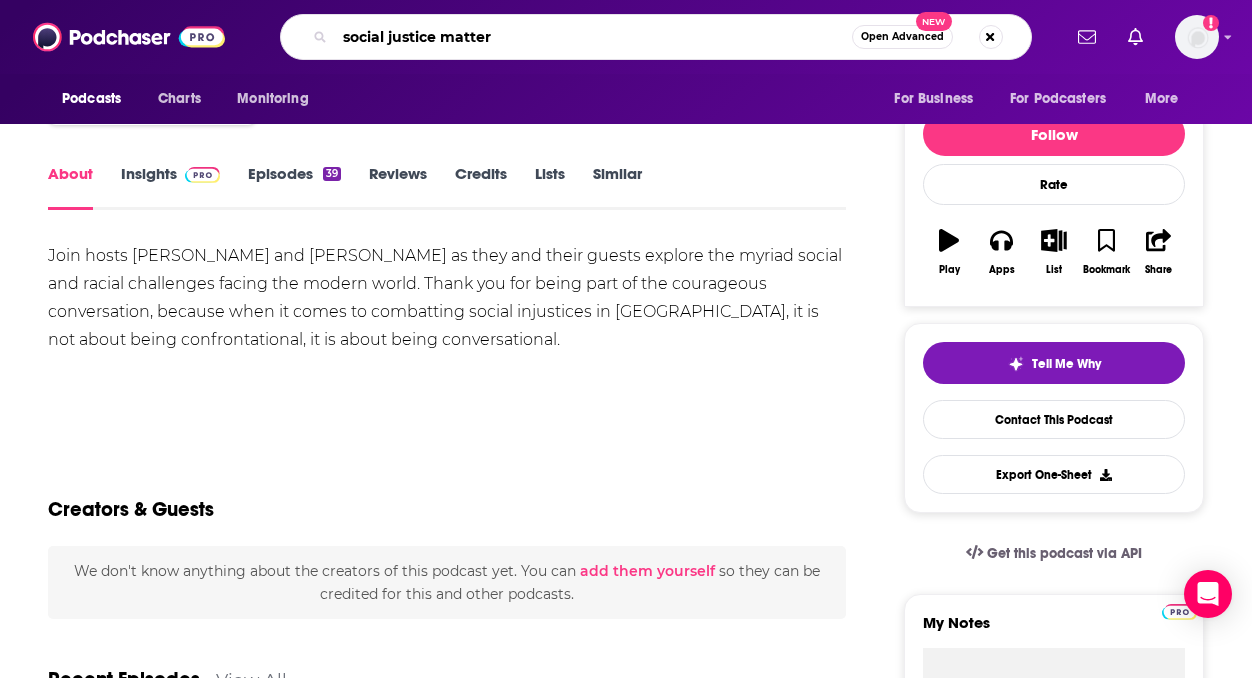 type on "social justice matters" 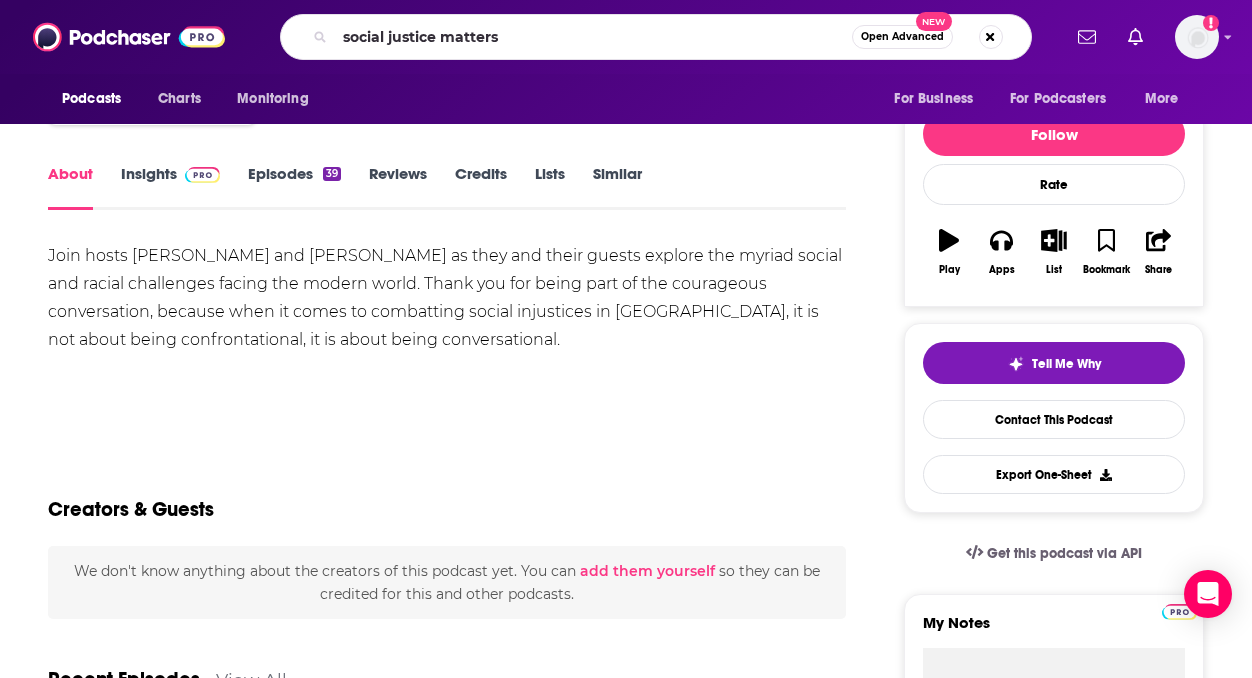 scroll, scrollTop: 0, scrollLeft: 0, axis: both 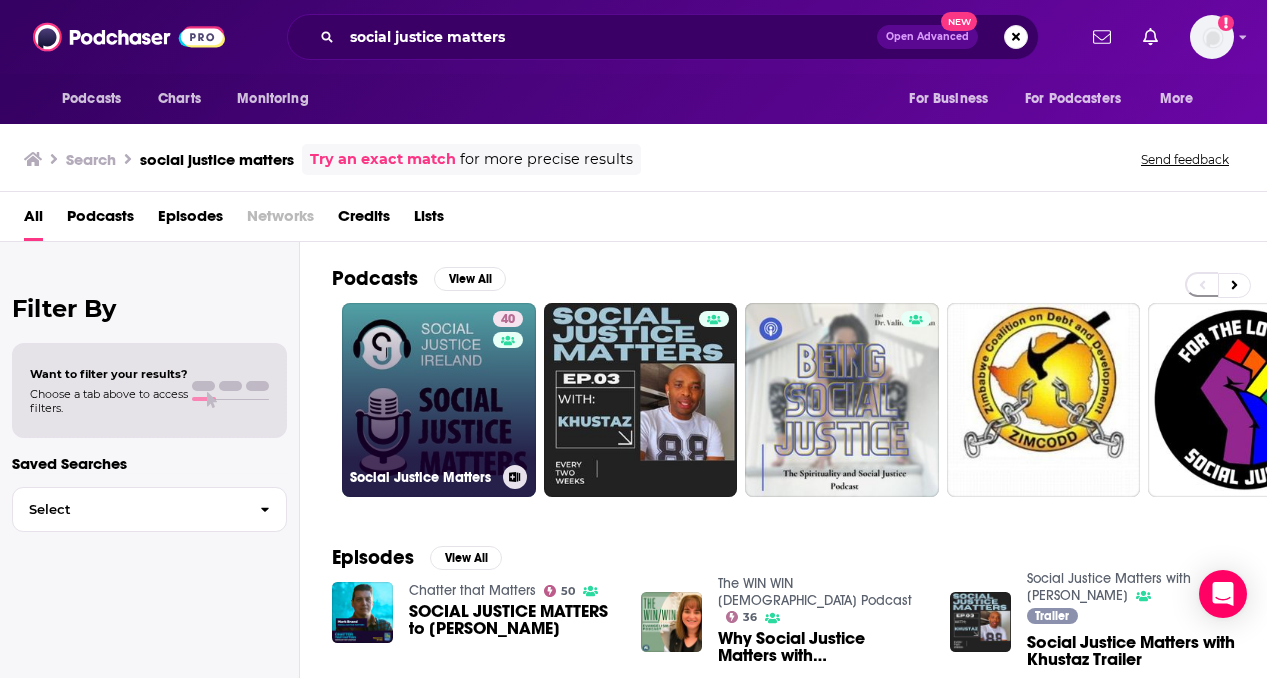 click on "40 Social Justice Matters" at bounding box center [439, 400] 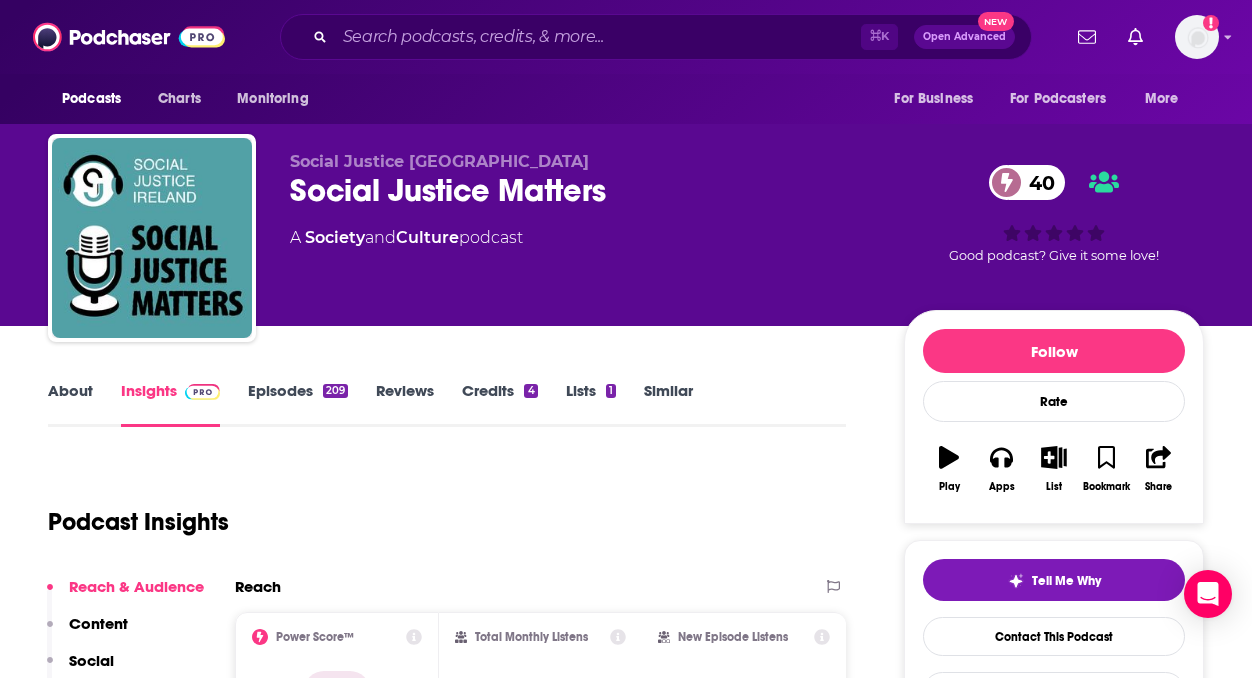 click on "About" at bounding box center [70, 404] 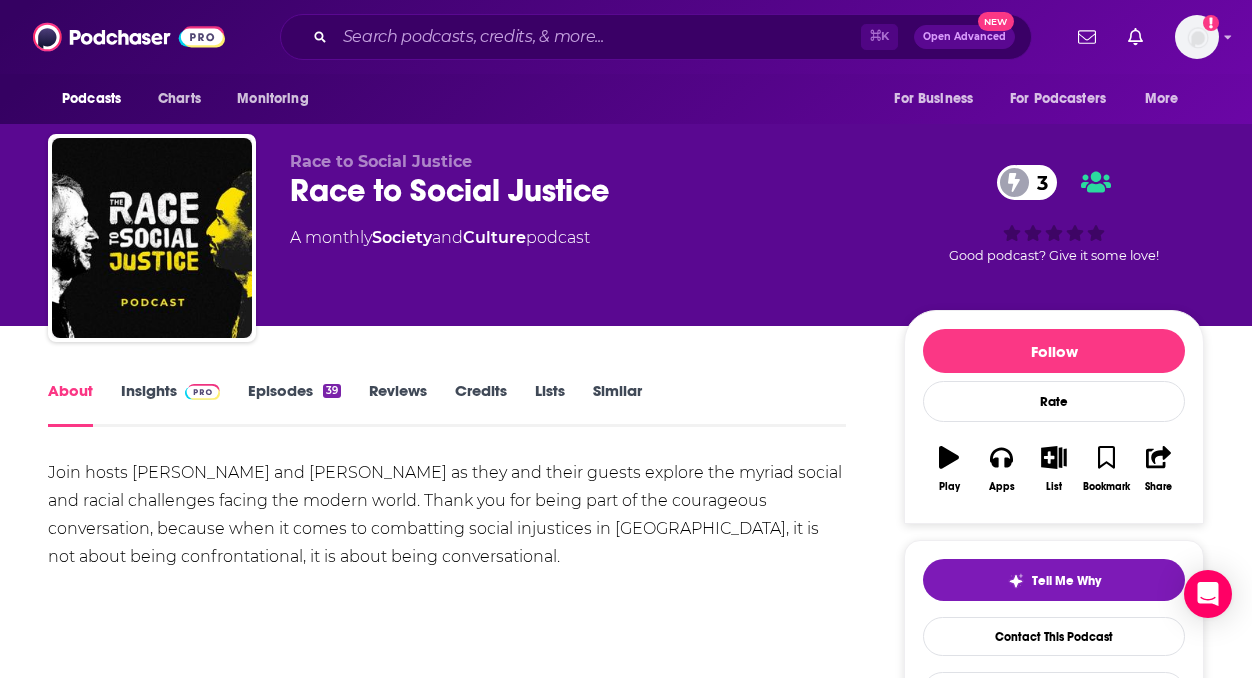 click on "Insights" at bounding box center (170, 404) 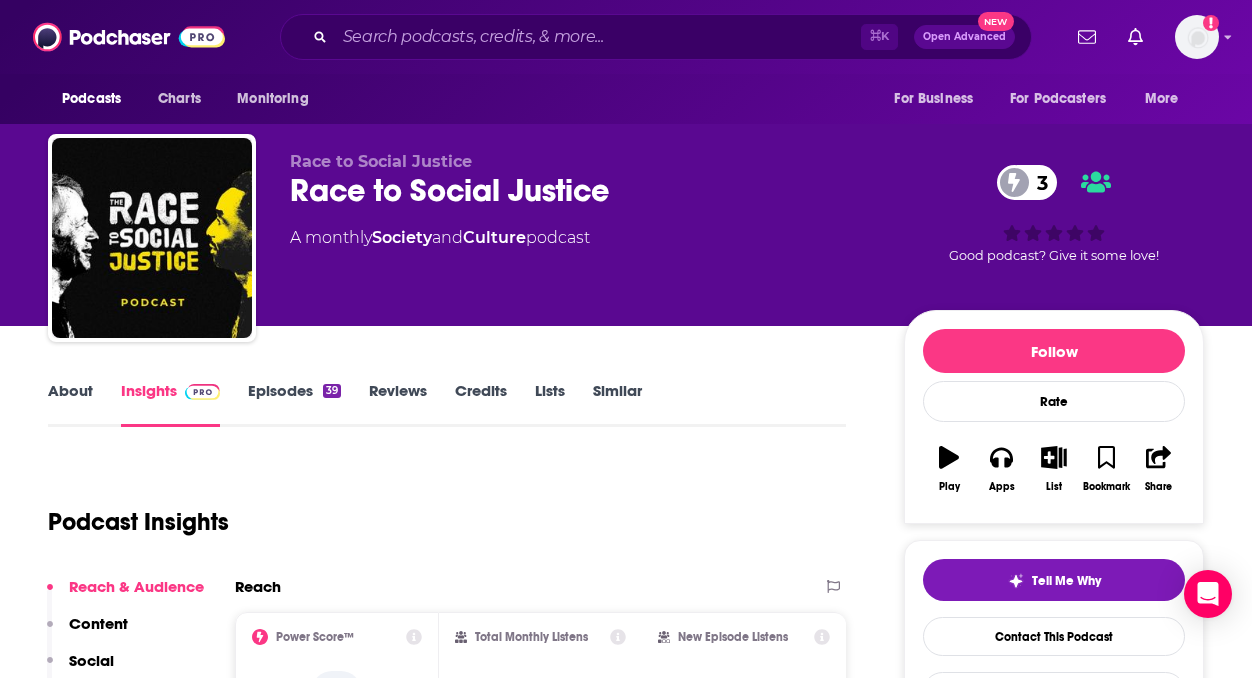 click on "3 Good podcast? Give it some love!" at bounding box center (1054, 214) 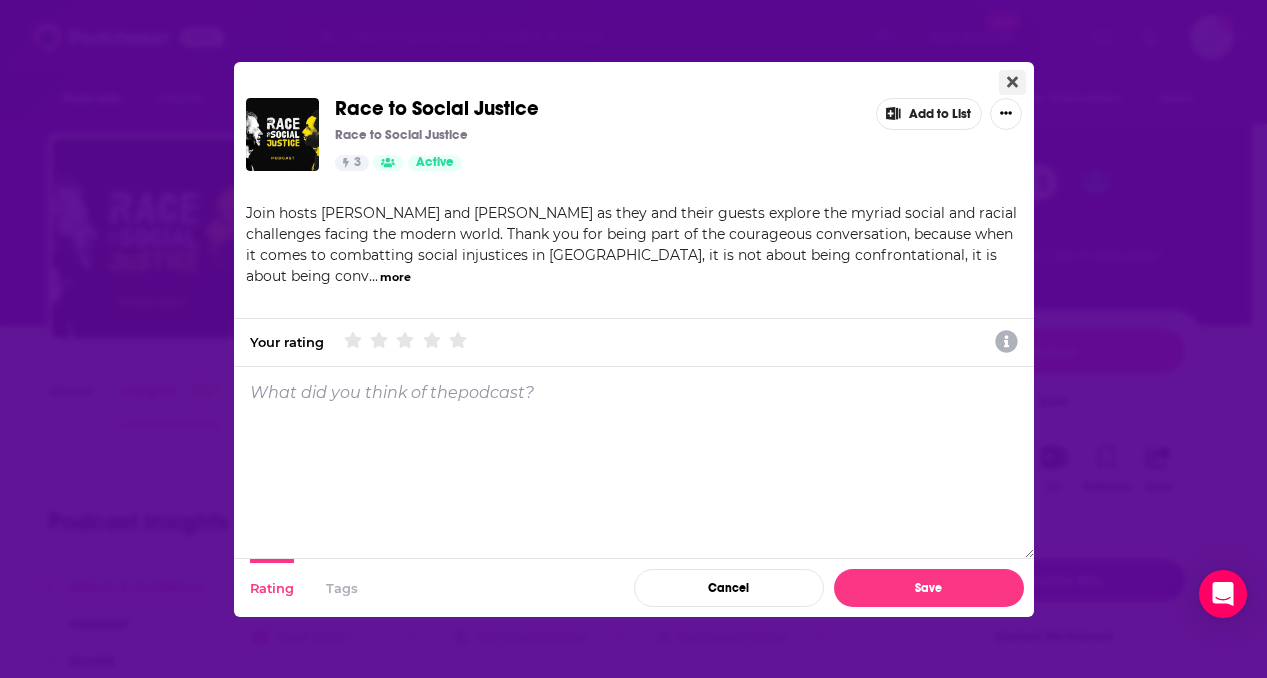 click 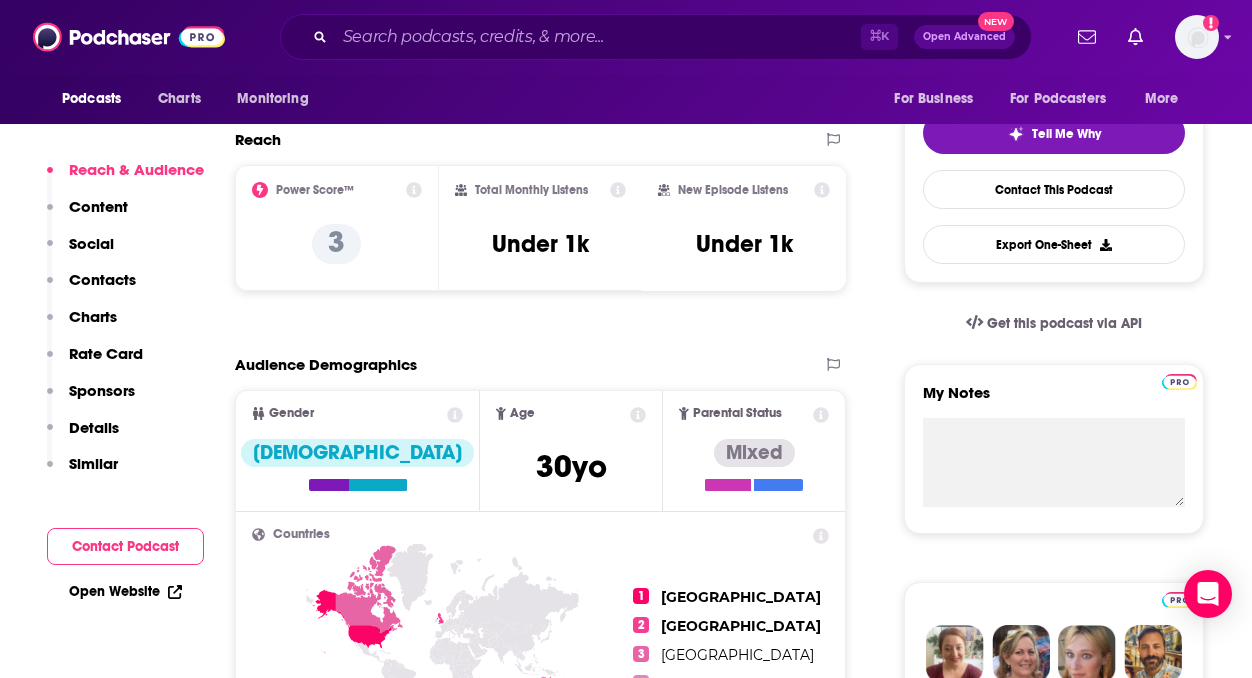scroll, scrollTop: 462, scrollLeft: 0, axis: vertical 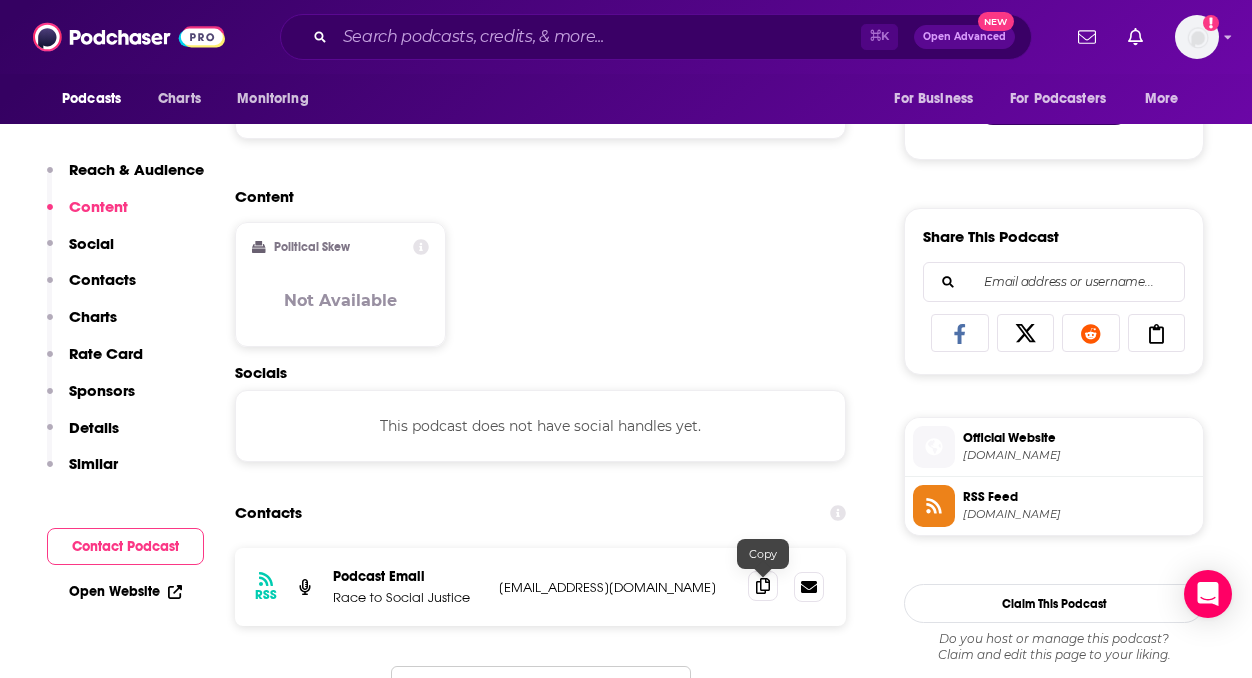click 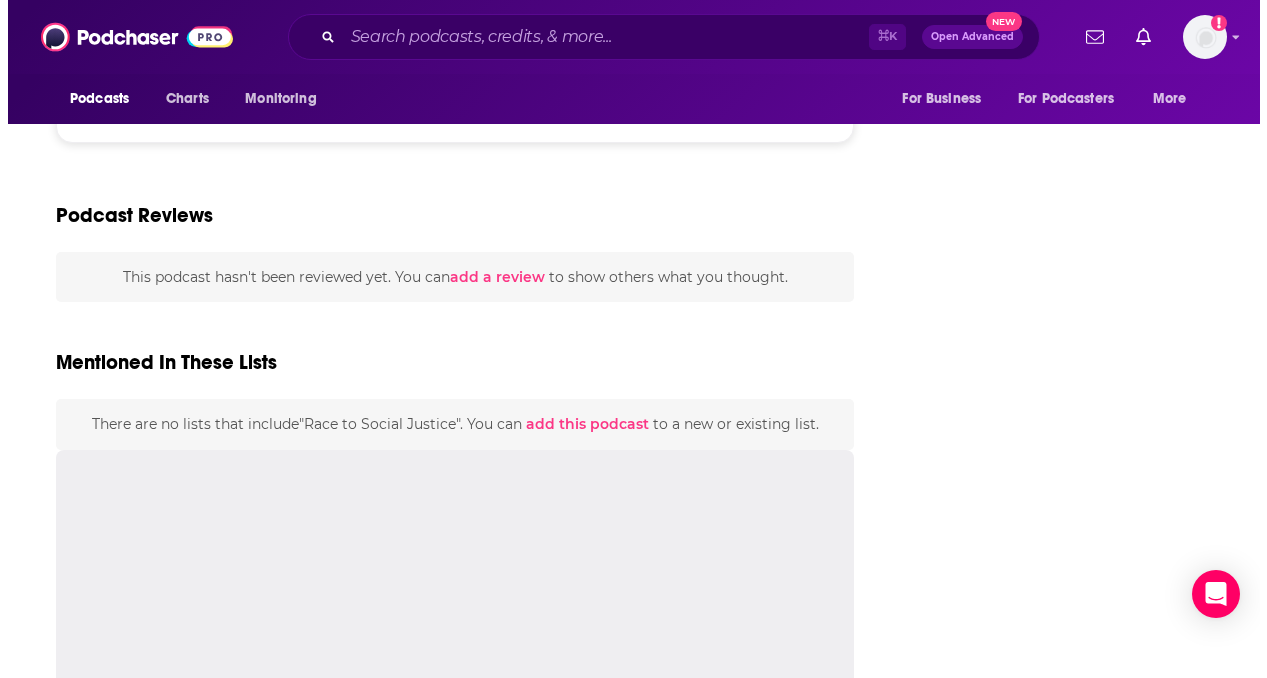 scroll, scrollTop: 0, scrollLeft: 0, axis: both 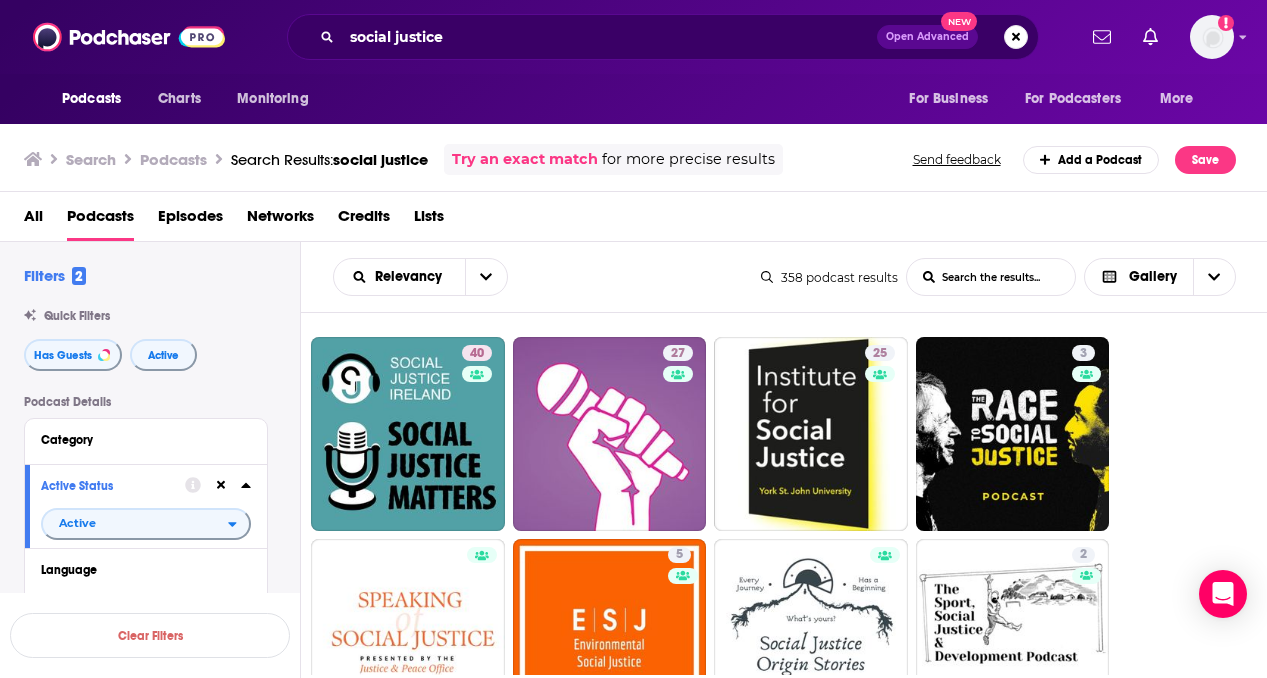 click on "40 27 25 3 5 2 34 46 28 67 26 70 34 5 4 0" at bounding box center [795, 1038] 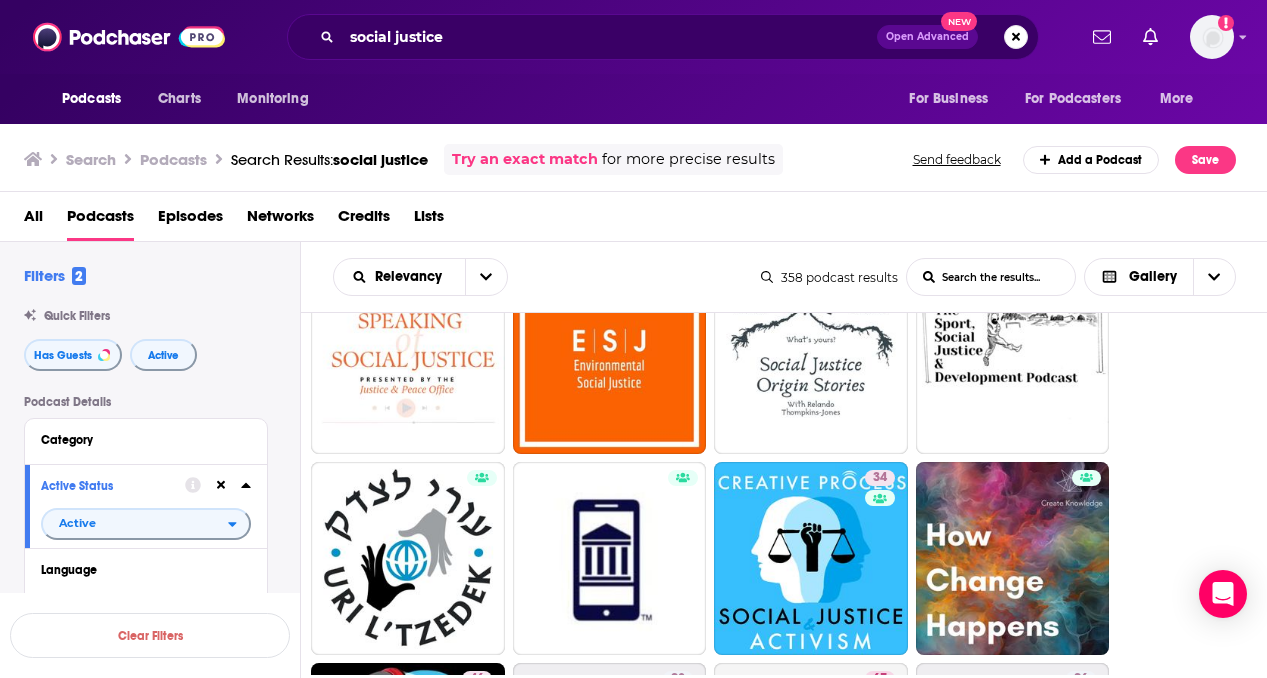 scroll, scrollTop: 280, scrollLeft: 0, axis: vertical 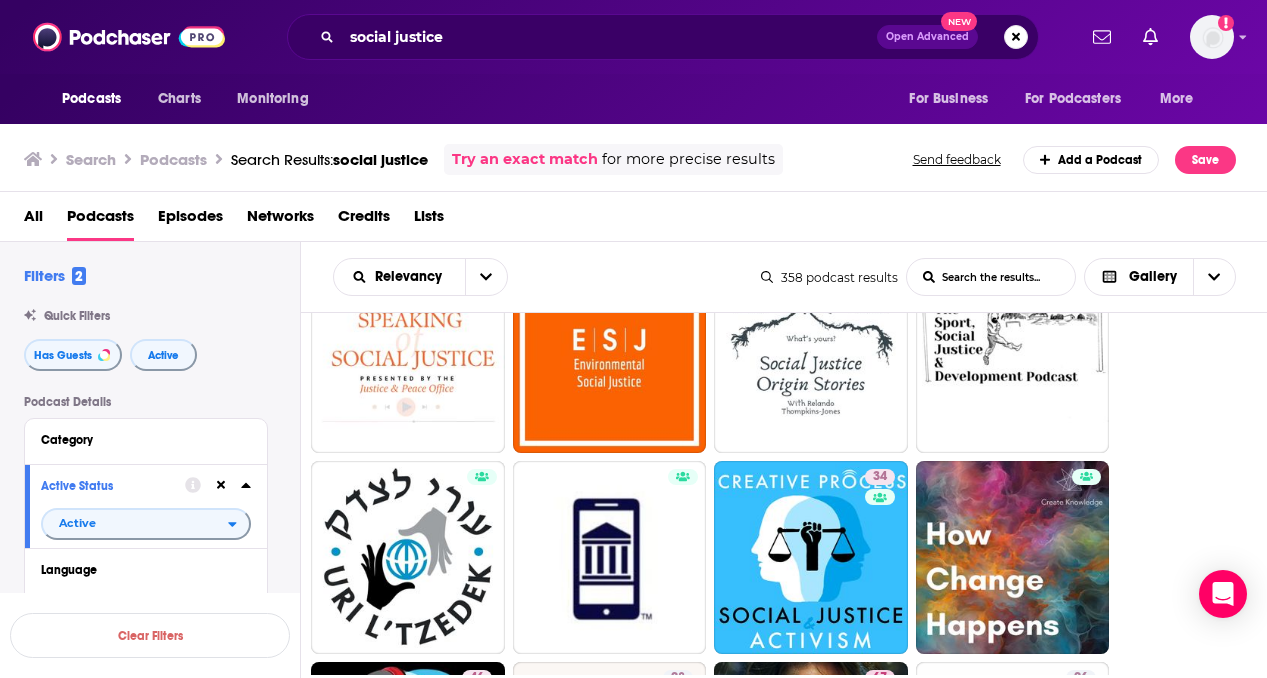 click on "40 27 25 3 5 2 34 46 28 67 26 70 34 5 4 0" at bounding box center (795, 758) 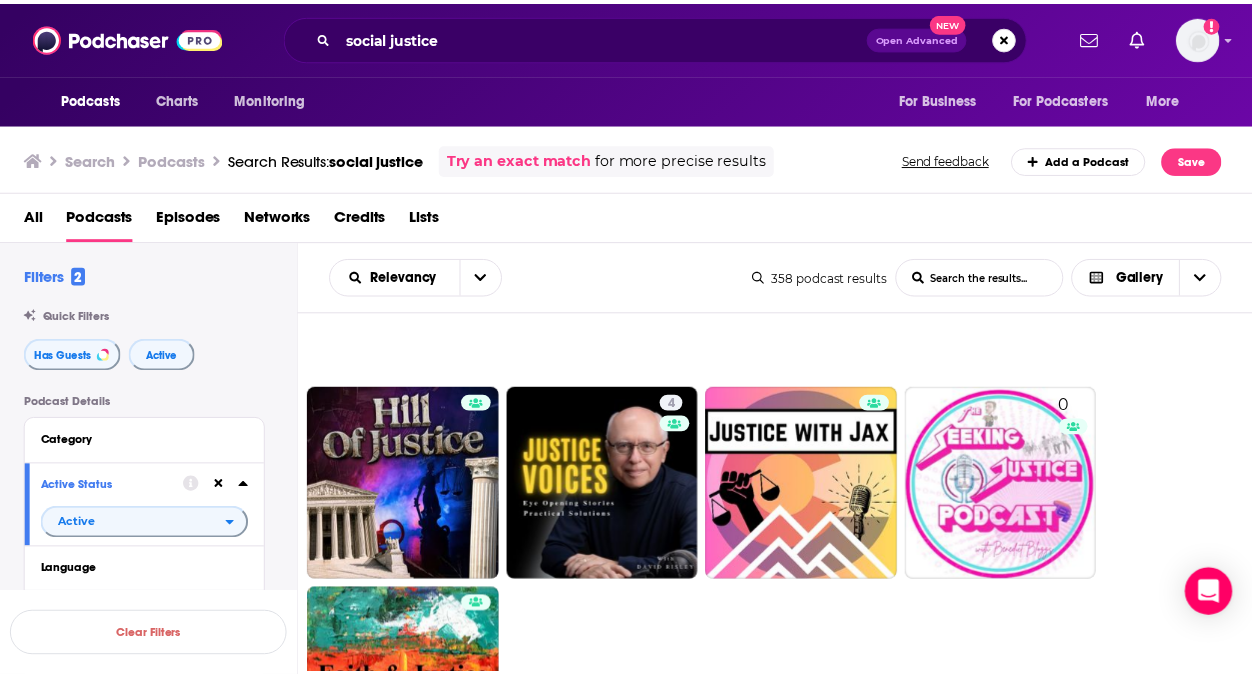 scroll, scrollTop: 960, scrollLeft: 0, axis: vertical 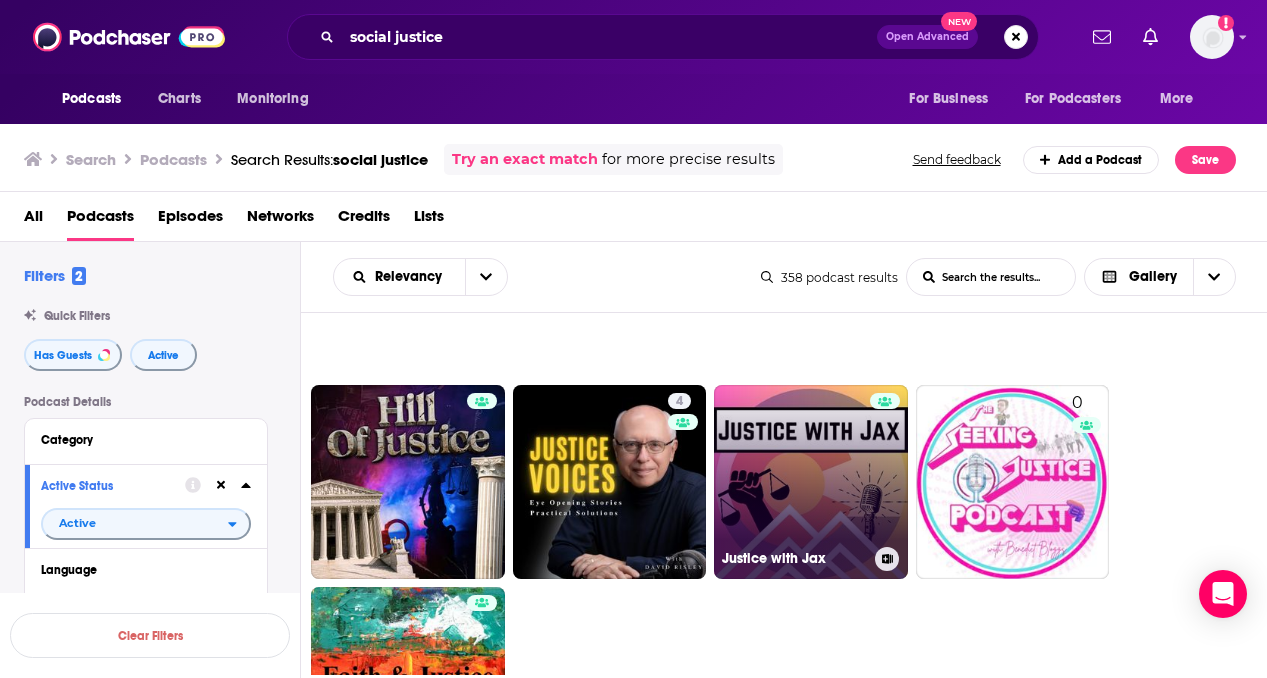 click on "Justice with Jax" at bounding box center [811, 482] 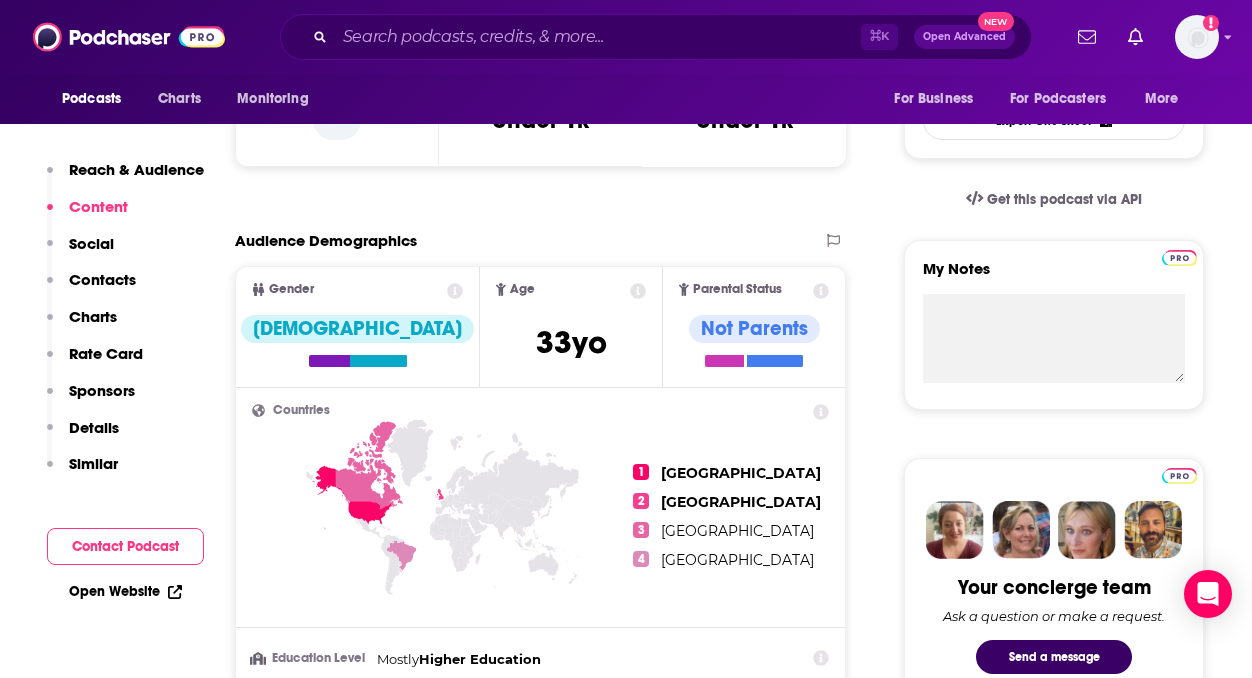 scroll, scrollTop: 0, scrollLeft: 0, axis: both 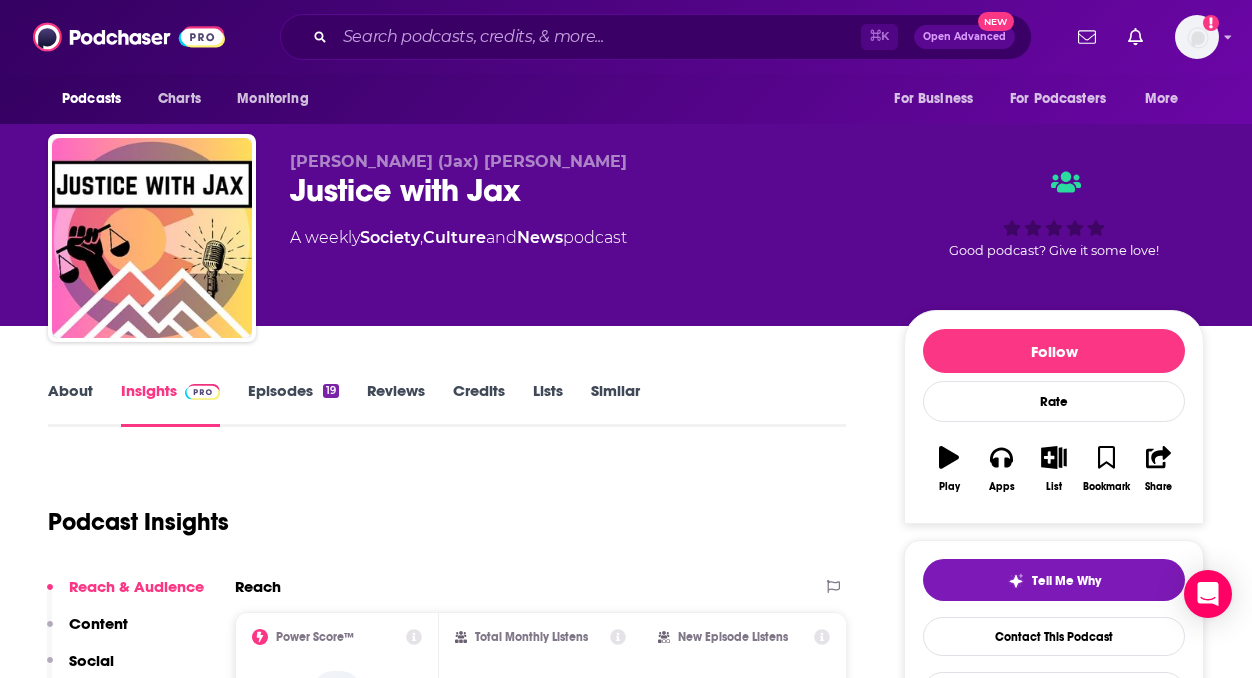 click on "Episodes 19" at bounding box center (293, 404) 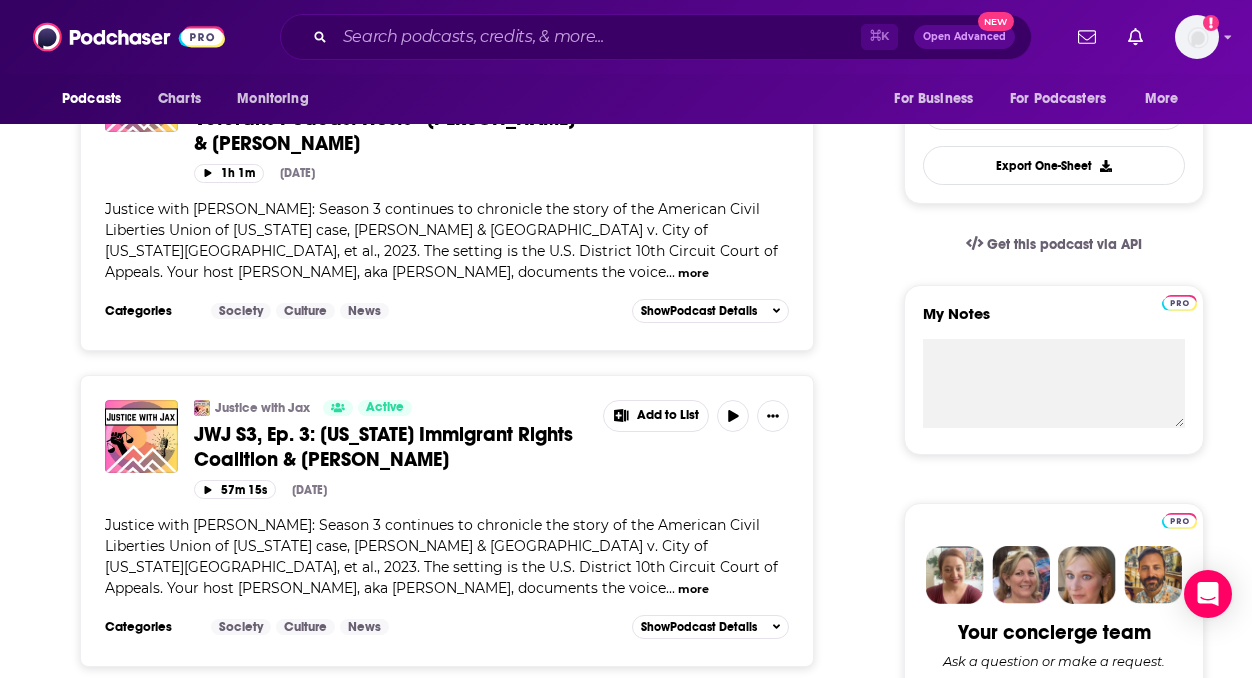 scroll, scrollTop: 0, scrollLeft: 0, axis: both 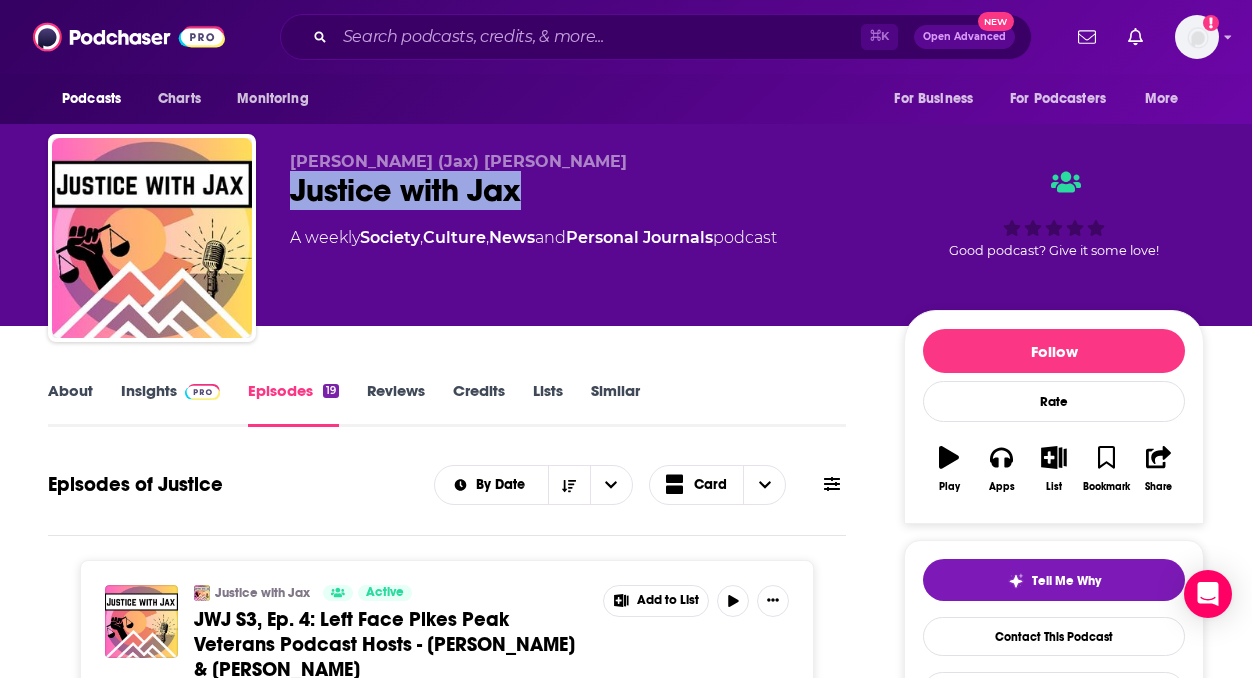 drag, startPoint x: 553, startPoint y: 198, endPoint x: 290, endPoint y: 190, distance: 263.12164 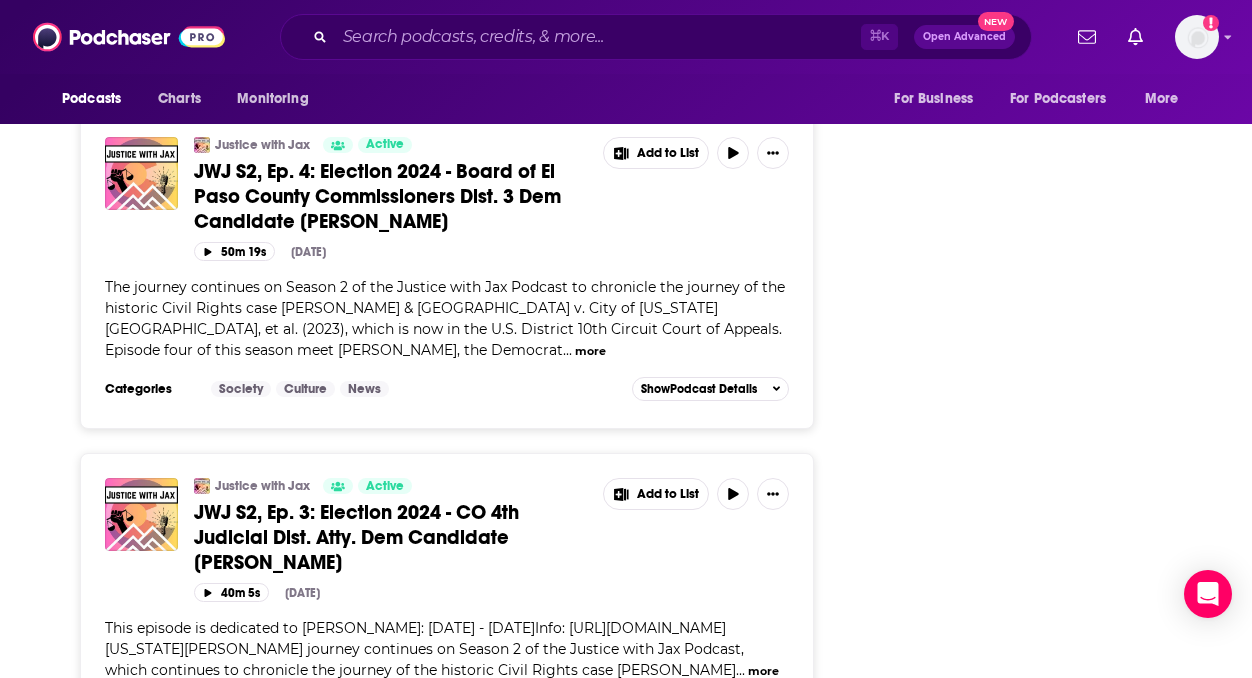 scroll, scrollTop: 3267, scrollLeft: 0, axis: vertical 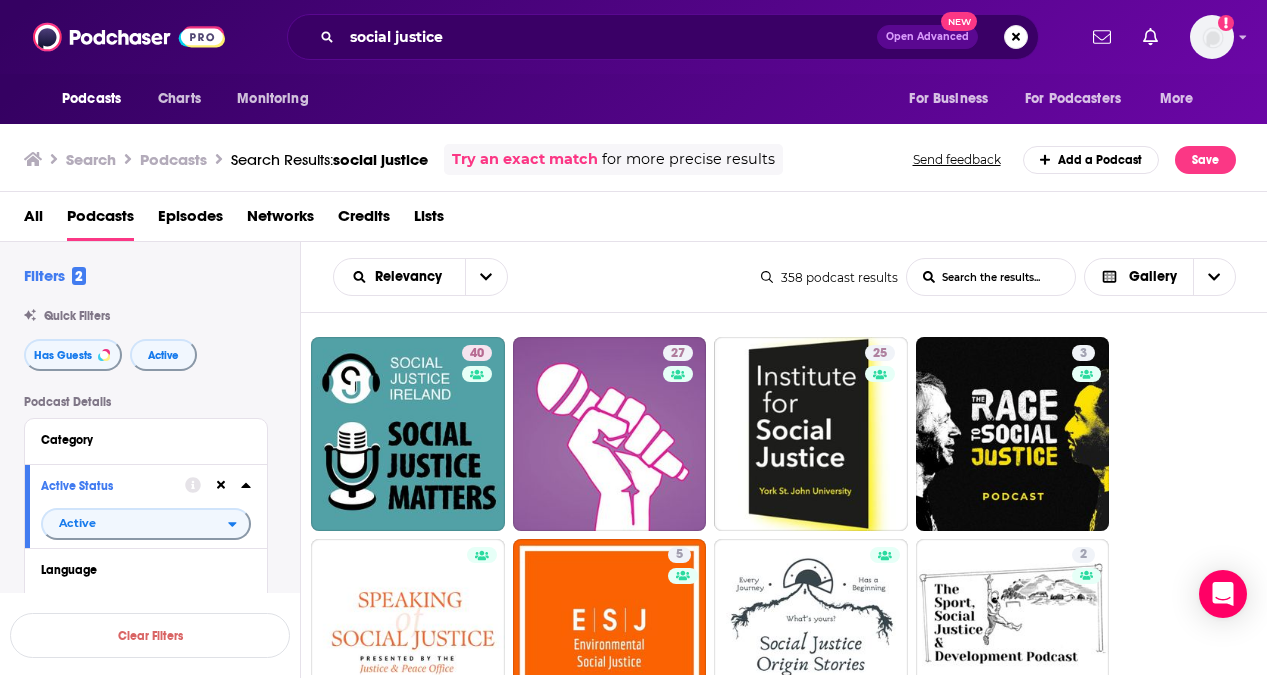 click on "40 27 25 3 5 2 34 46 28 67 26 70 34 5 4 0" at bounding box center (784, 1030) 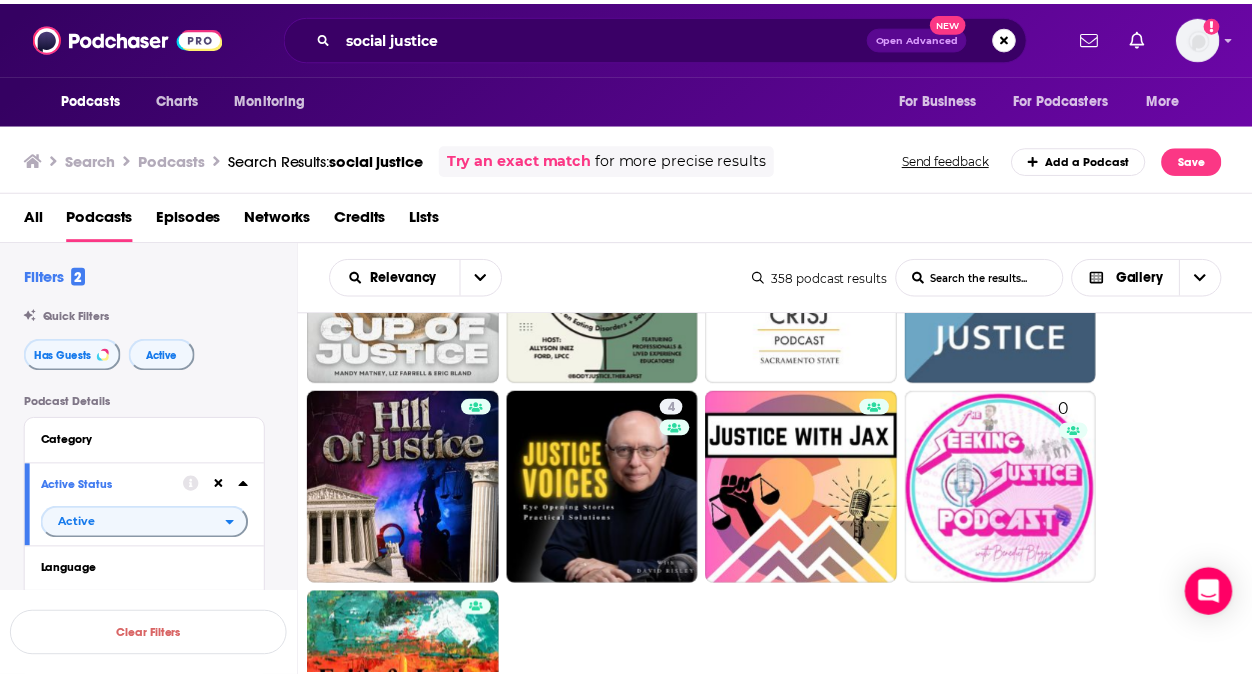 scroll, scrollTop: 960, scrollLeft: 0, axis: vertical 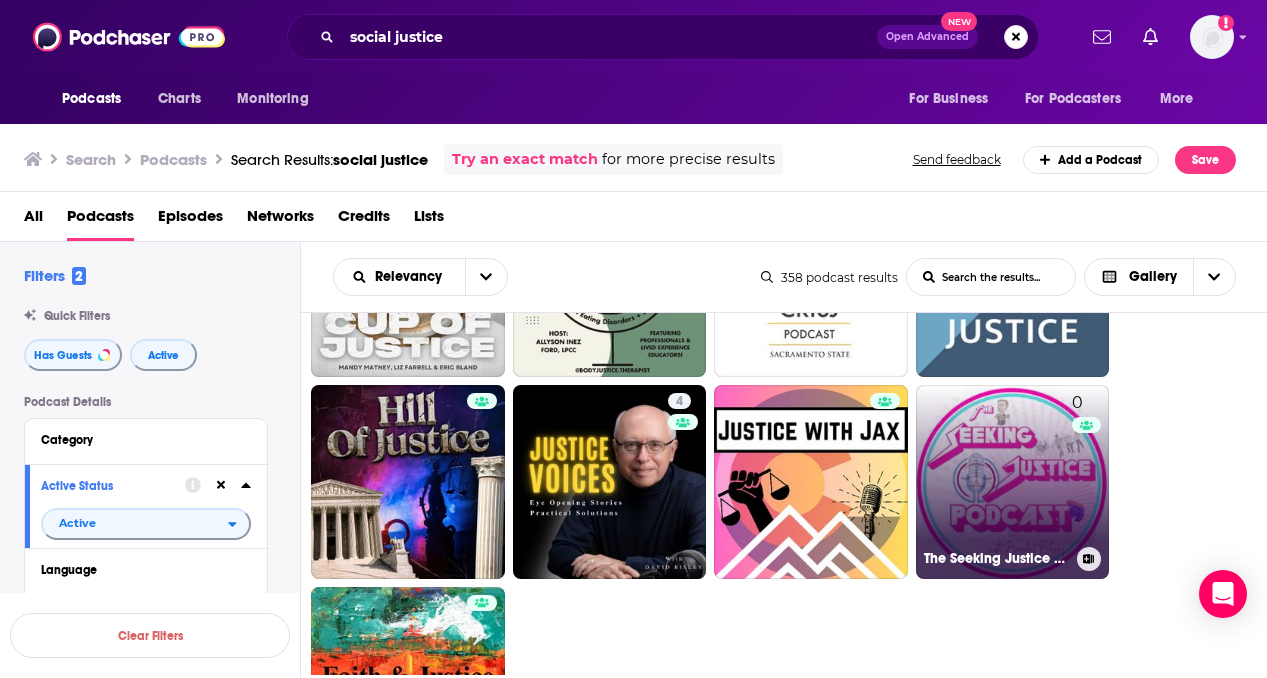 click on "0 The Seeking Justice Podcast™" at bounding box center (1013, 482) 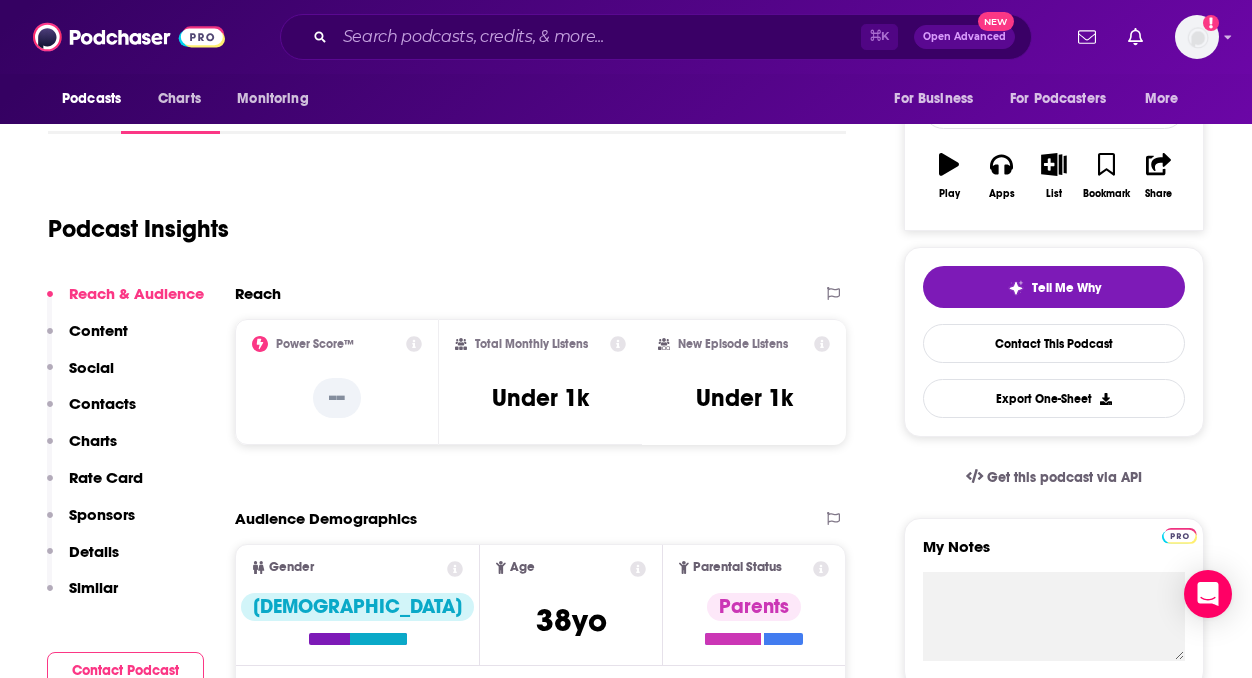 scroll, scrollTop: 0, scrollLeft: 0, axis: both 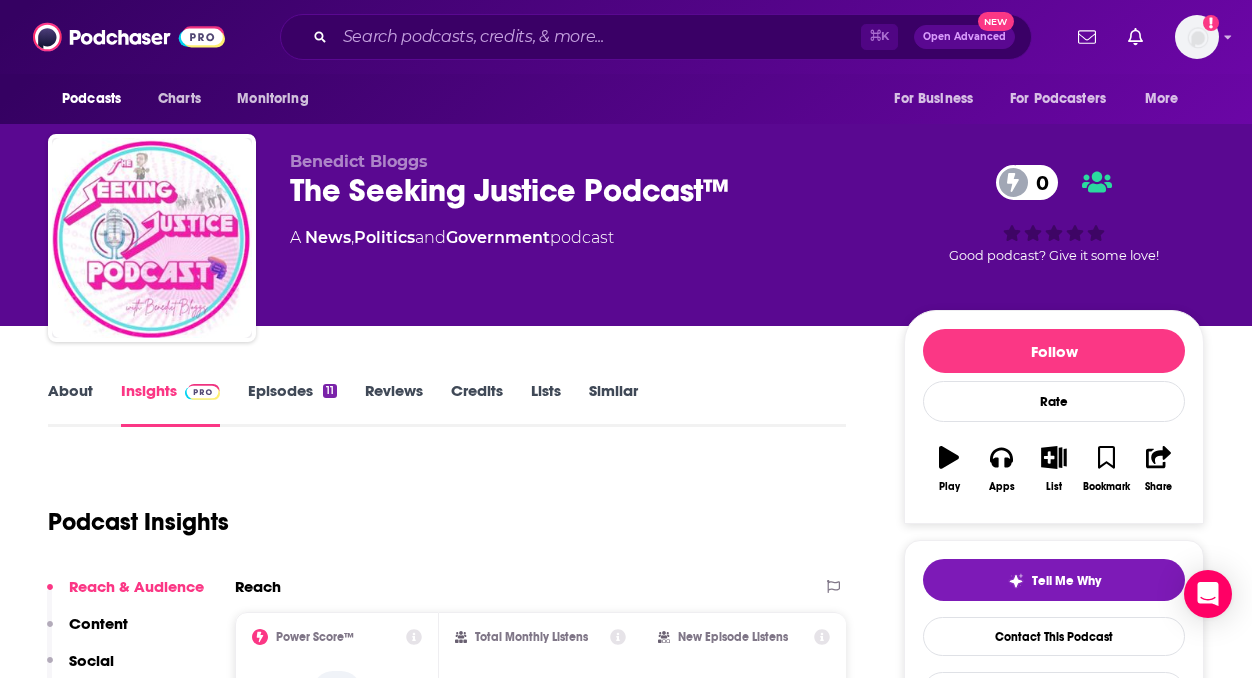 click on "Episodes 11" at bounding box center [292, 404] 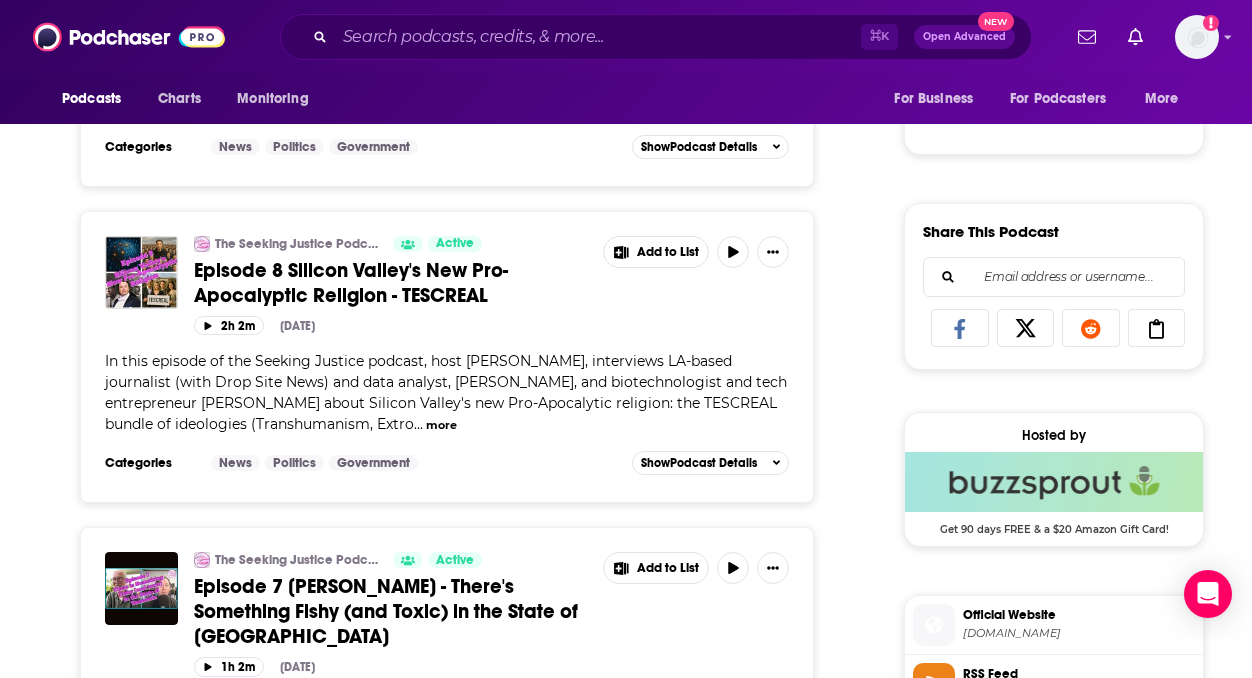 scroll, scrollTop: 1172, scrollLeft: 0, axis: vertical 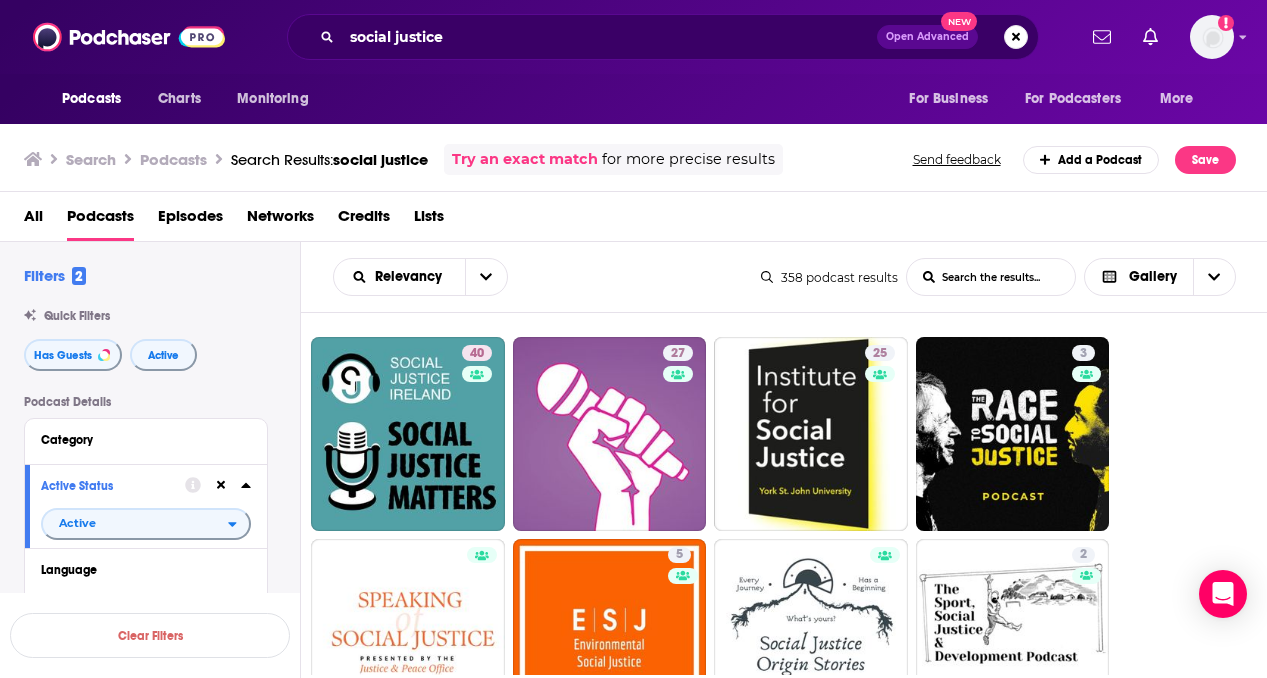 click on "All Podcasts Episodes Networks Credits Lists" at bounding box center (638, 220) 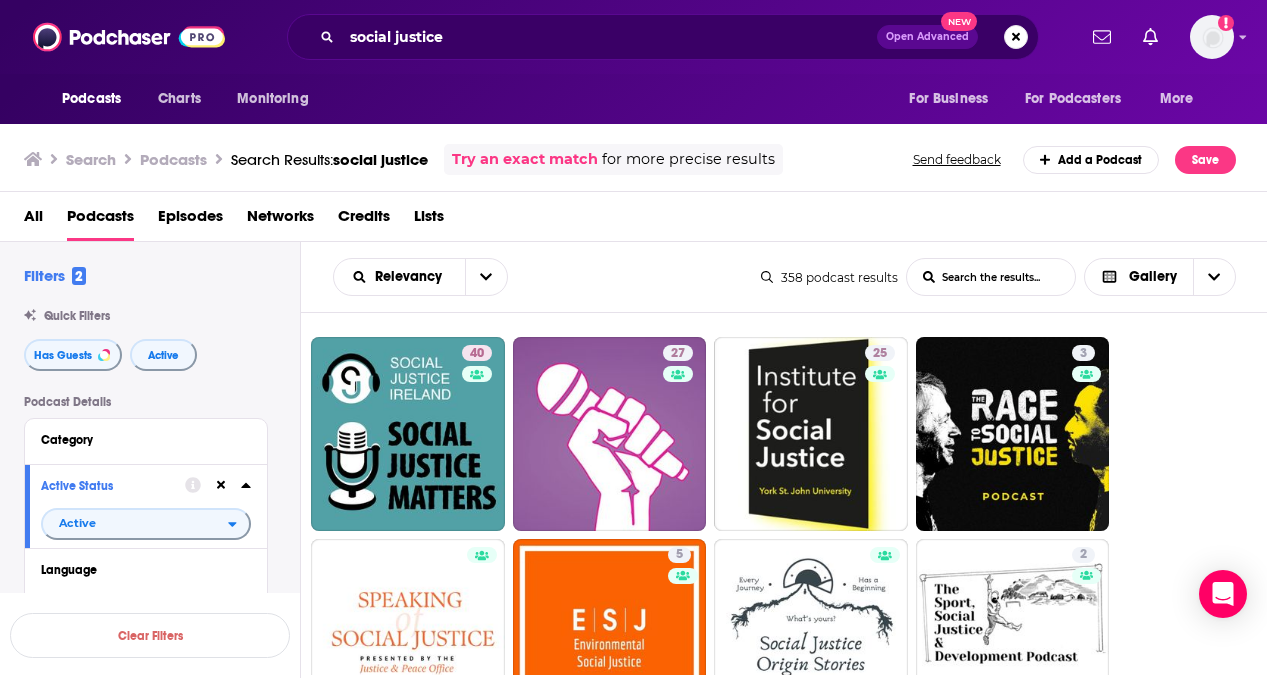 click on "40 27 25 3 5 2 34 46 28 67 26 70 34 5 4 0" at bounding box center (795, 1038) 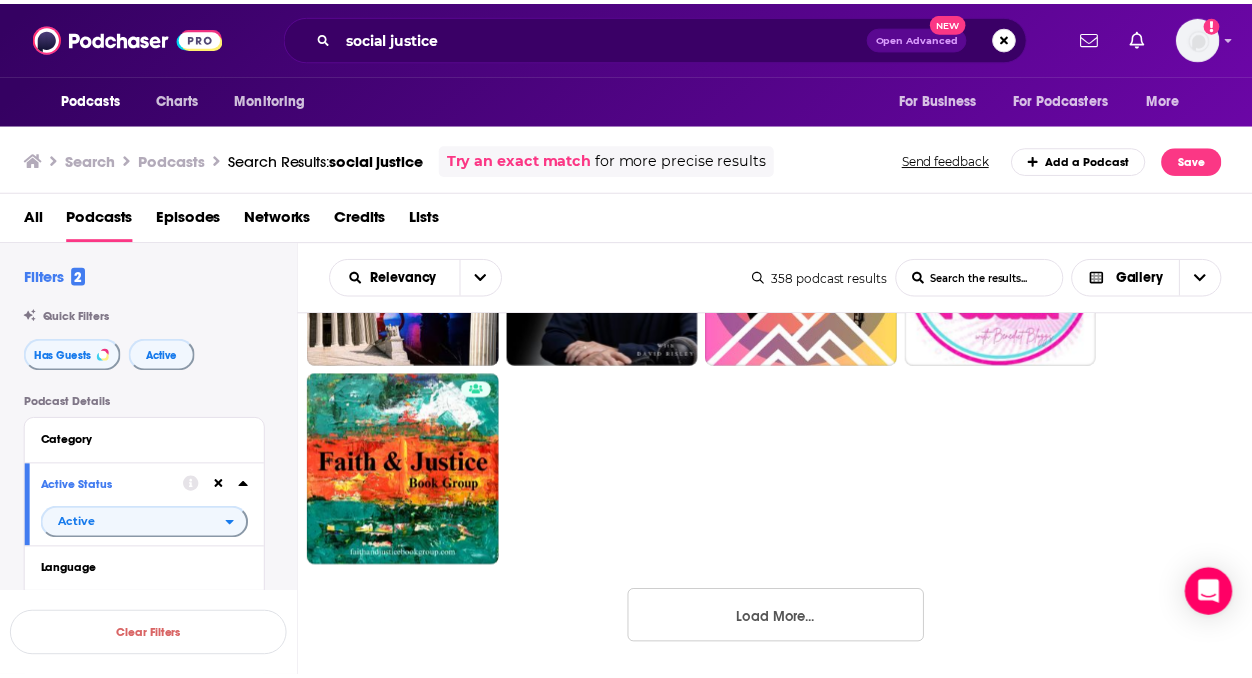 scroll, scrollTop: 1175, scrollLeft: 0, axis: vertical 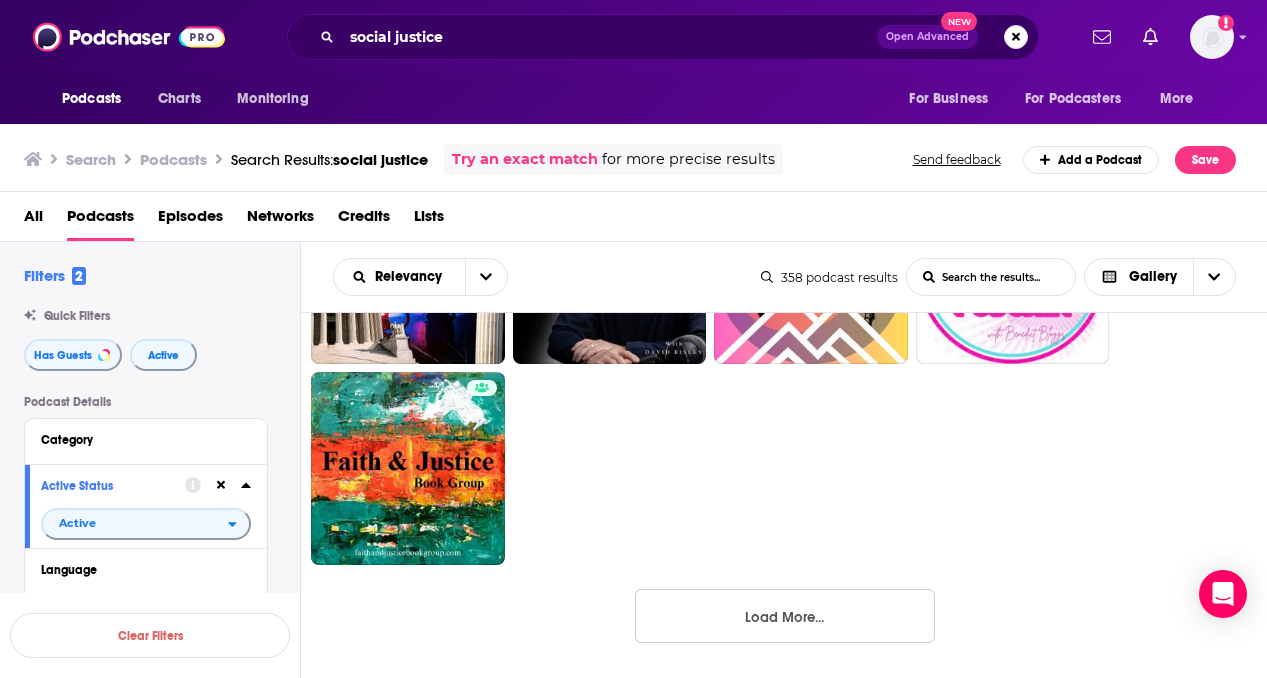 click on "Load More..." at bounding box center (785, 616) 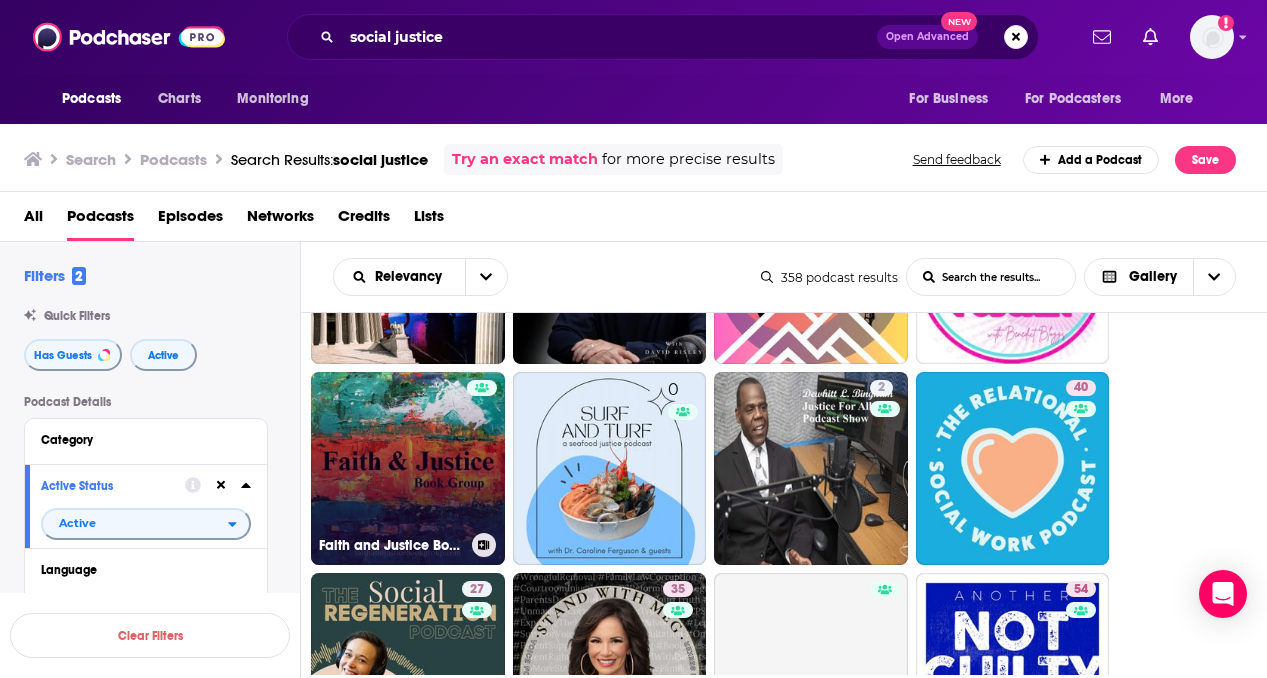 click at bounding box center [482, 457] 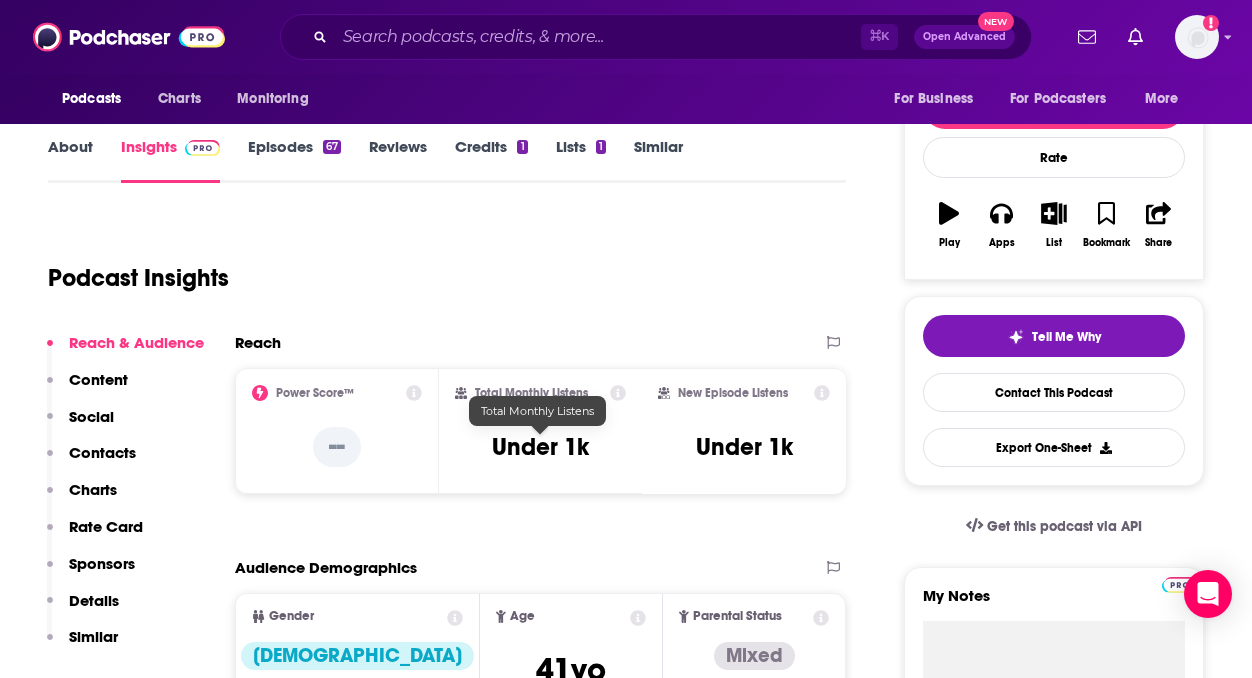 scroll, scrollTop: 320, scrollLeft: 0, axis: vertical 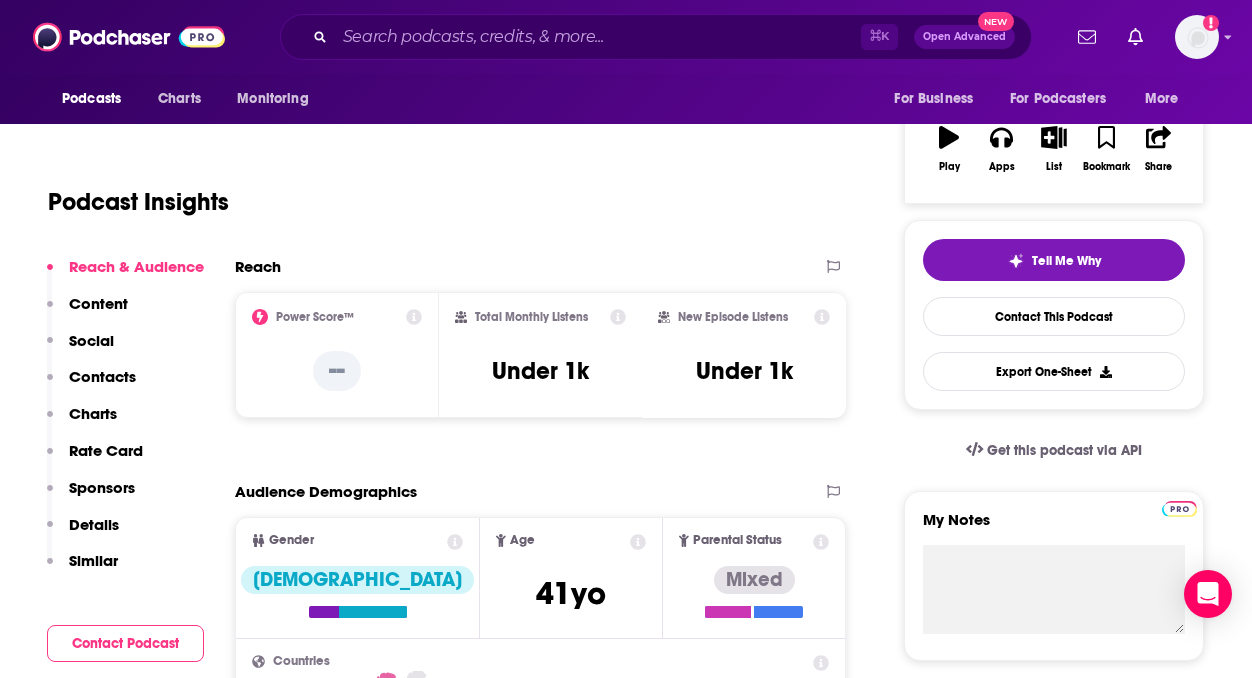 click on "Reach & Audience Content Social Contacts Charts Rate Card Sponsors Details Similar" at bounding box center [125, 422] 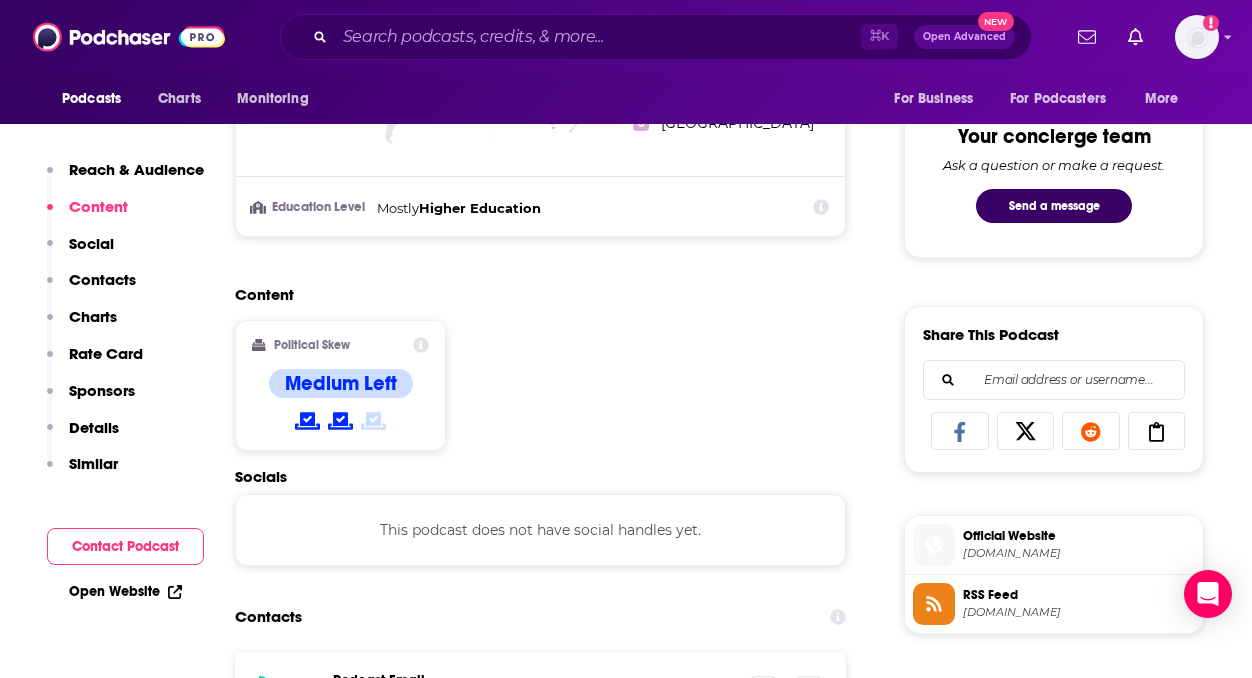 scroll, scrollTop: 1029, scrollLeft: 0, axis: vertical 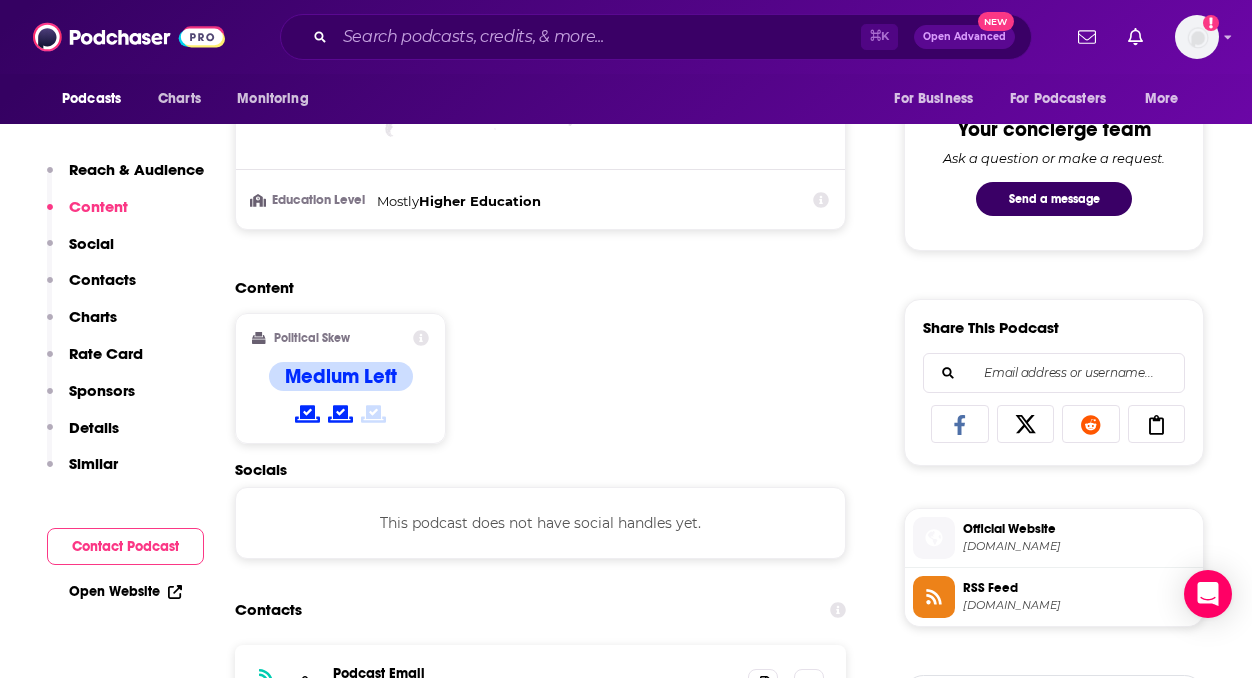 click on "Social" at bounding box center [91, 243] 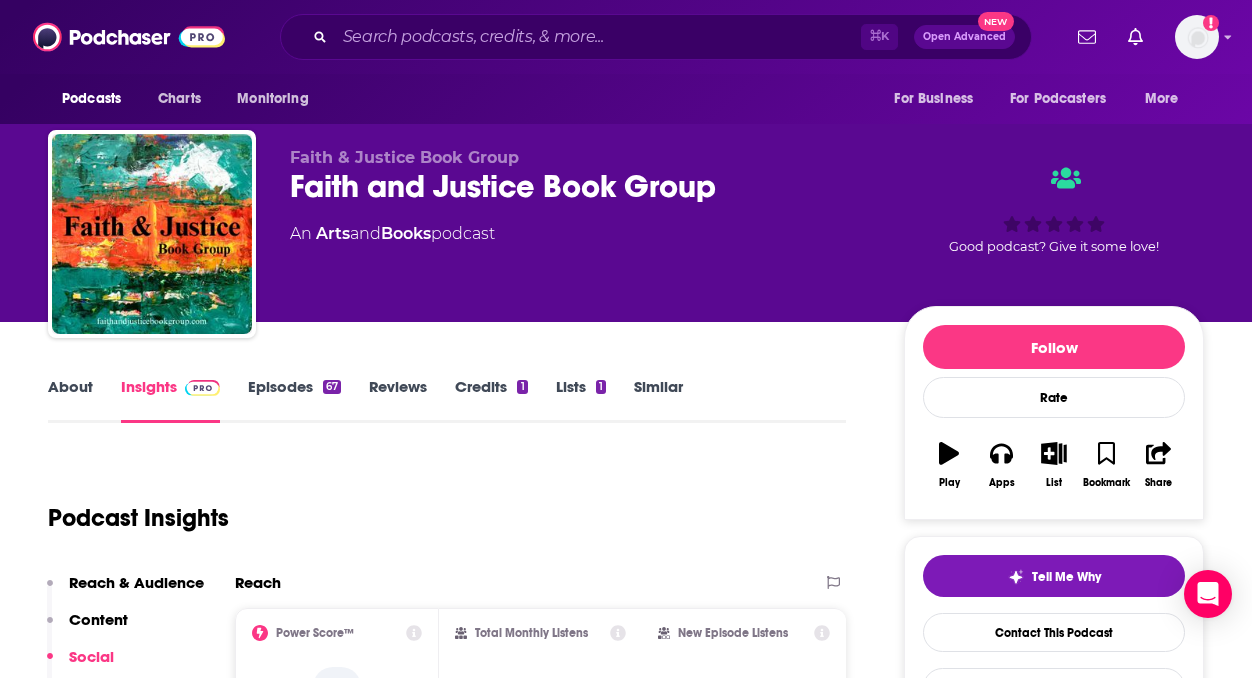 scroll, scrollTop: 0, scrollLeft: 0, axis: both 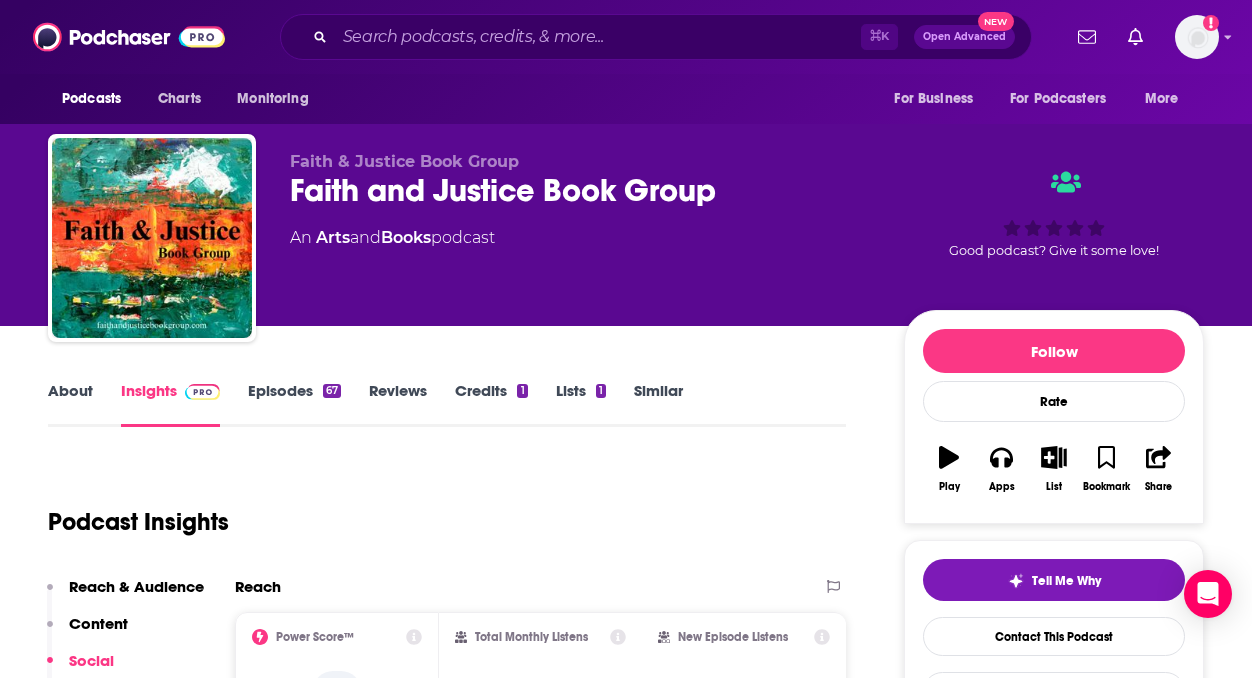 click on "About Insights Episodes 67 Reviews Credits 1 Lists 1 Similar" at bounding box center [447, 402] 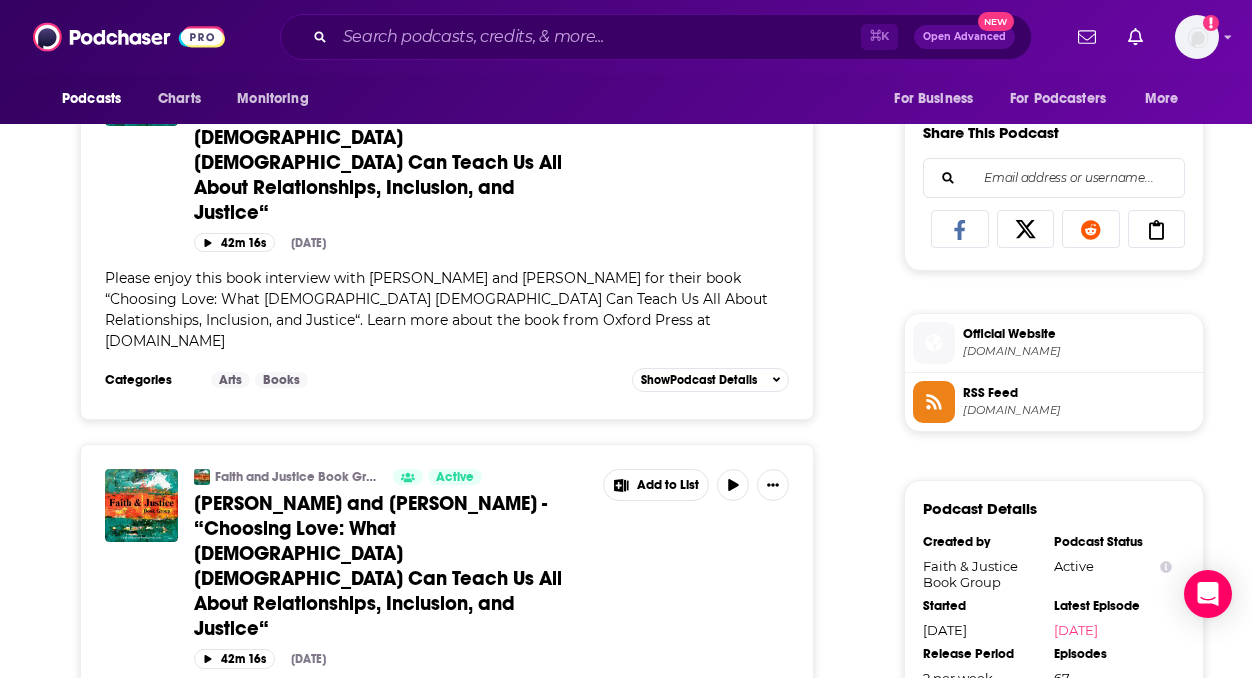 scroll, scrollTop: 0, scrollLeft: 0, axis: both 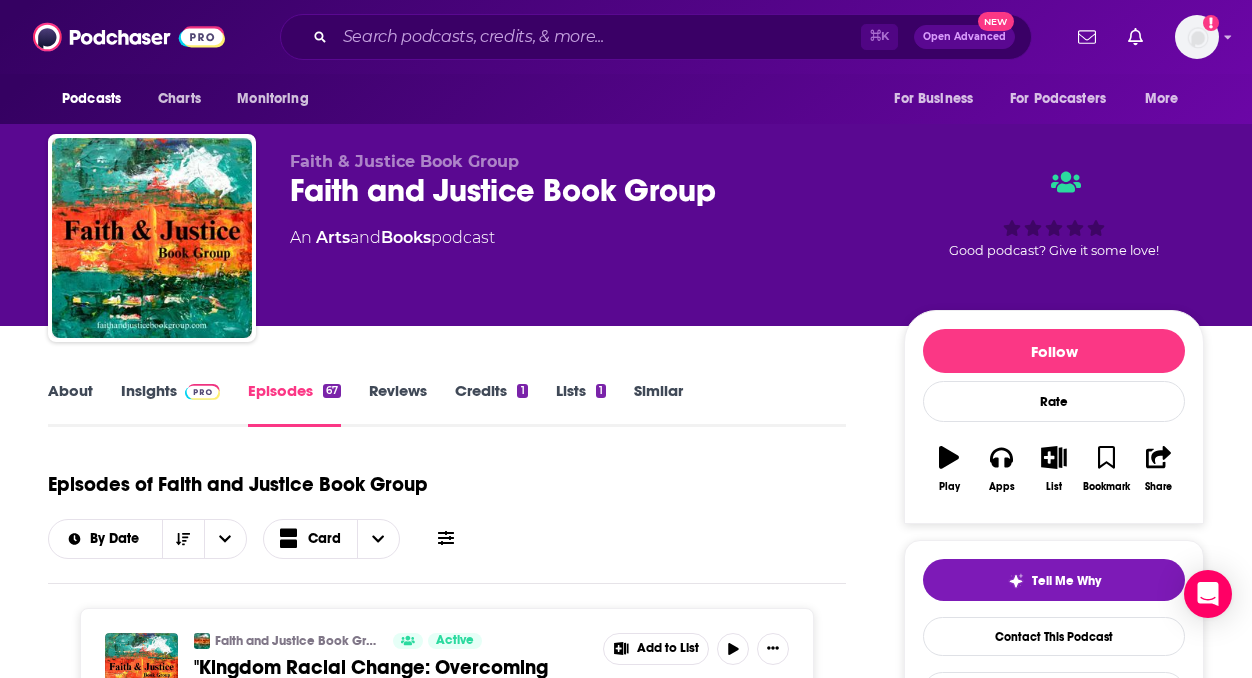 click on "Insights" at bounding box center (170, 404) 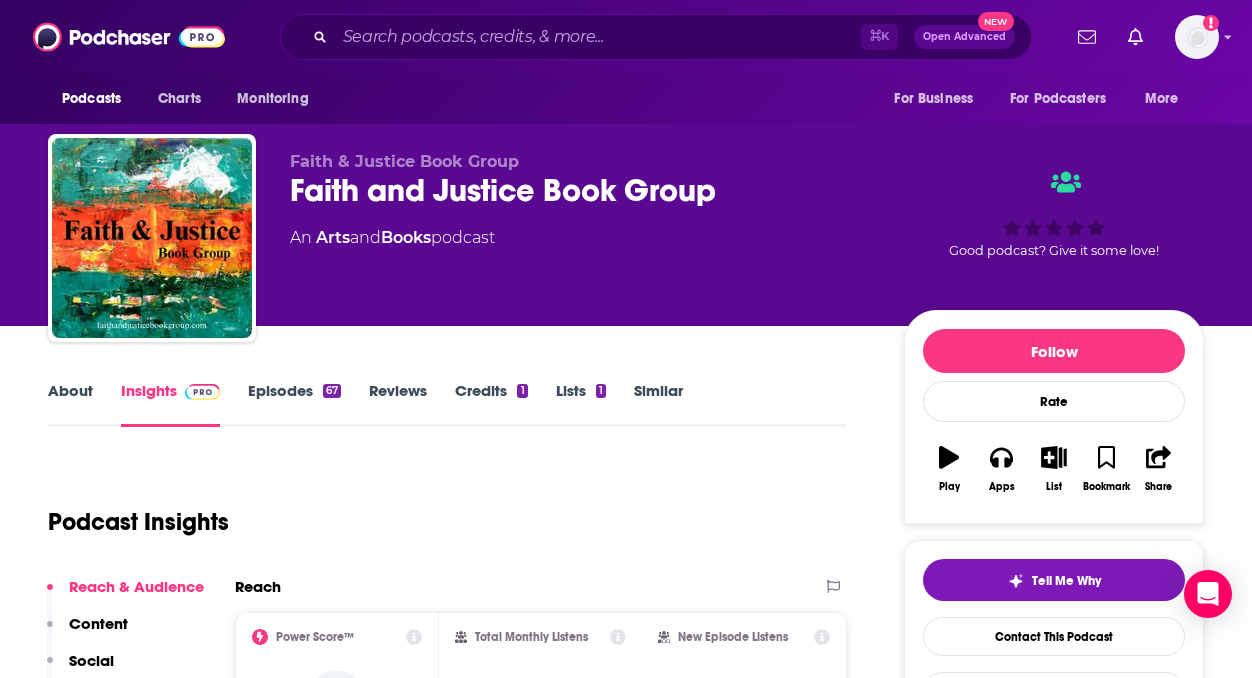 click on "About" at bounding box center [70, 404] 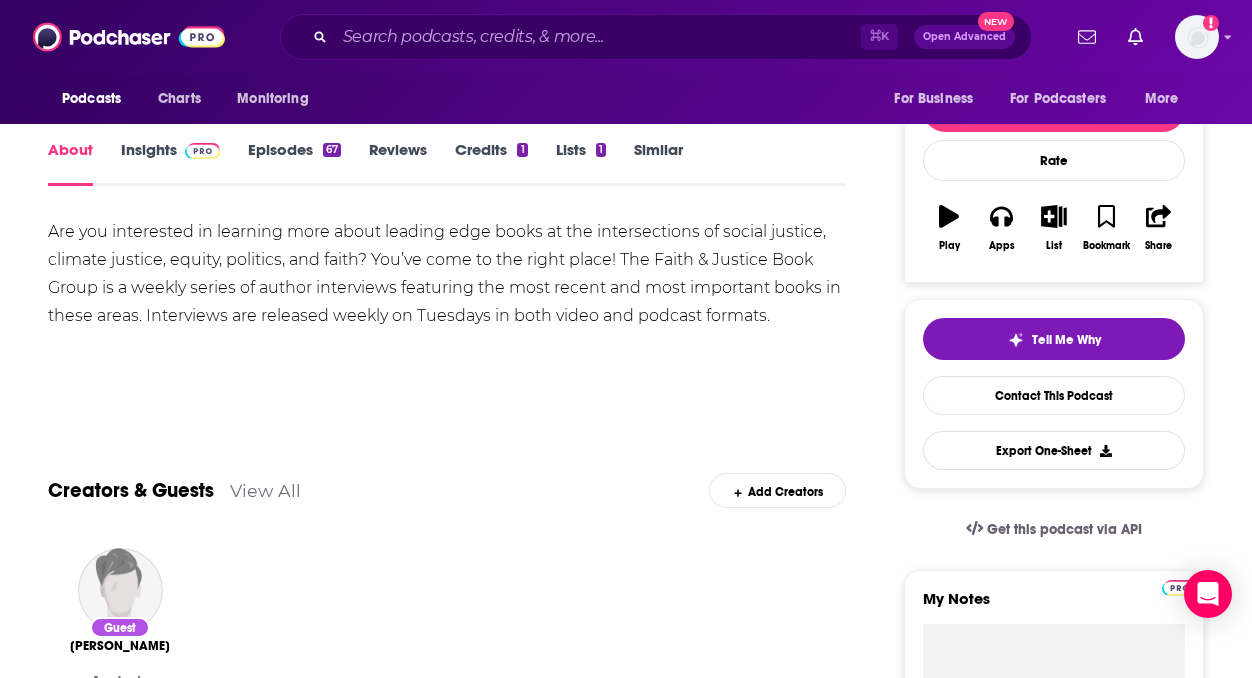 scroll, scrollTop: 138, scrollLeft: 0, axis: vertical 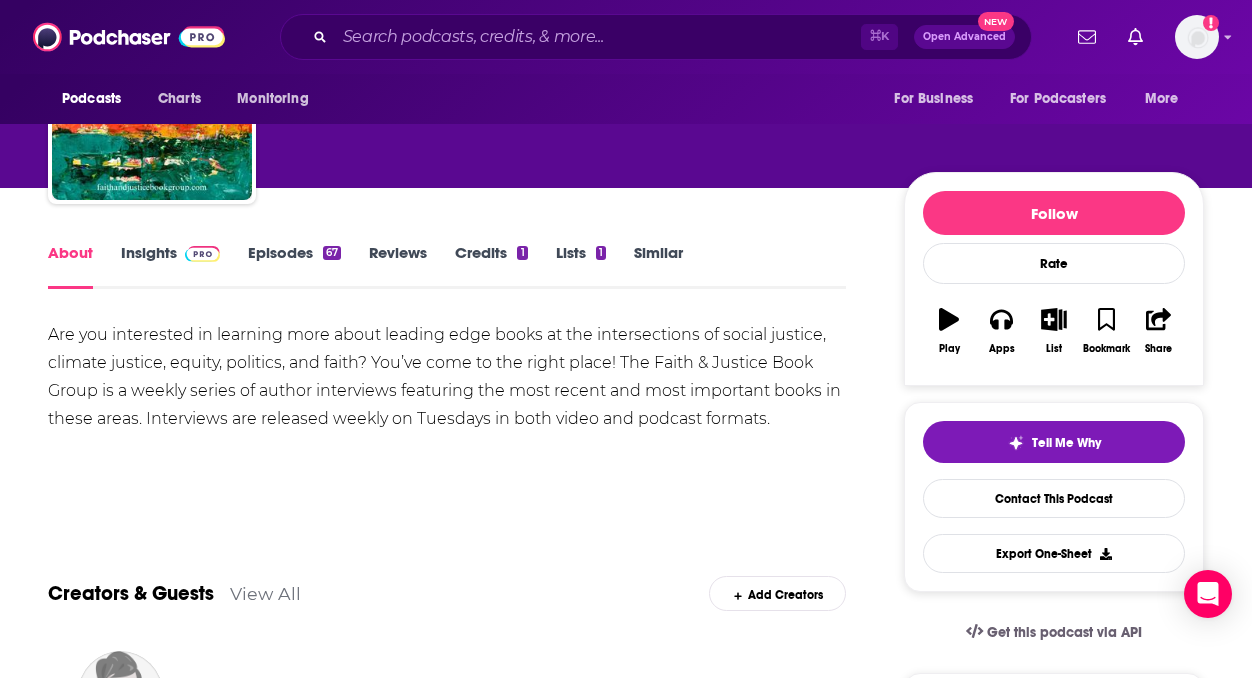 click on "About Insights Episodes 67 Reviews Credits 1 Lists 1 Similar" at bounding box center [447, 264] 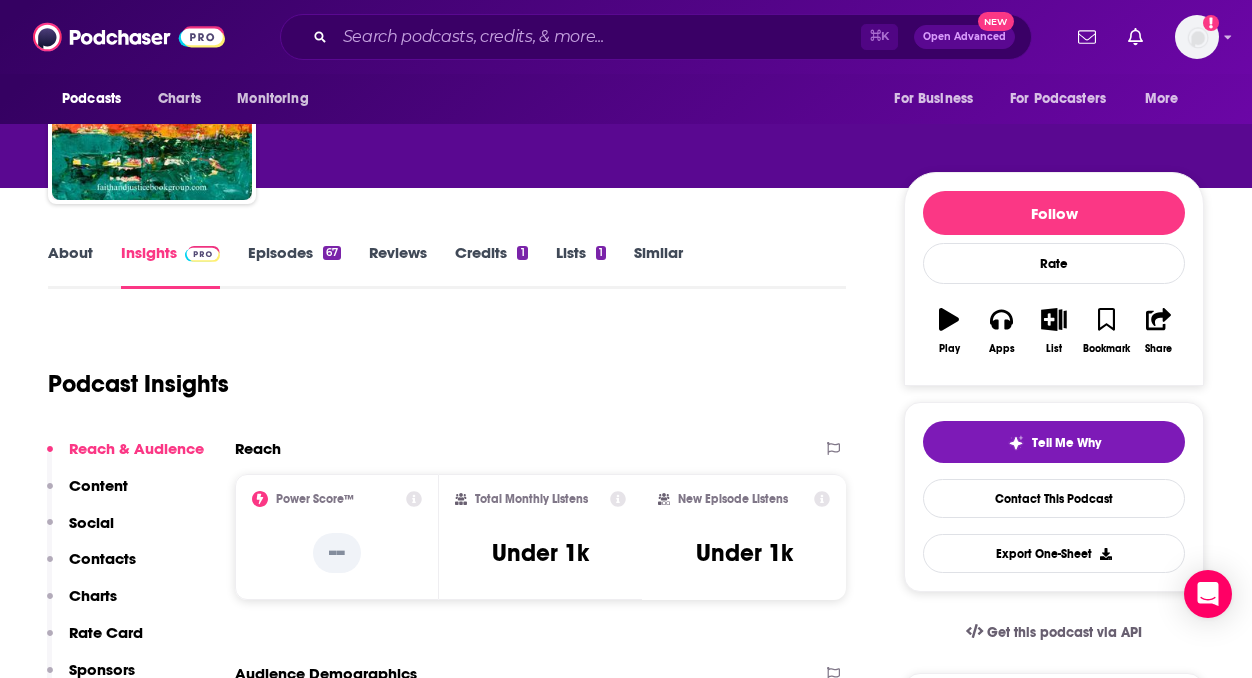 scroll, scrollTop: 0, scrollLeft: 0, axis: both 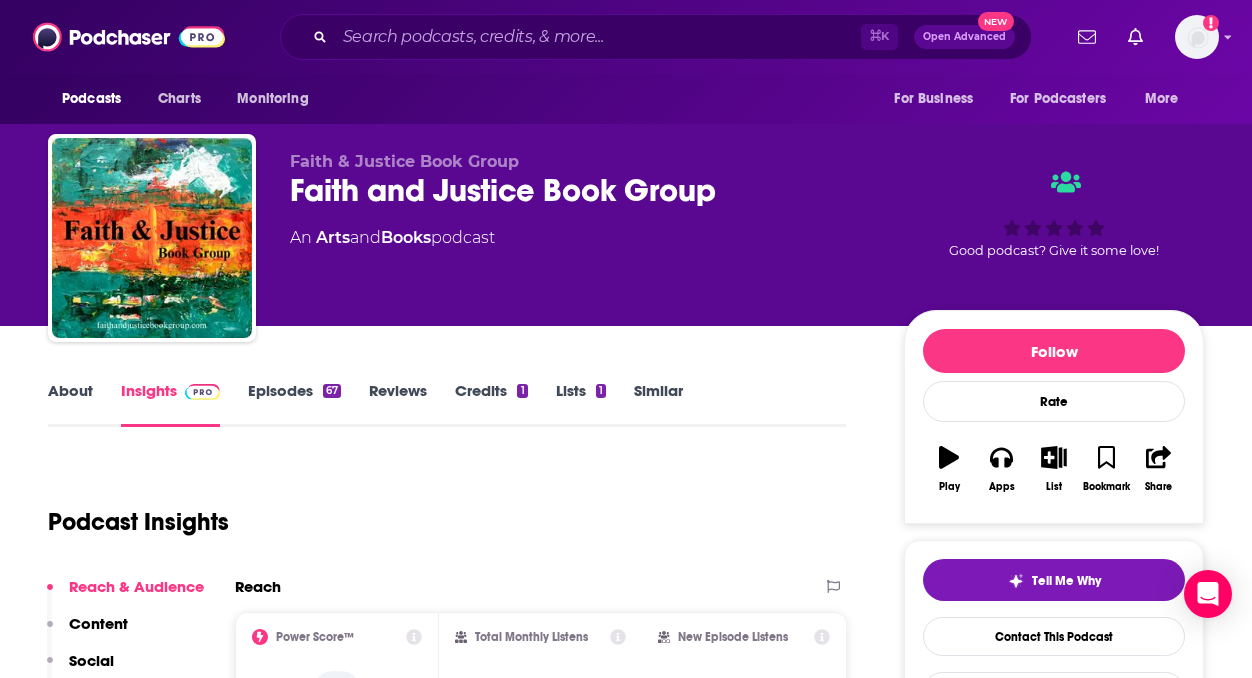 click on "About" at bounding box center (70, 404) 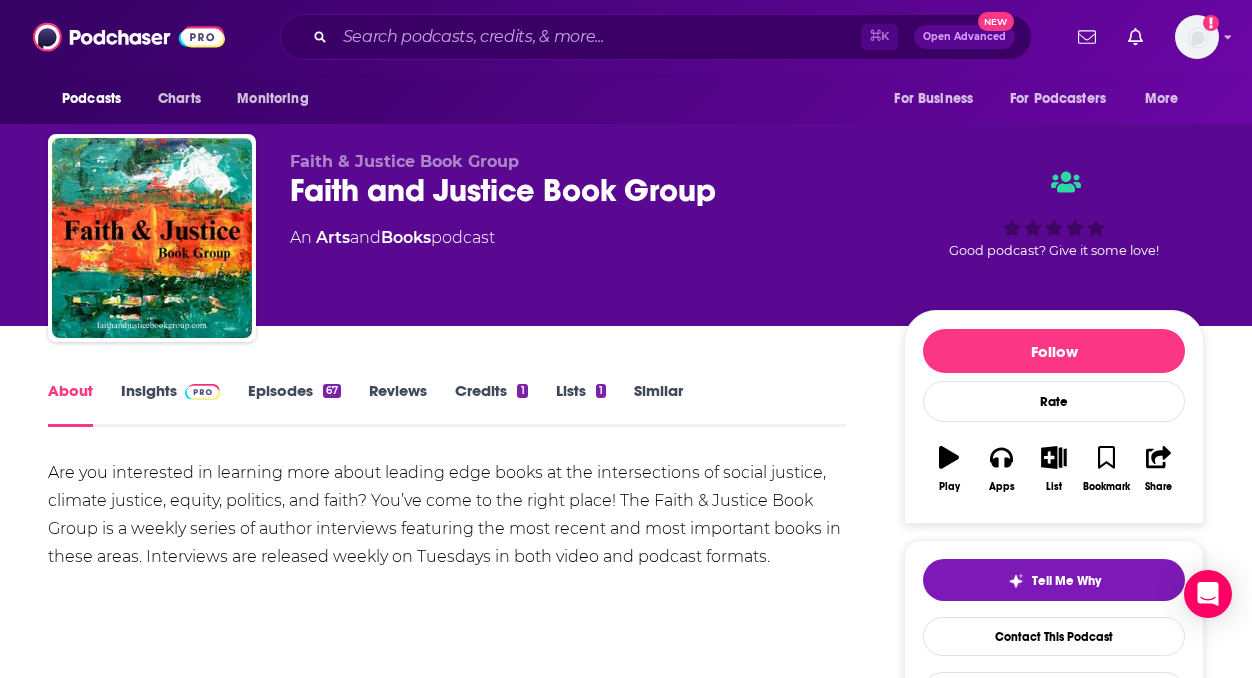 click at bounding box center (202, 392) 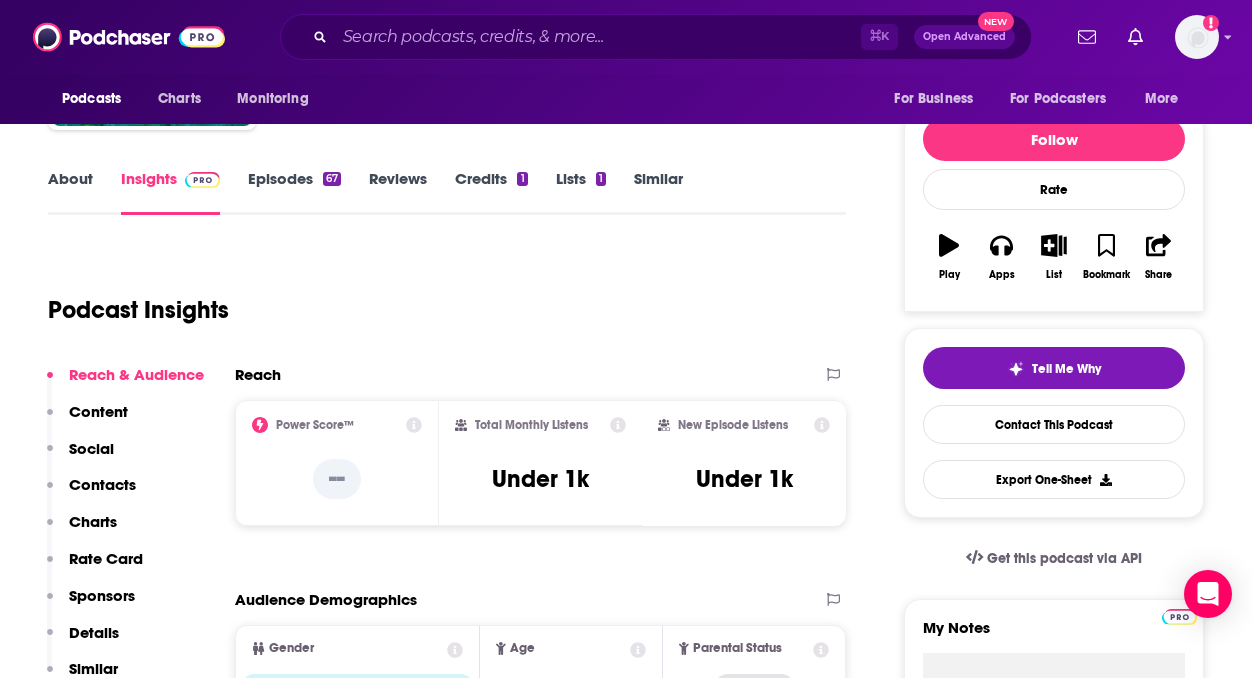 scroll, scrollTop: 219, scrollLeft: 0, axis: vertical 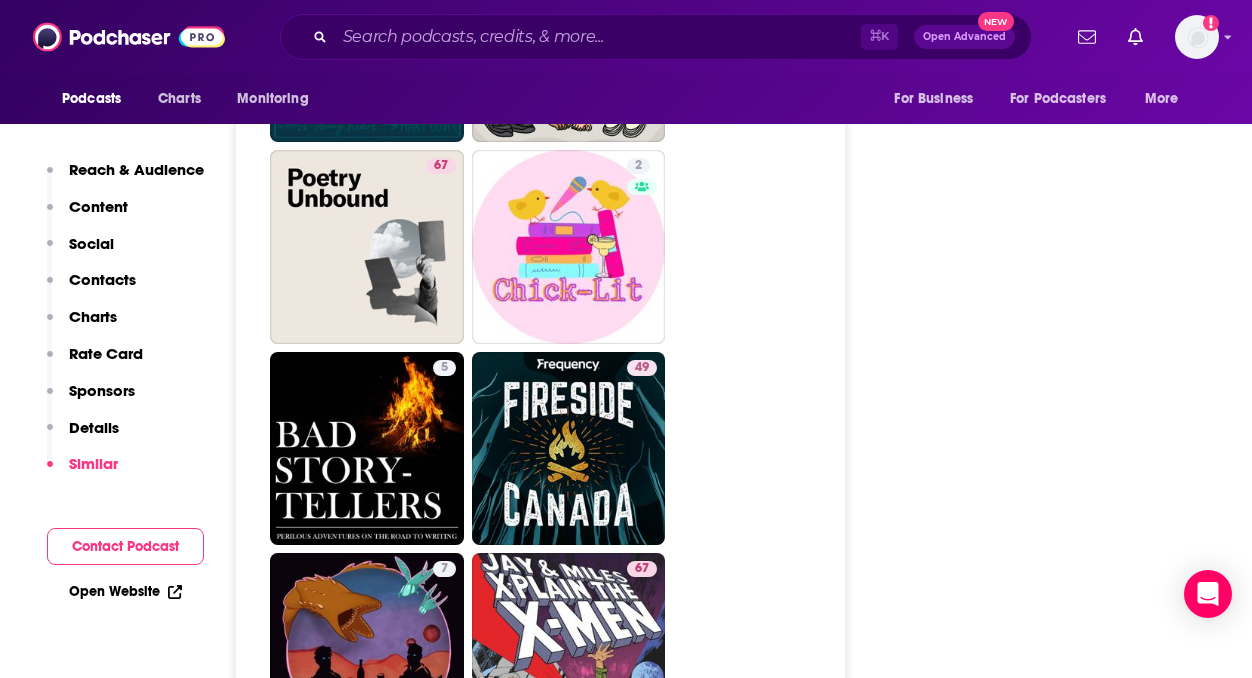 click on "Content" at bounding box center [98, 206] 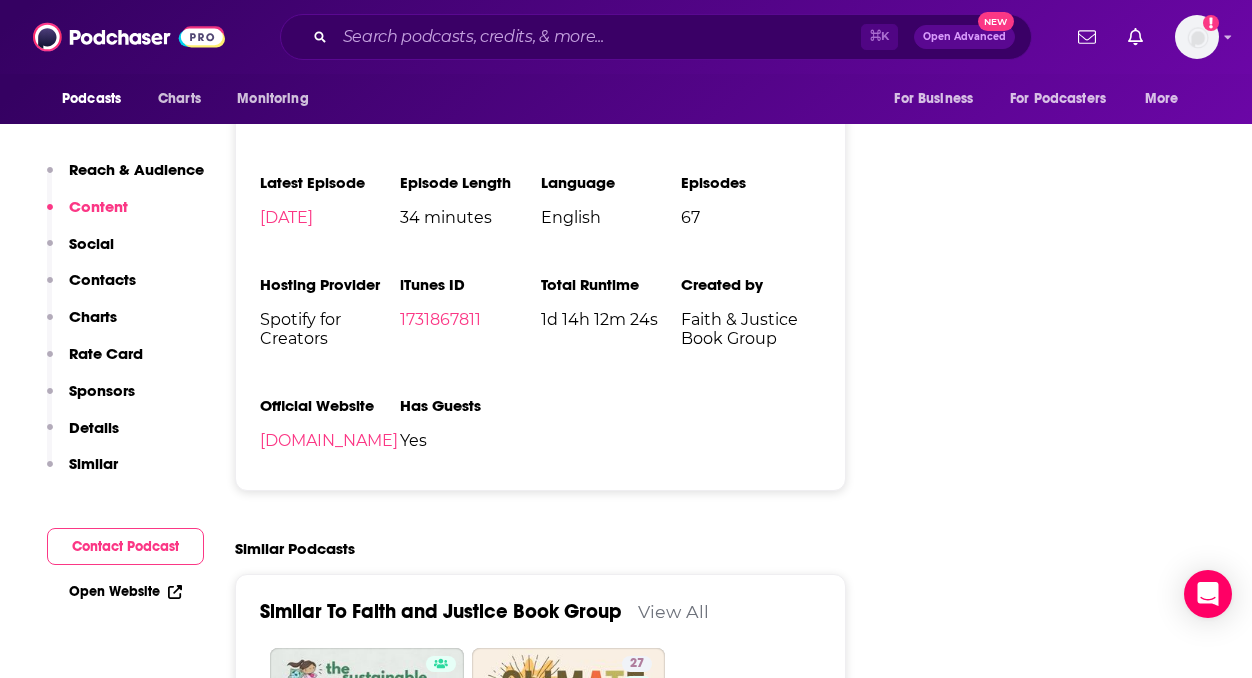 click on "Contacts" at bounding box center [102, 279] 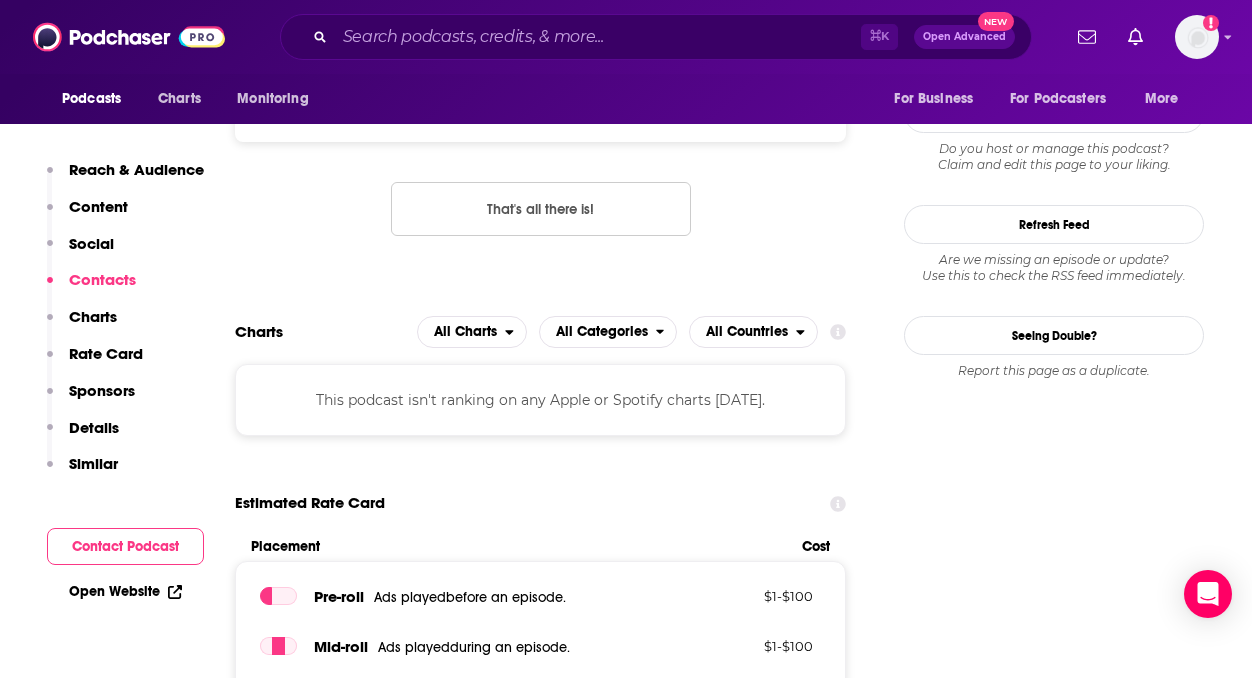 scroll, scrollTop: 1343, scrollLeft: 0, axis: vertical 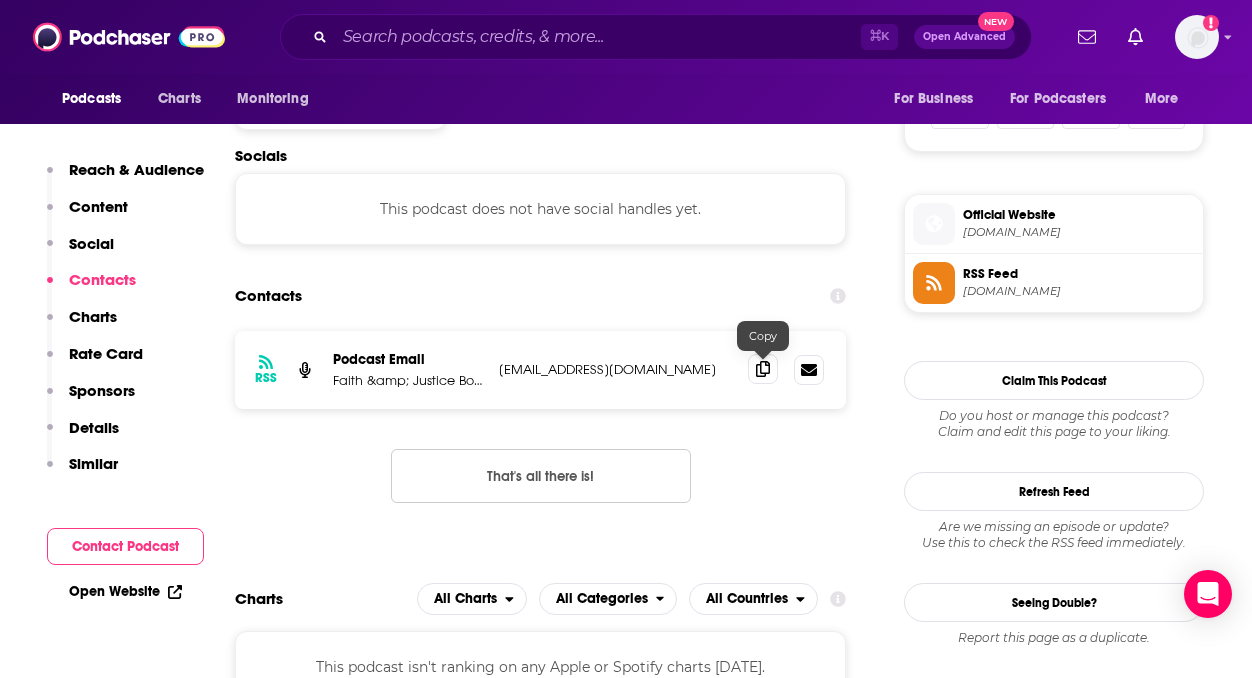 click 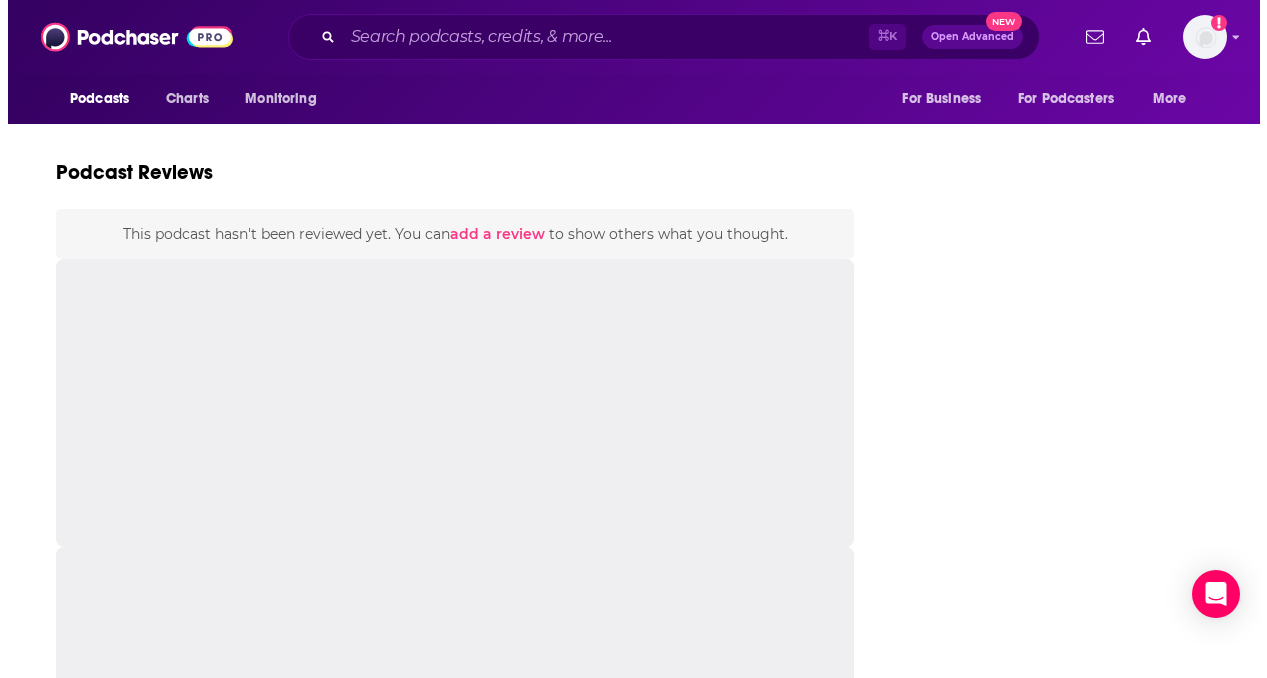 scroll, scrollTop: 0, scrollLeft: 0, axis: both 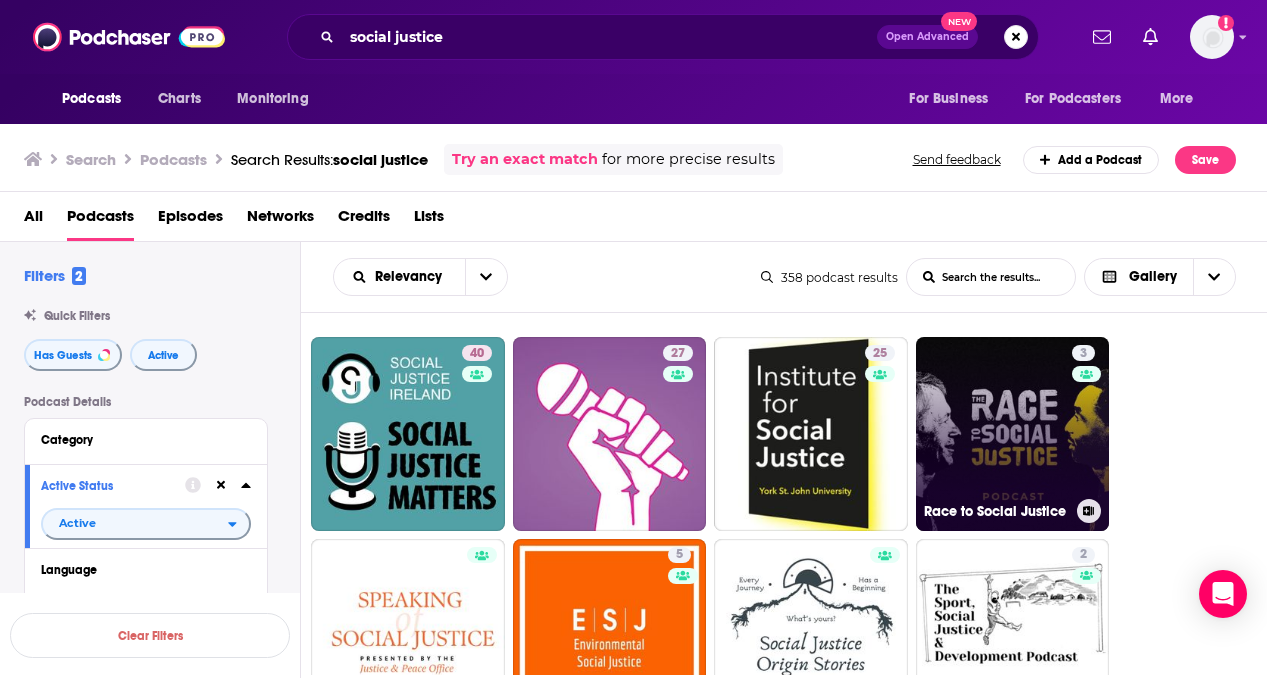 click on "3 Race to Social Justice" at bounding box center (1013, 434) 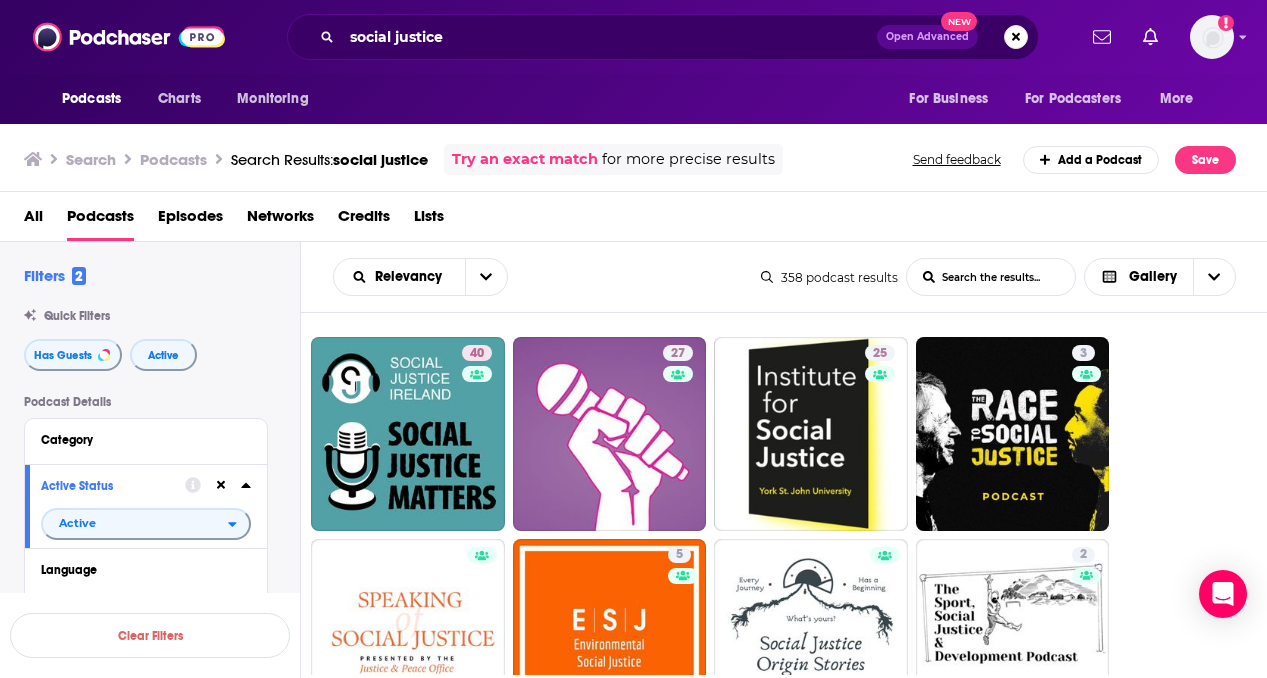click on "40 27 25 3 5 2 34 46 28 67 26 70 34 5 4 0 0 2 40 27 35 54 50 43 44 61 48 77 43 51 48 45 39 41 37 45 40 23" at bounding box center (795, 1643) 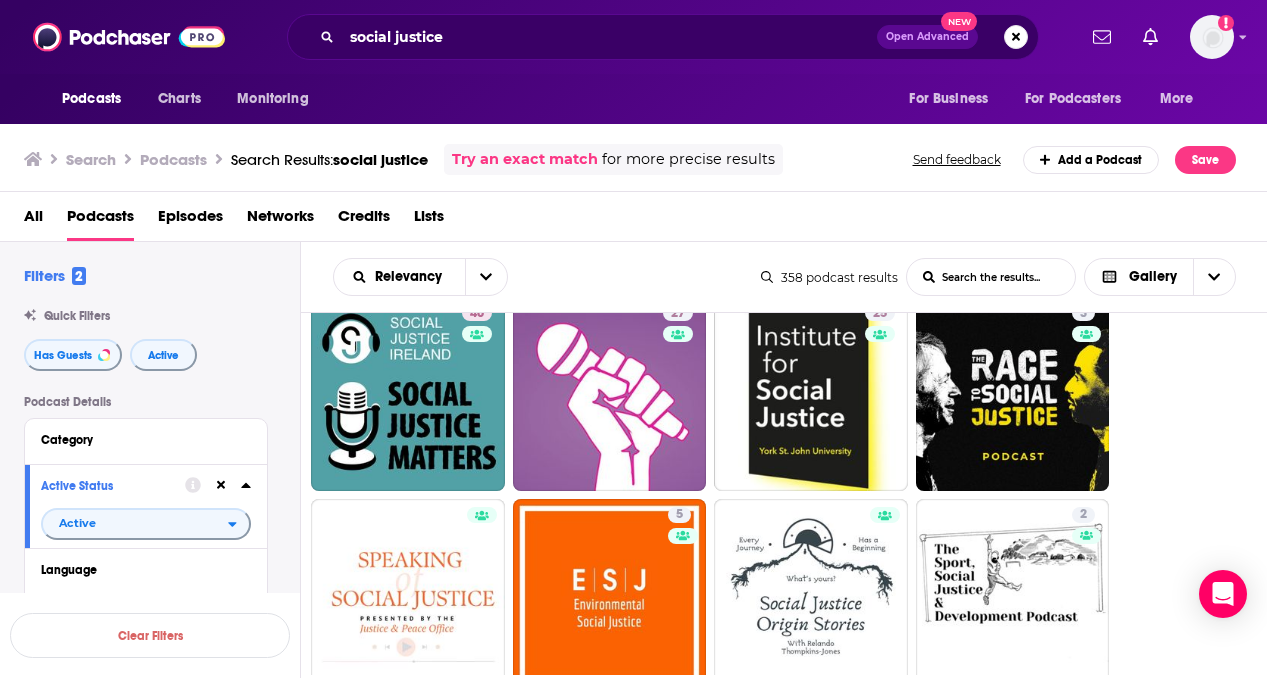click on "40 27 25 3 5 2 34 46 28 67 26 70 34 5 4 0 0 2 40 27 35 54 50 43 44 61 48 77 43 51 48 45 39 41 37 45 40 23" at bounding box center (795, 1603) 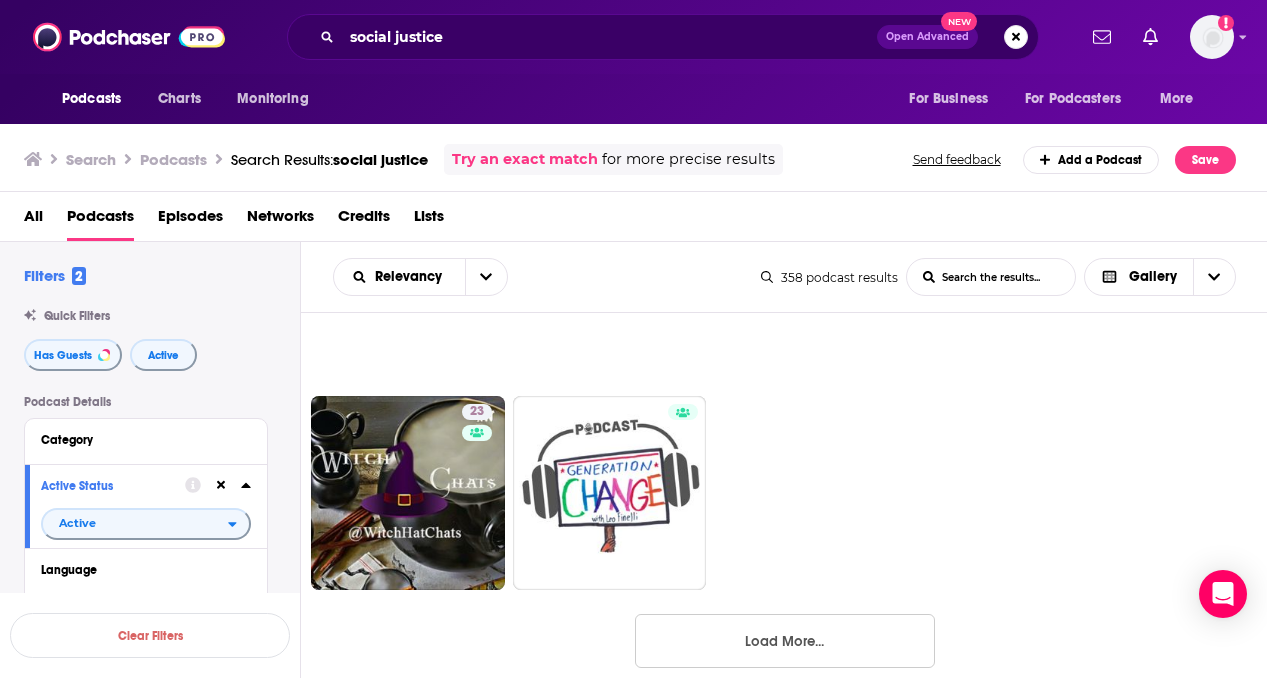 scroll, scrollTop: 2384, scrollLeft: 0, axis: vertical 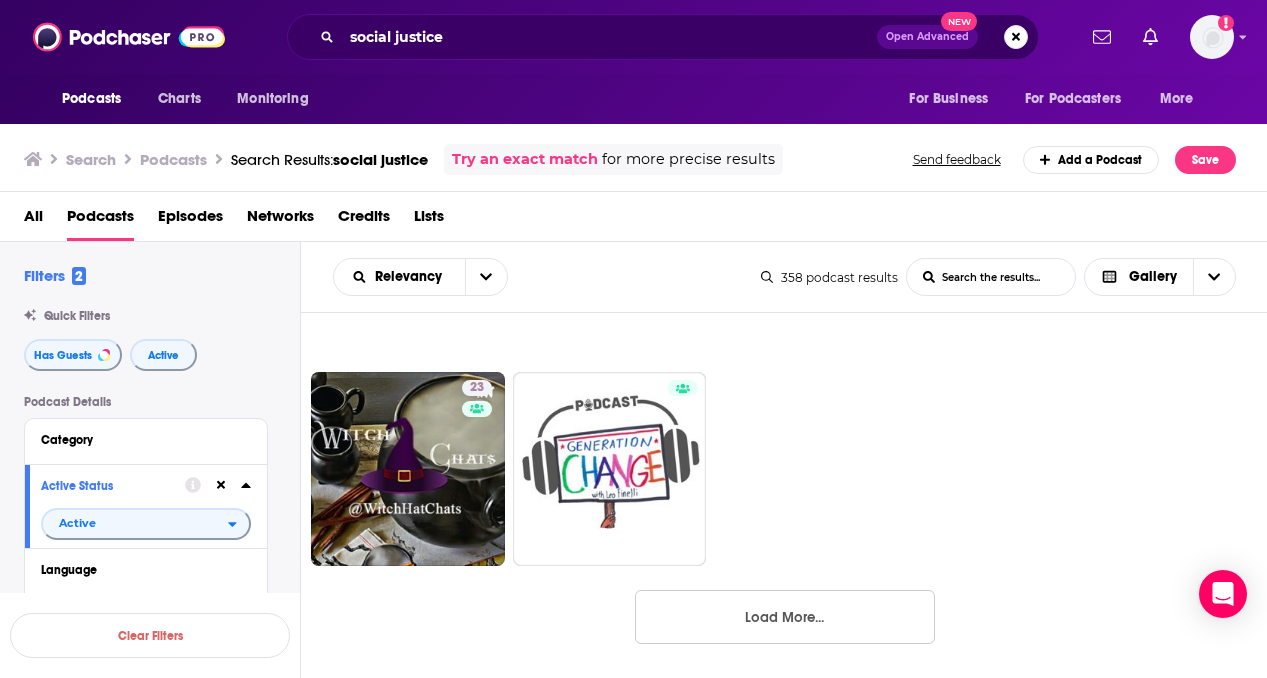 click on "Load More..." at bounding box center [785, 617] 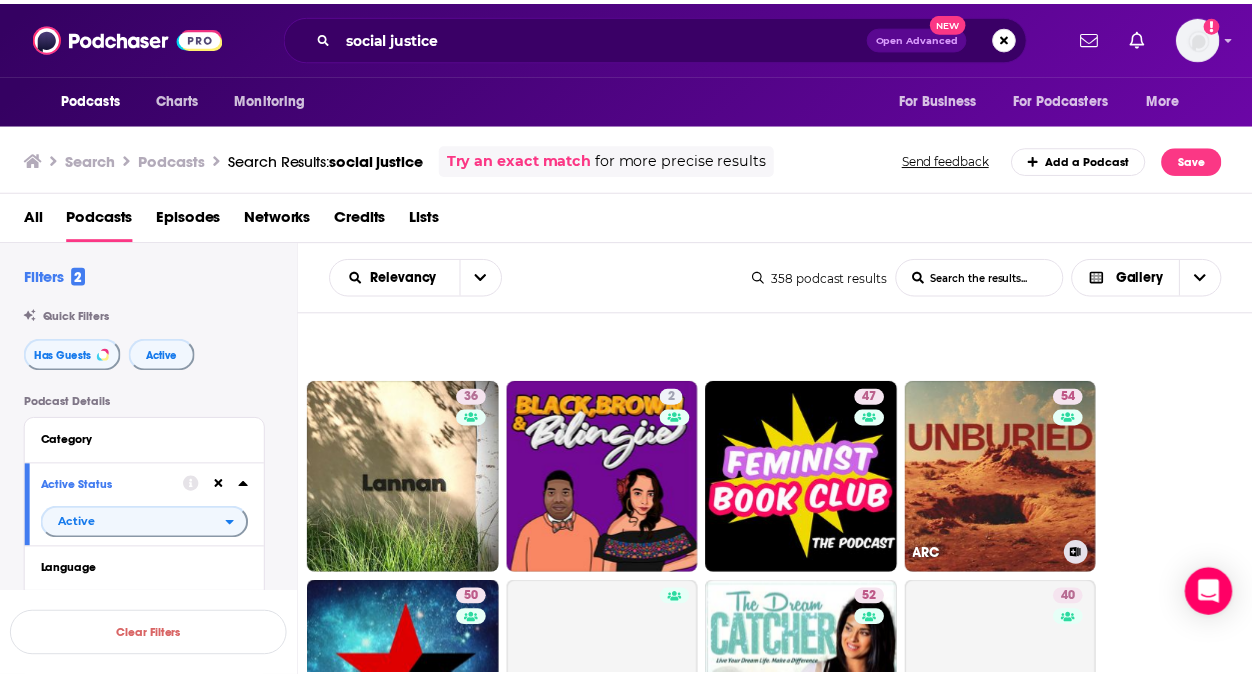scroll, scrollTop: 2984, scrollLeft: 0, axis: vertical 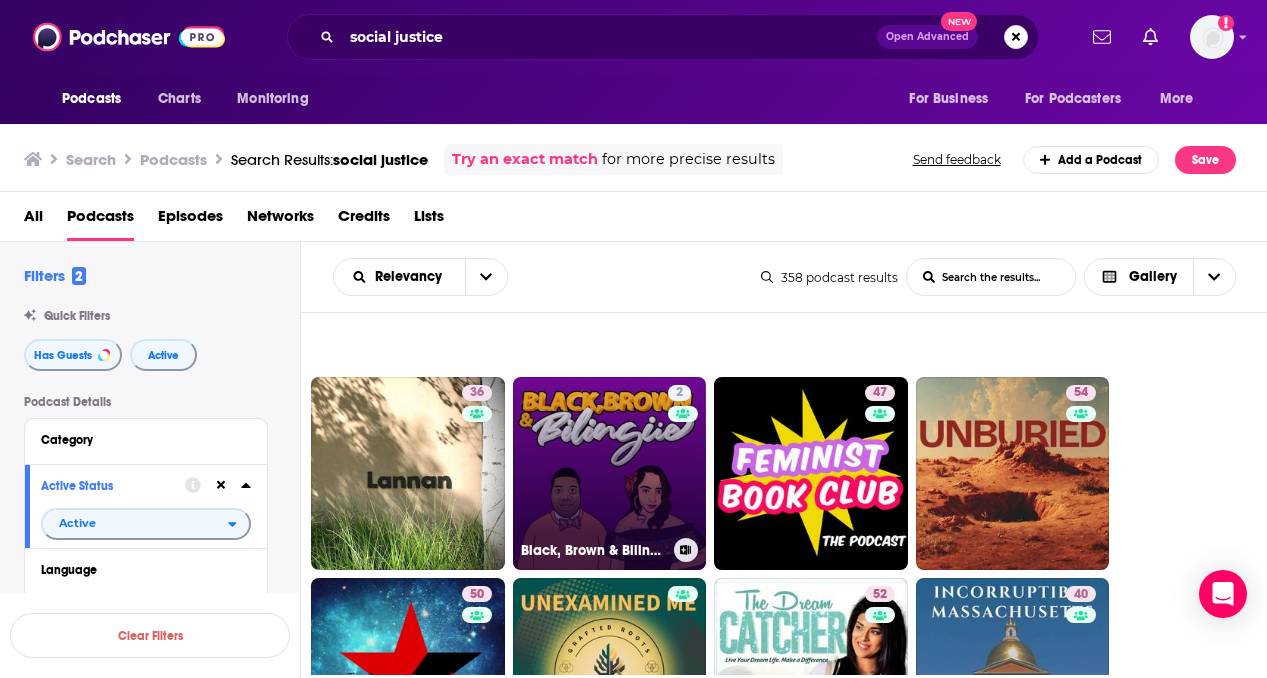 click on "2 Black, Brown & Bilingüe" at bounding box center (610, 474) 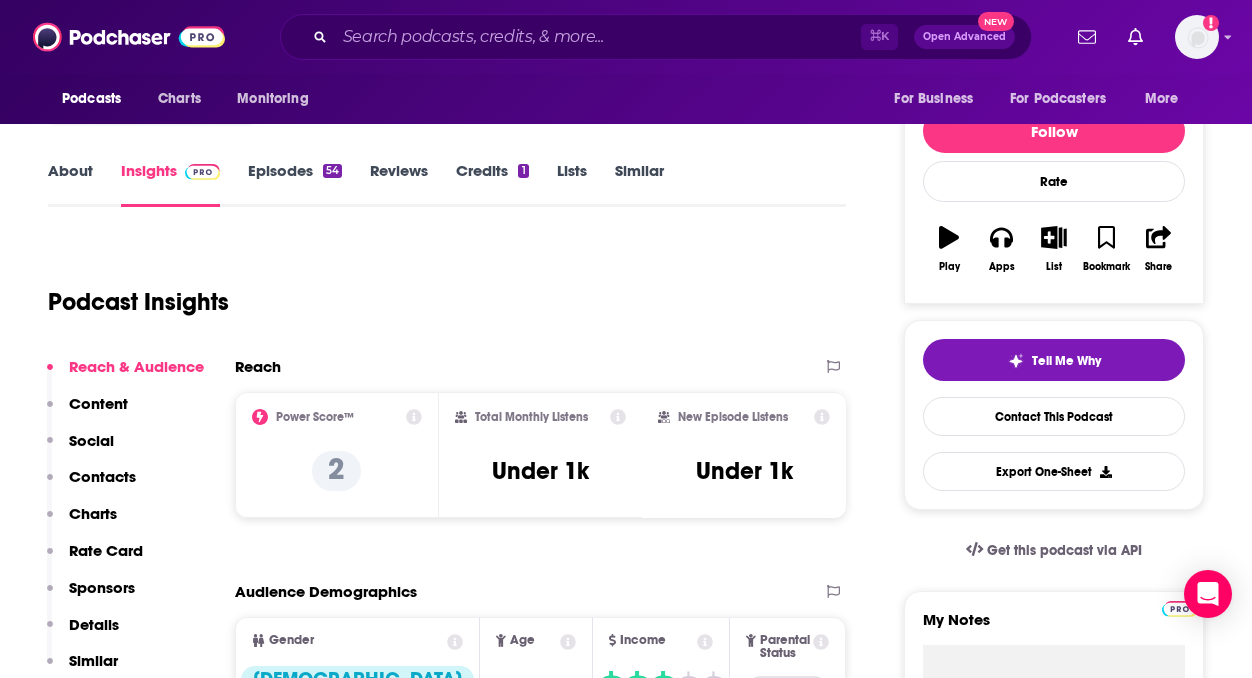 scroll, scrollTop: 0, scrollLeft: 0, axis: both 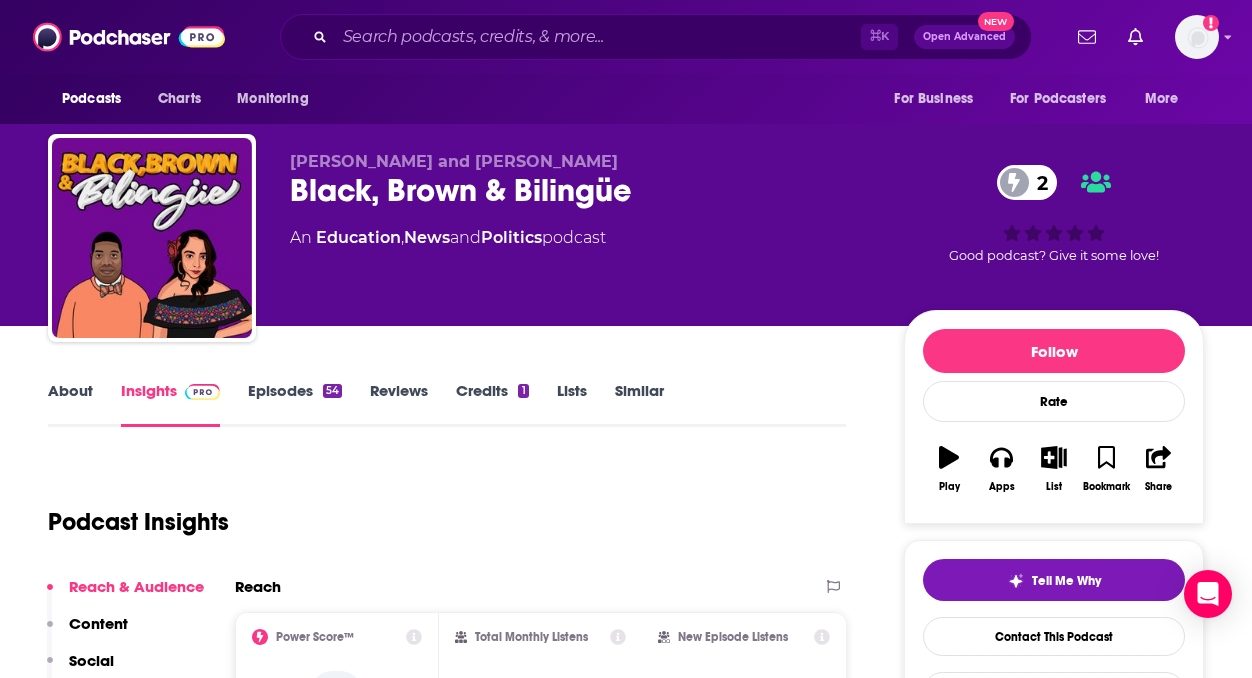 click on "About" at bounding box center (70, 404) 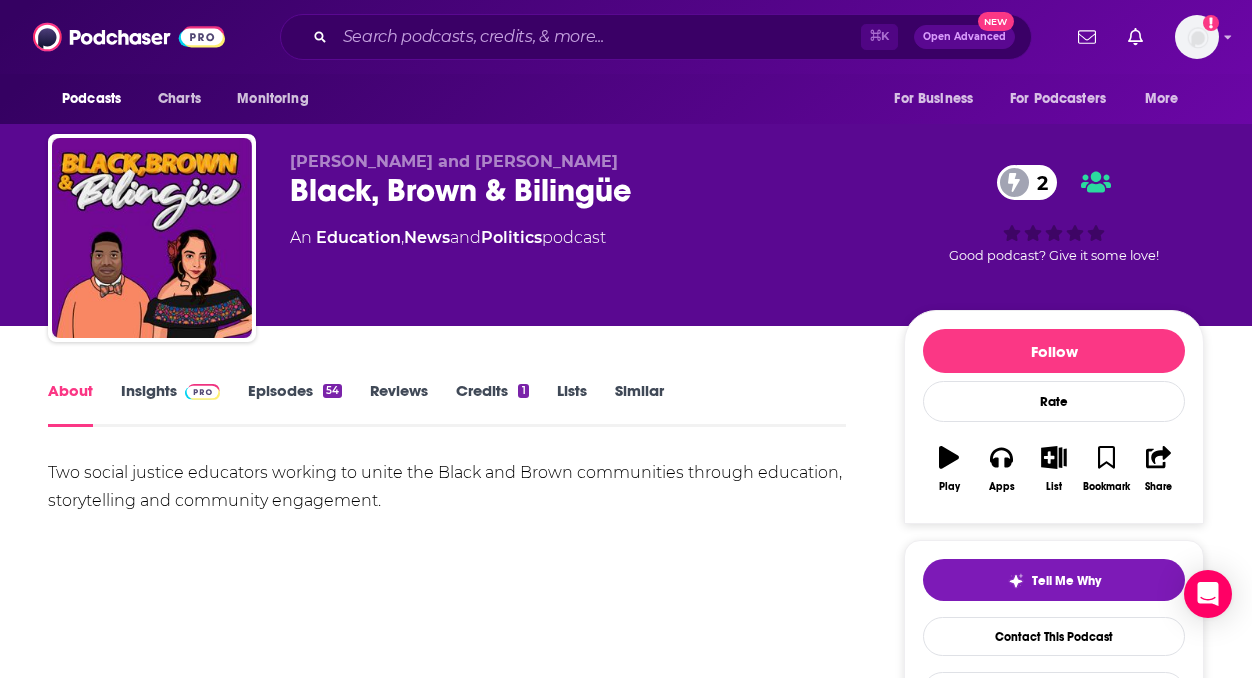 click on "Episodes 54" at bounding box center (295, 404) 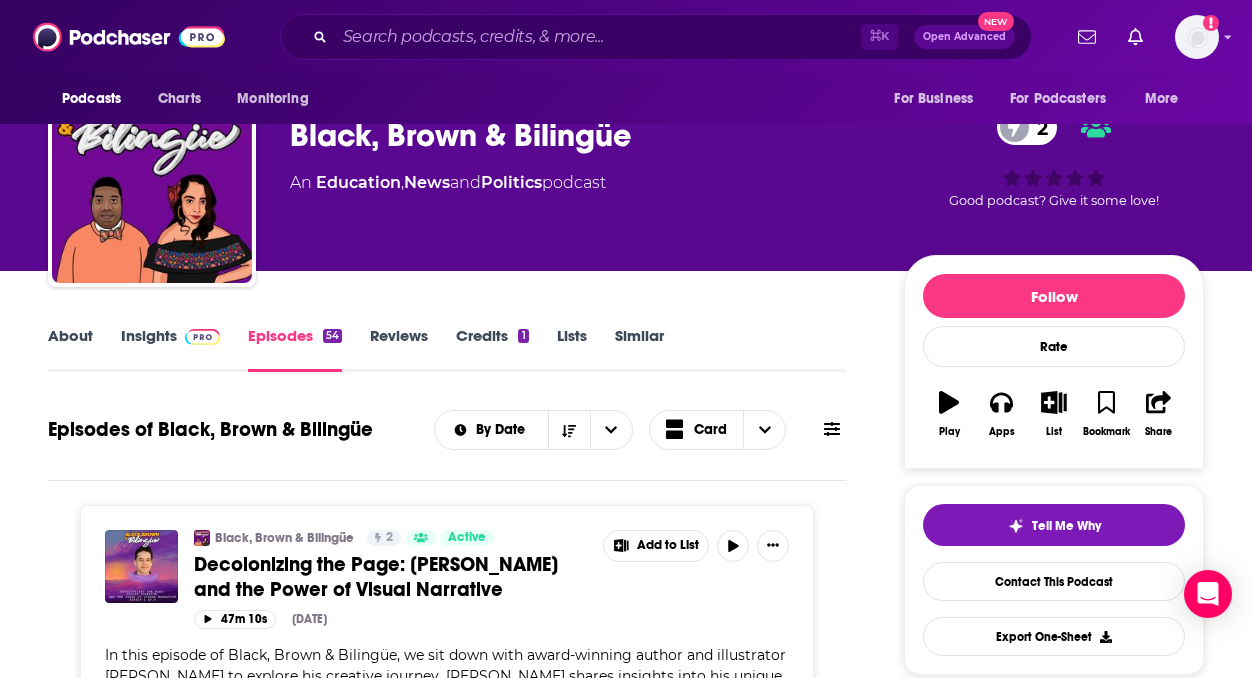 scroll, scrollTop: 0, scrollLeft: 0, axis: both 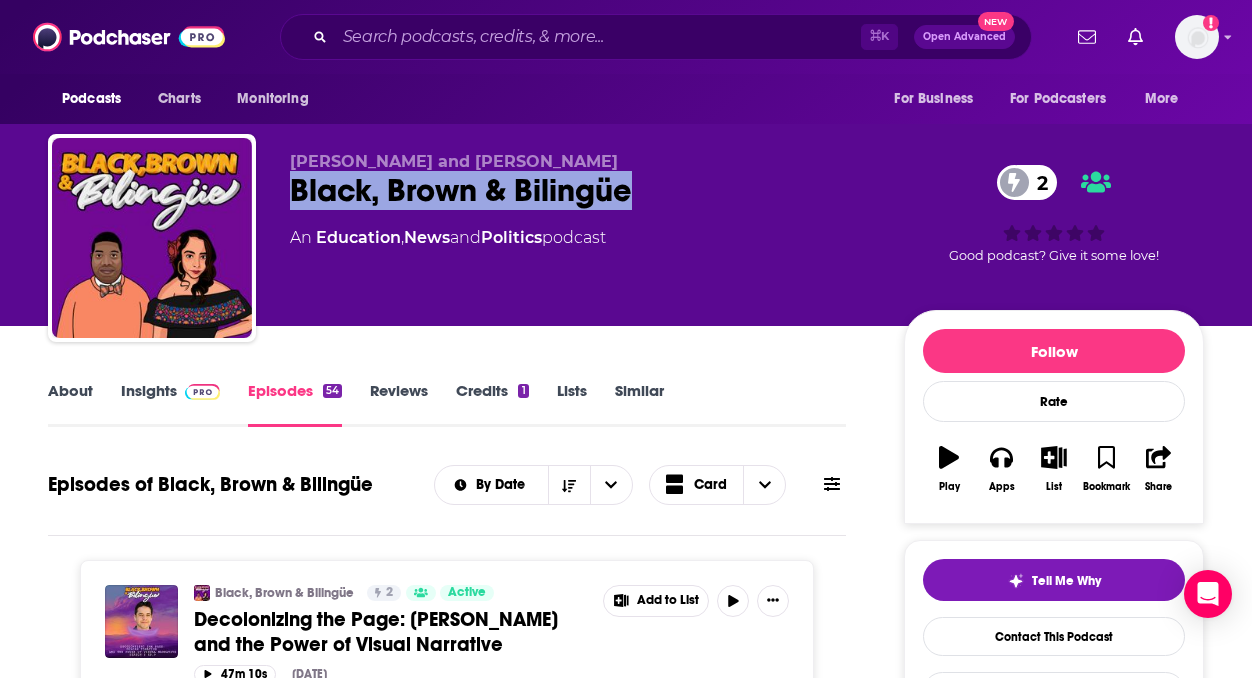 drag, startPoint x: 627, startPoint y: 185, endPoint x: 267, endPoint y: 194, distance: 360.1125 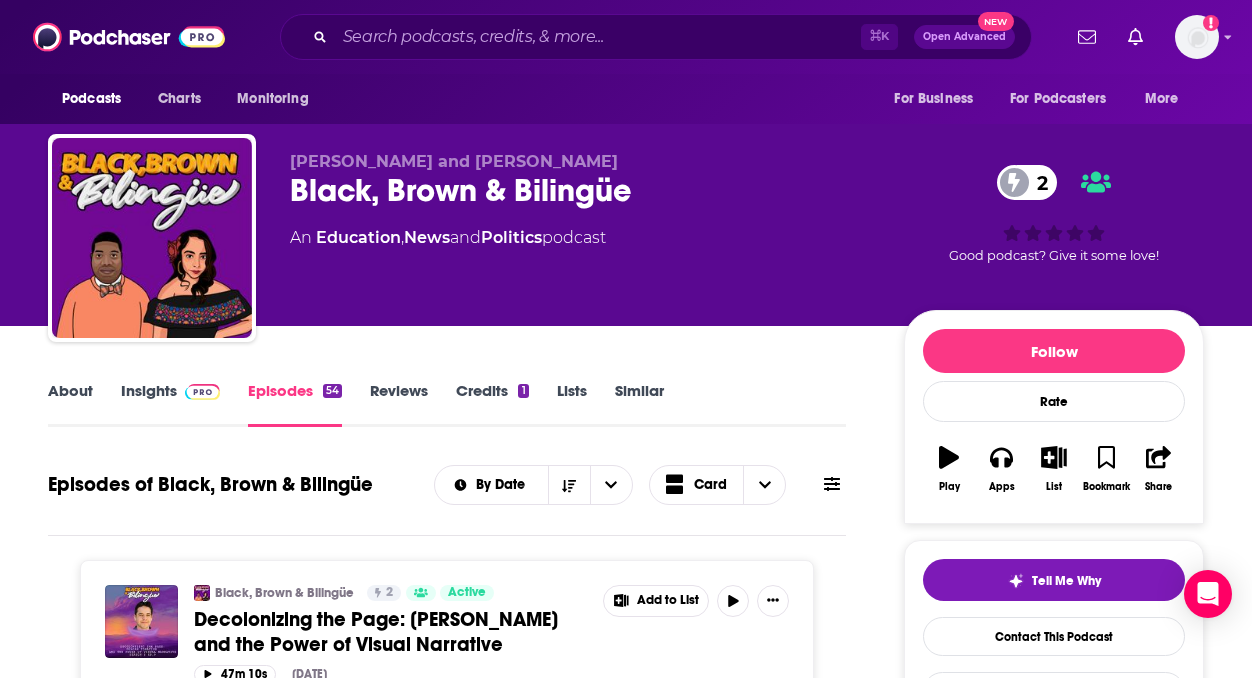click on "Lissette Jacobson and Maurice McDavid" at bounding box center (581, 161) 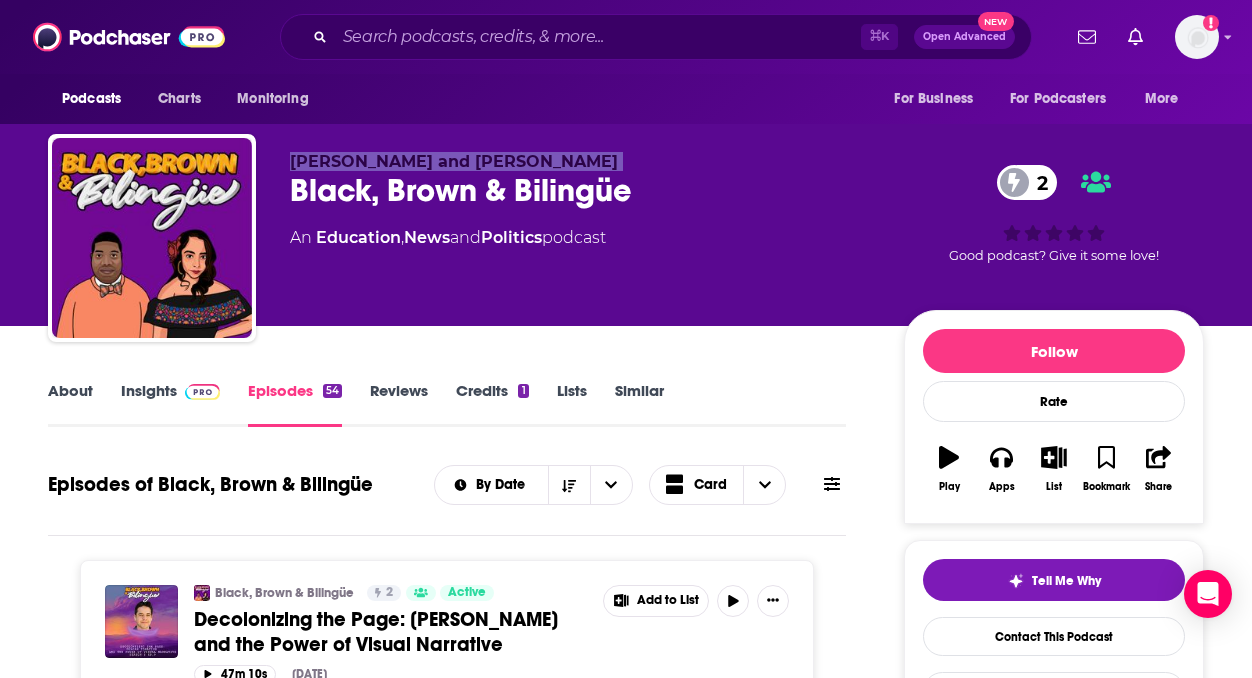 drag, startPoint x: 626, startPoint y: 162, endPoint x: 223, endPoint y: 146, distance: 403.3175 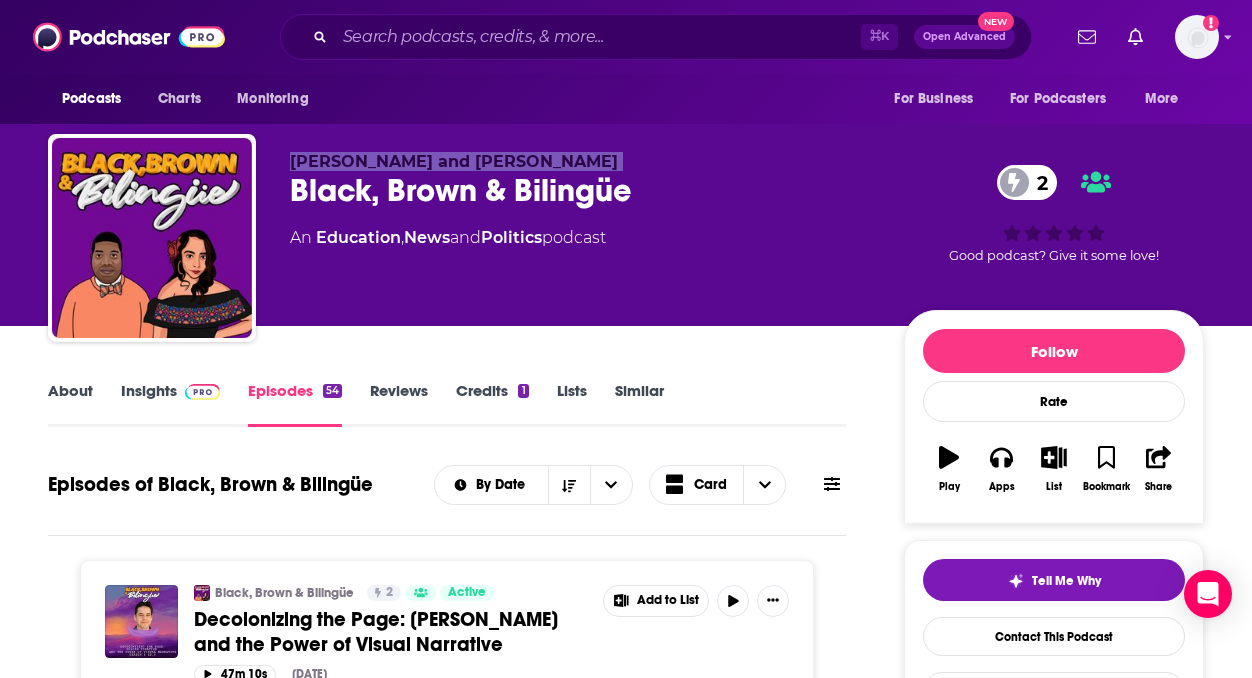 click on "Insights" at bounding box center (170, 404) 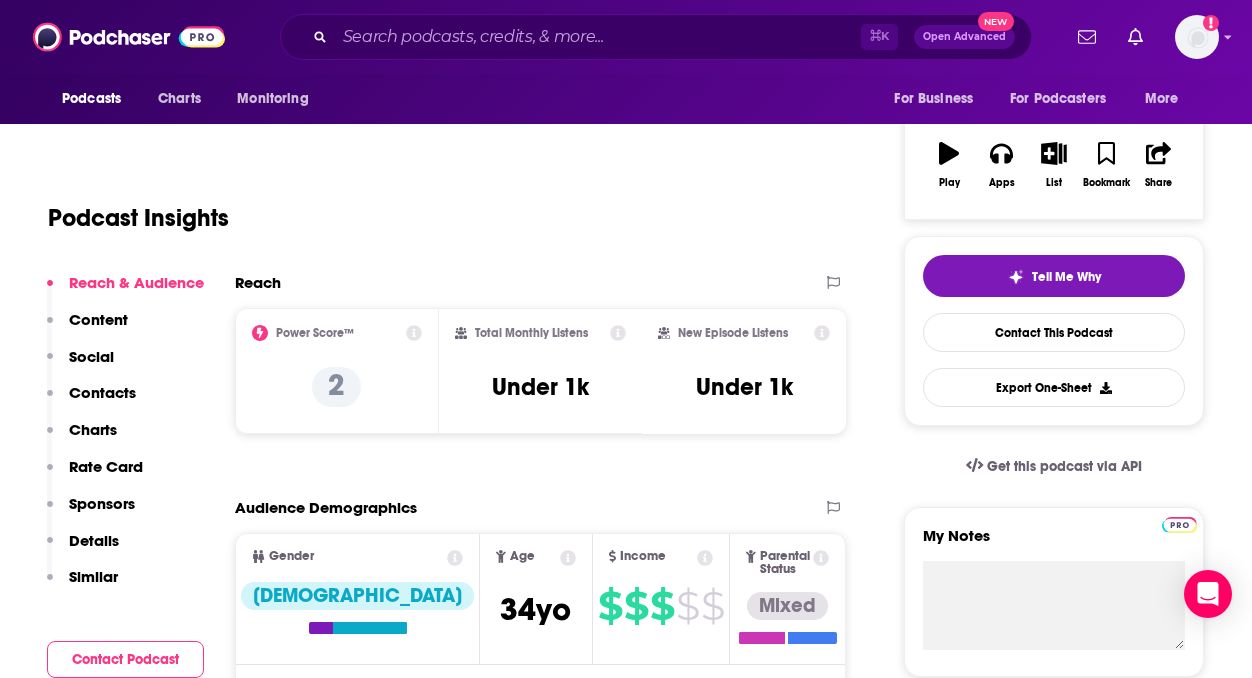 scroll, scrollTop: 335, scrollLeft: 0, axis: vertical 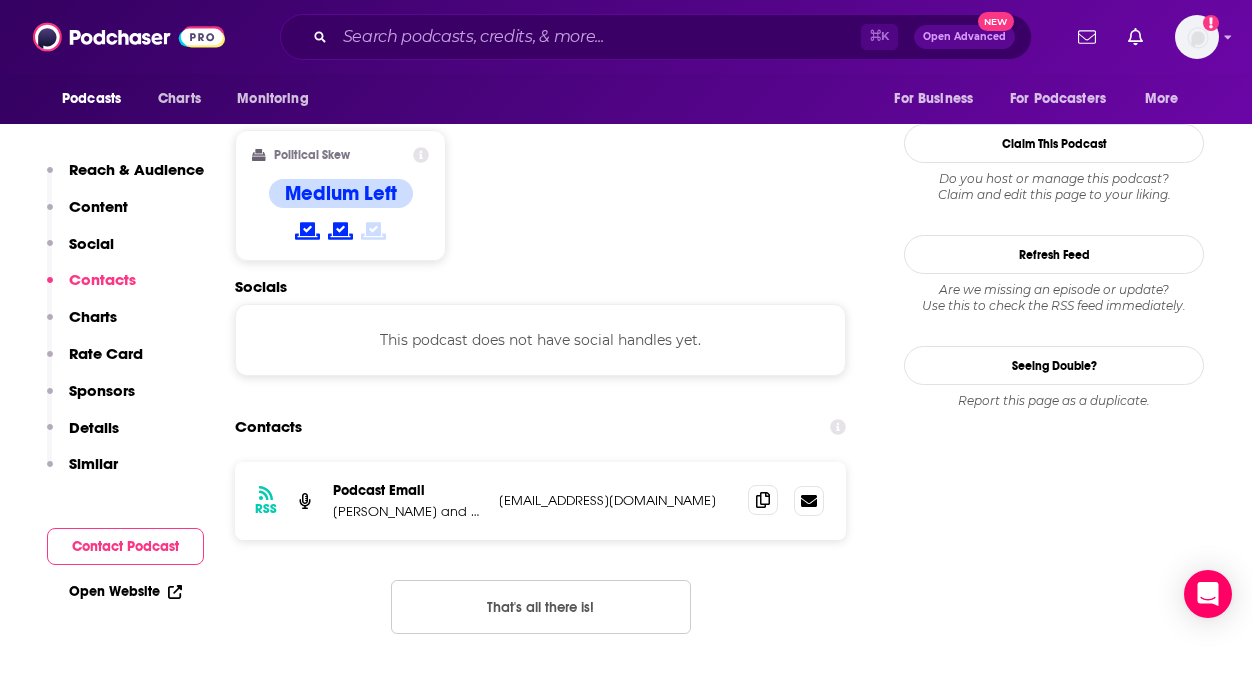 click at bounding box center (763, 500) 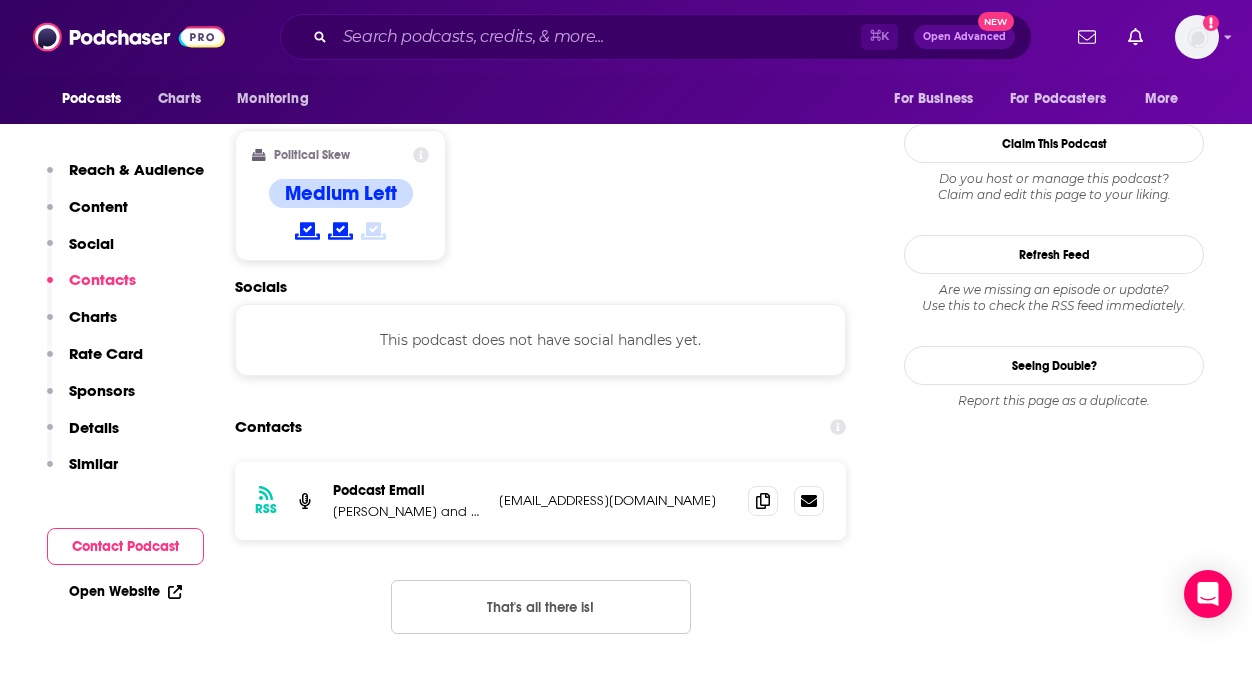 scroll, scrollTop: 2238, scrollLeft: 0, axis: vertical 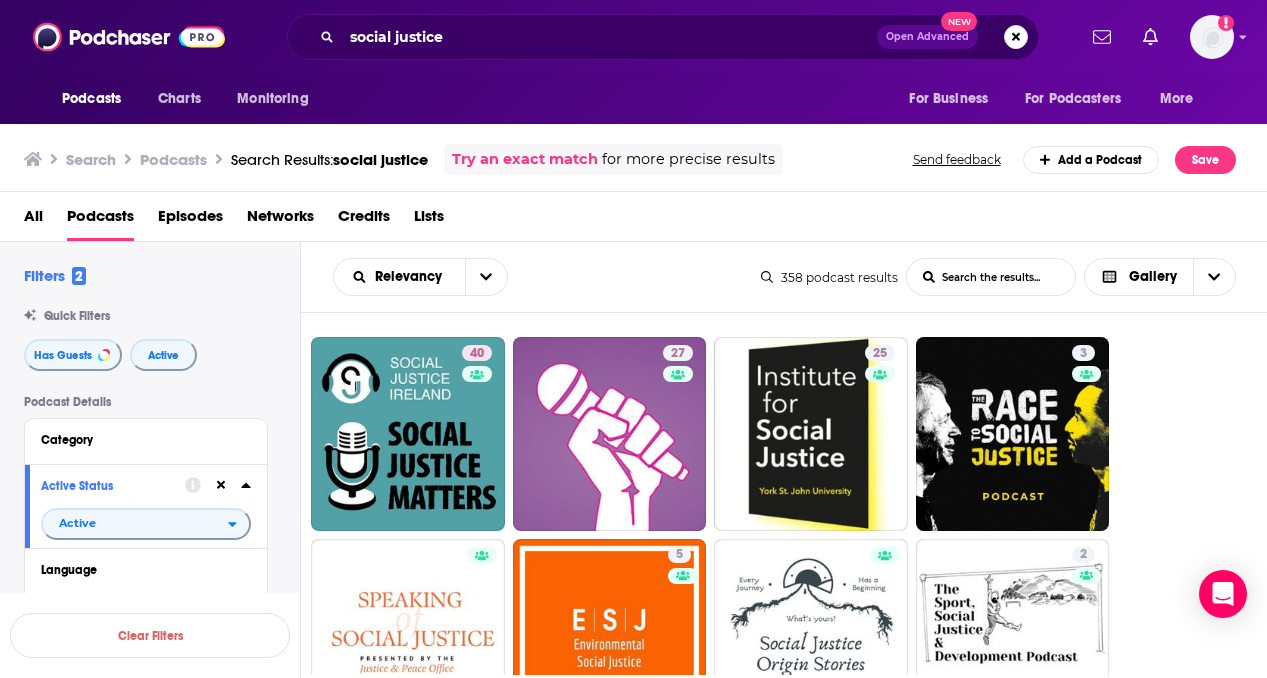 click on "40 27 25 3 5 2 34 46 28 67 26 70 34 5 4 0 0 2 40 27 35 54 50 43 44 61 48 77 43 51 48 45 39 41 37 45 40 23 25 57 60 49 34 41 34 36 2 47 54 50 52 40 26 39 54 24" at bounding box center [795, 2248] 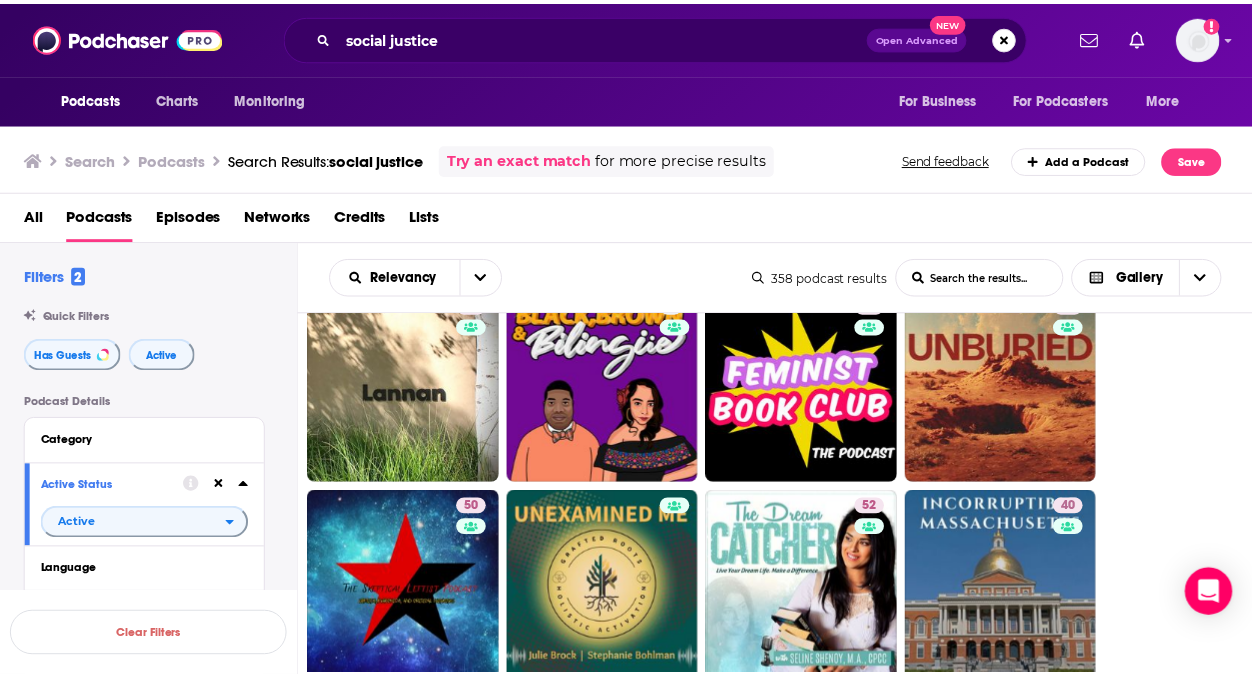 scroll, scrollTop: 3080, scrollLeft: 0, axis: vertical 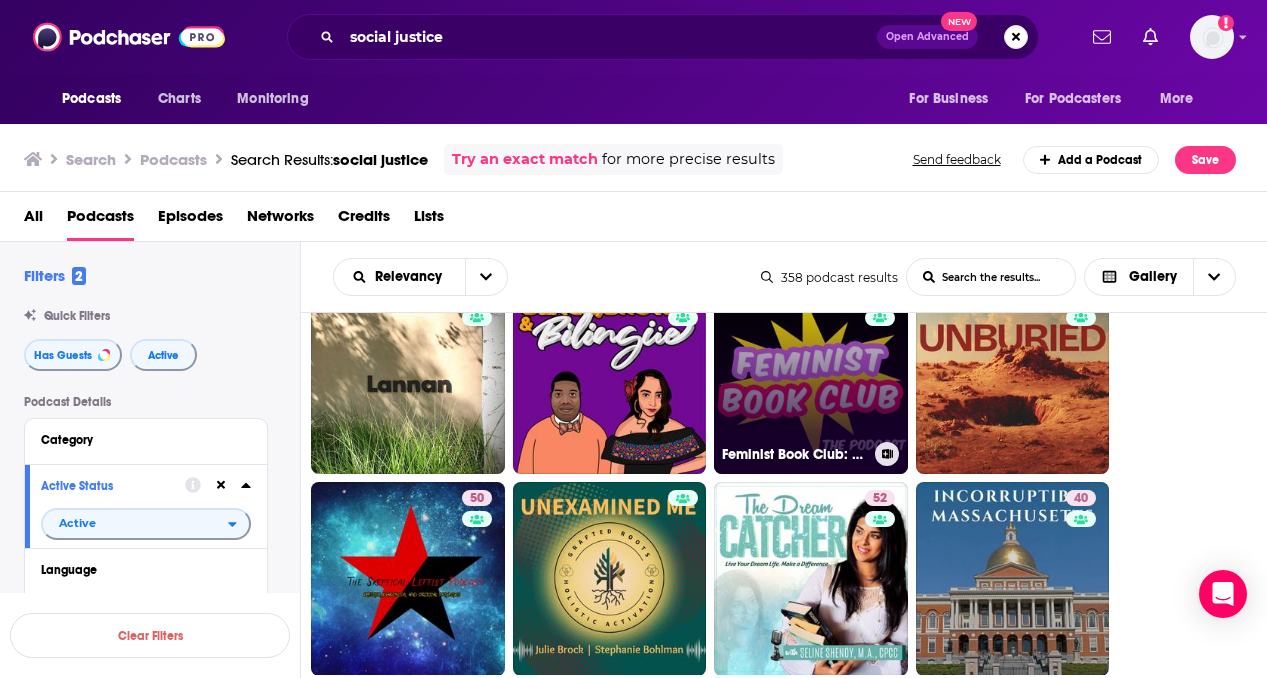 click on "47 Feminist Book Club: The Podcast" at bounding box center [811, 378] 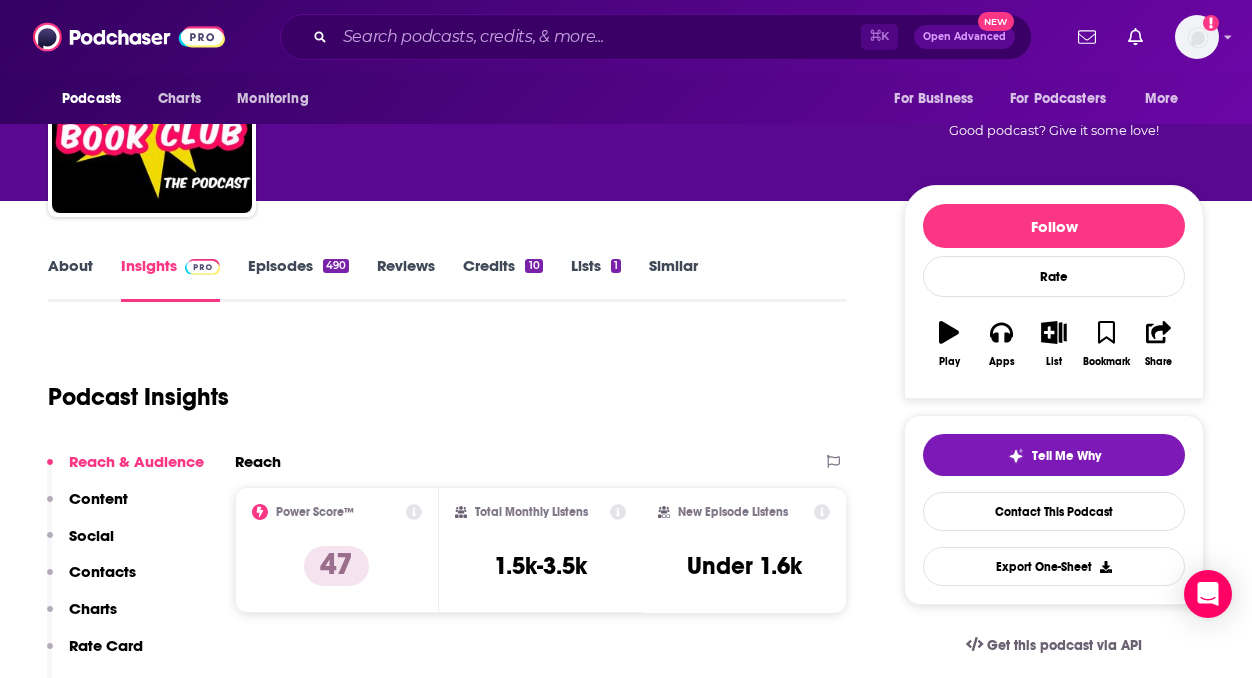 scroll, scrollTop: 0, scrollLeft: 0, axis: both 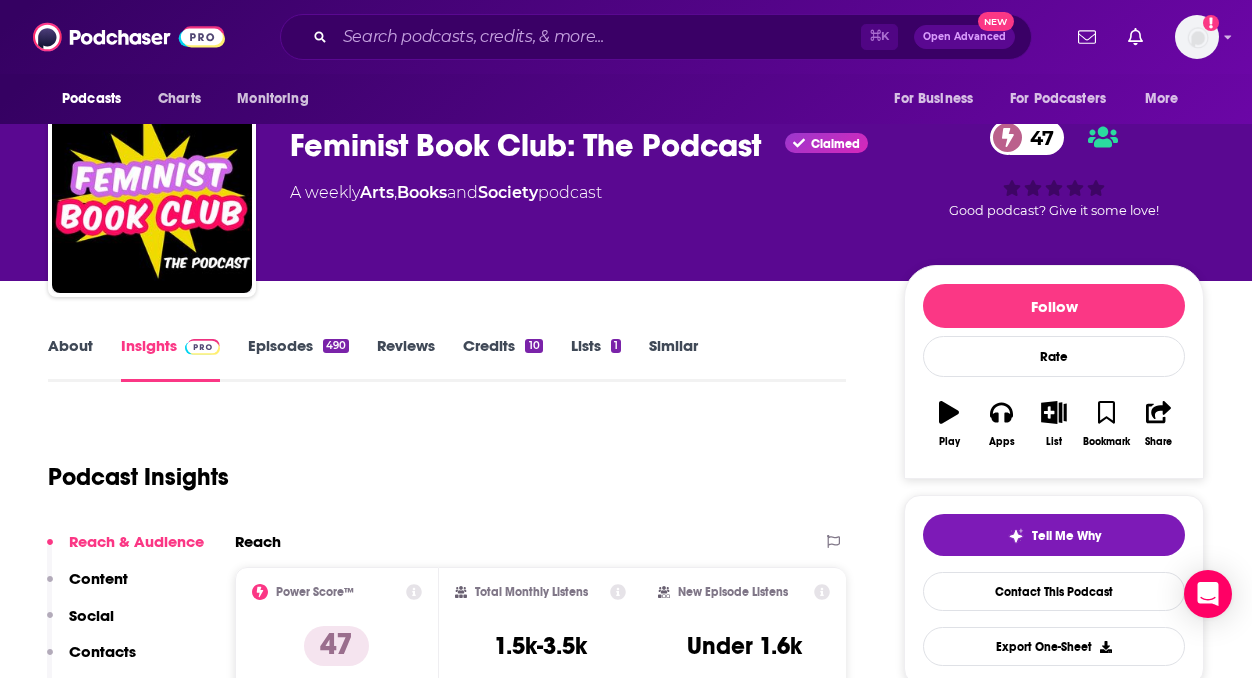 click on "About Insights Episodes 490 Reviews Credits 10 Lists 1 Similar Podcast Insights Reach & Audience Content Social Contacts Charts Rate Card Sponsors Details Similar Contact Podcast Open Website  Reach Power Score™ 47 Total Monthly Listens 1.5k-3.5k New Episode Listens Under 1.6k Export One-Sheet Audience Demographics Gender Female Age 30 yo Income $ $ $ $ $ Parental Status Mixed Countries 1 United States 2 United Kingdom 3 Canada 4 Australia 5 India Top Cities Minneapolis, MN , New York, NY , Los Angeles, CA , Chicago, IL , London , Washington, D.C. Interests Television & Film , Electronics & Computers , Friends, Family & Relationships , Restaurants, Food & Grocery , Toys, Children & Baby , Wedding Jobs Technicians , Fashion Stylists , Medical Technologists , Directors , Nurses , Journalists/Reporters Ethnicities White / Caucasian , Hispanic , Asian , African American Show More Content Political Skew Medium Left Socials X/Twitter @fmnstbookclub 2k Instagram @yourfeministbookclub 23k Facebook 3k Tik Tok 49k" at bounding box center (626, 5562) 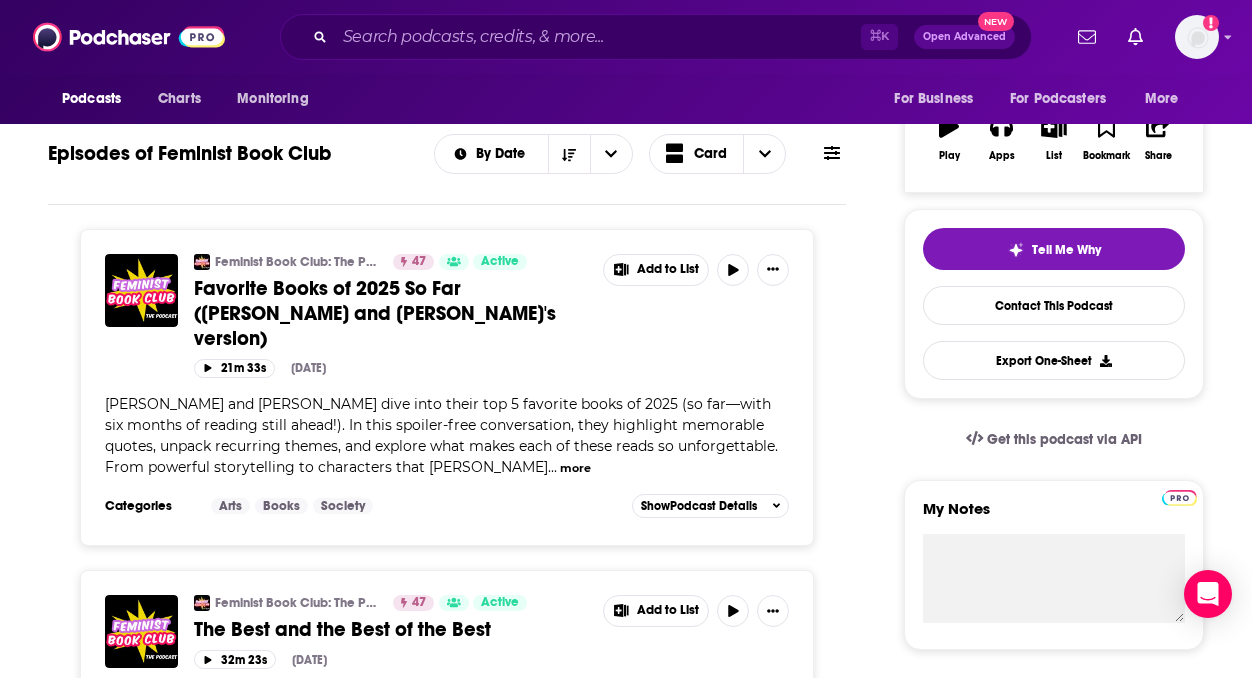 scroll, scrollTop: 0, scrollLeft: 0, axis: both 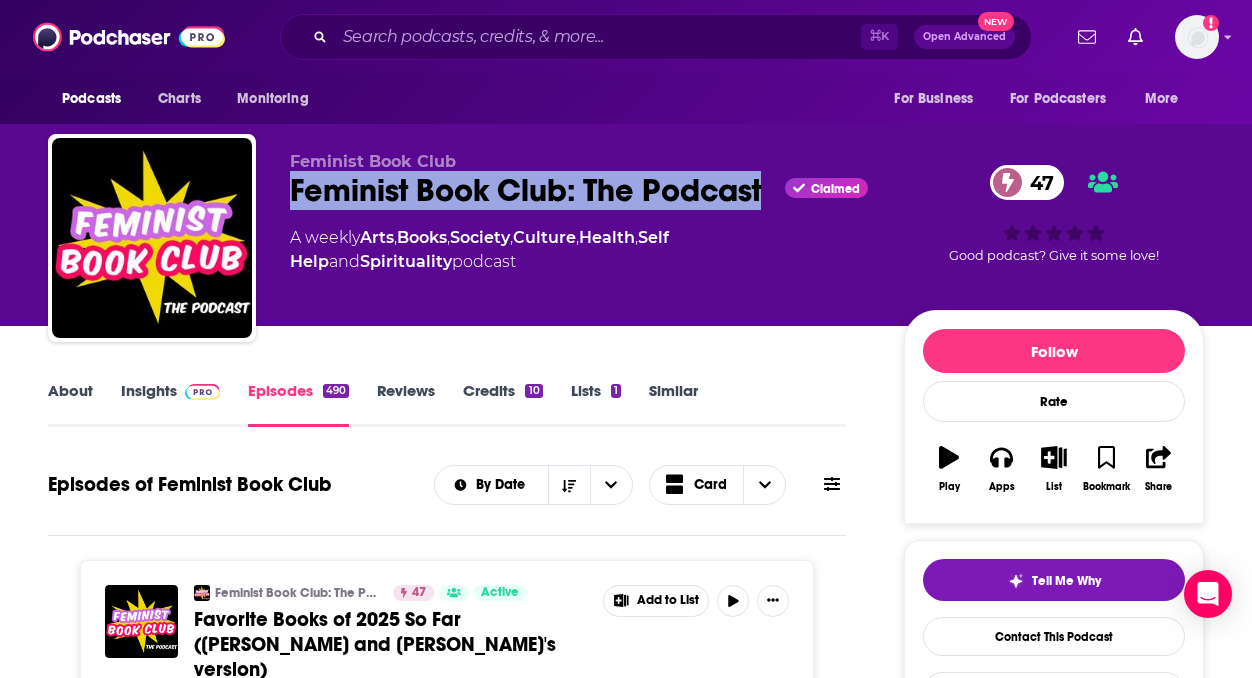 drag, startPoint x: 432, startPoint y: 230, endPoint x: 281, endPoint y: 192, distance: 155.70805 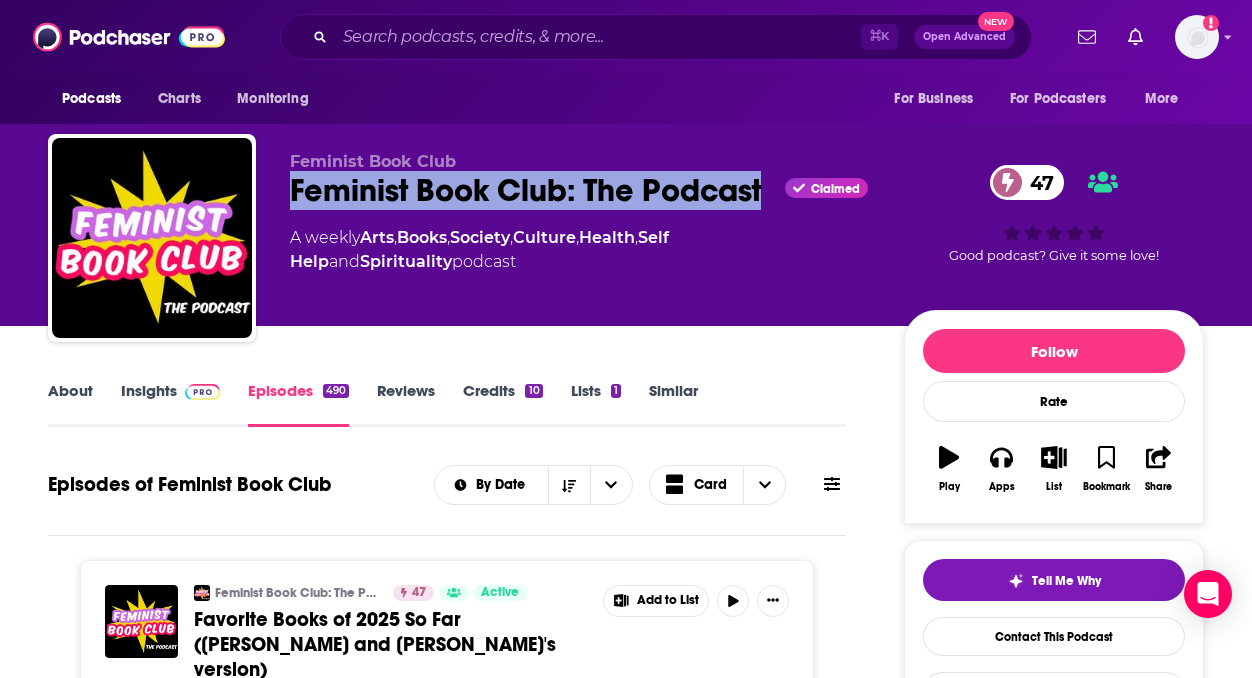 copy on "Feminist Book Club: The Podcast" 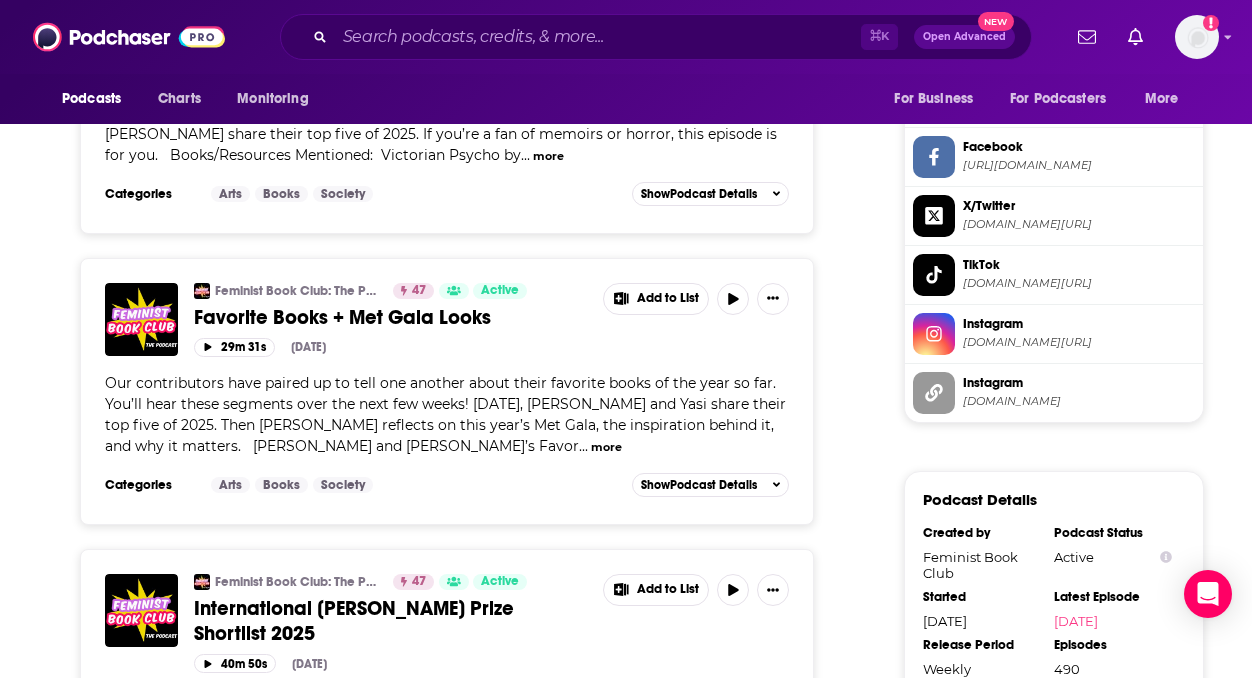 scroll, scrollTop: 2977, scrollLeft: 0, axis: vertical 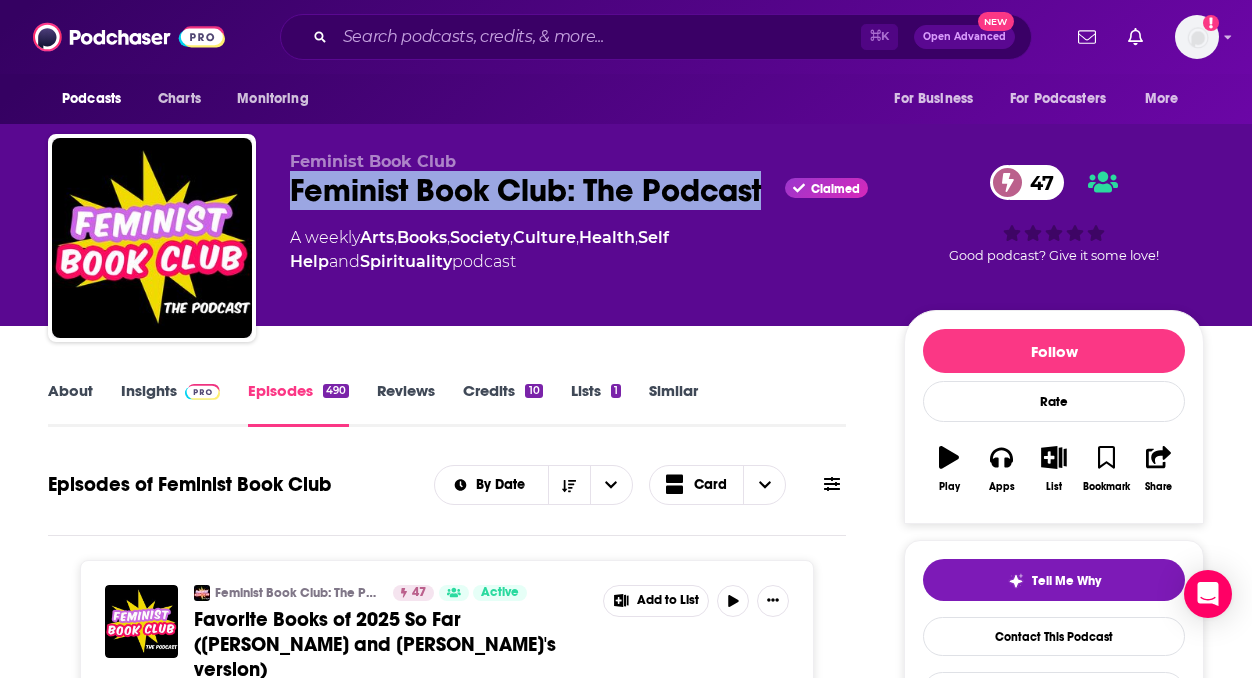 click on "Insights" at bounding box center (170, 404) 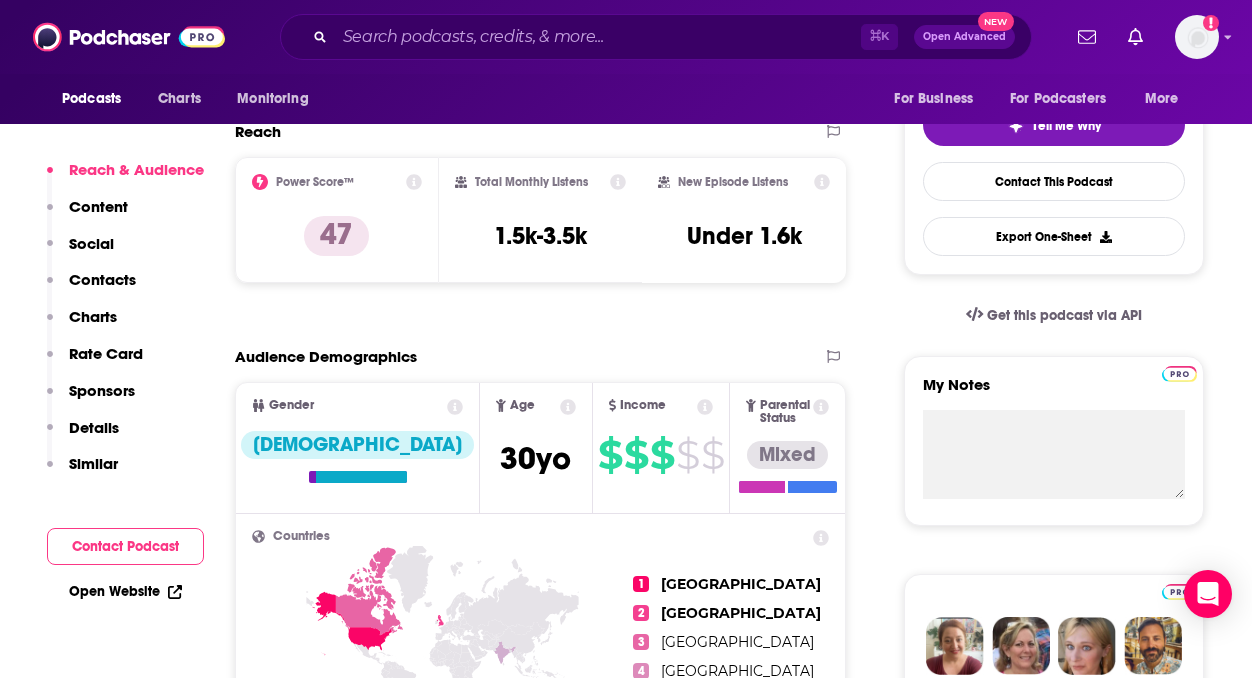 scroll, scrollTop: 375, scrollLeft: 0, axis: vertical 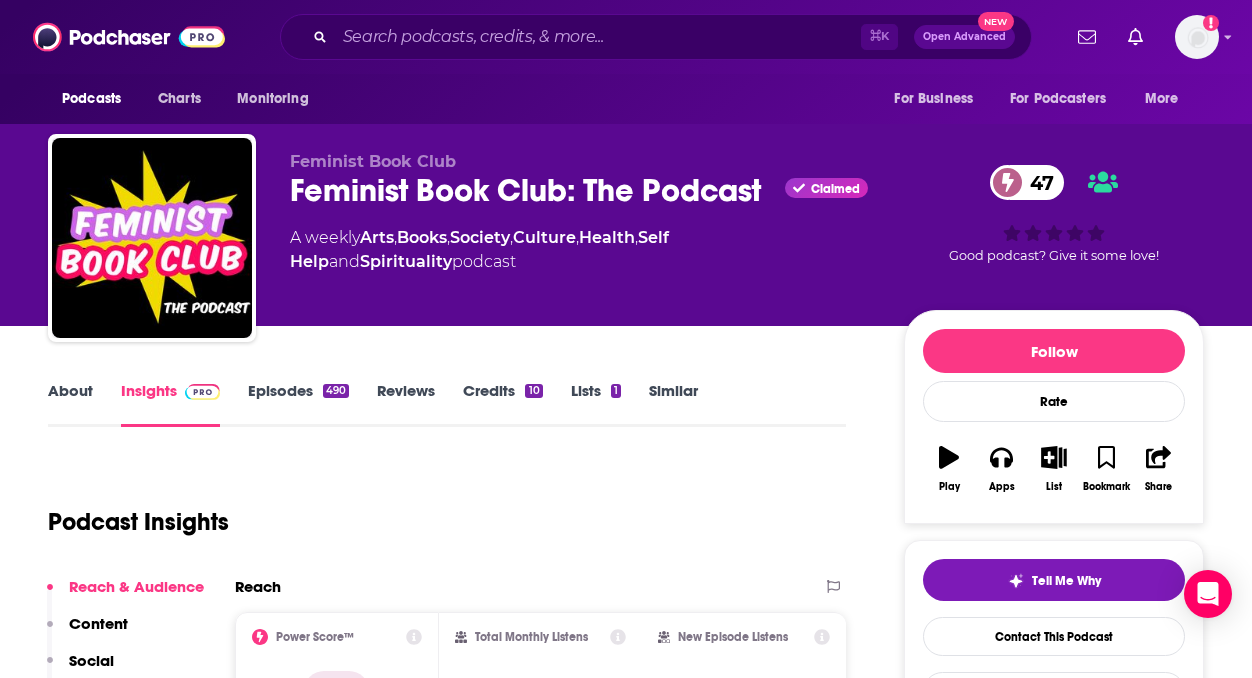 click on "About" at bounding box center (70, 404) 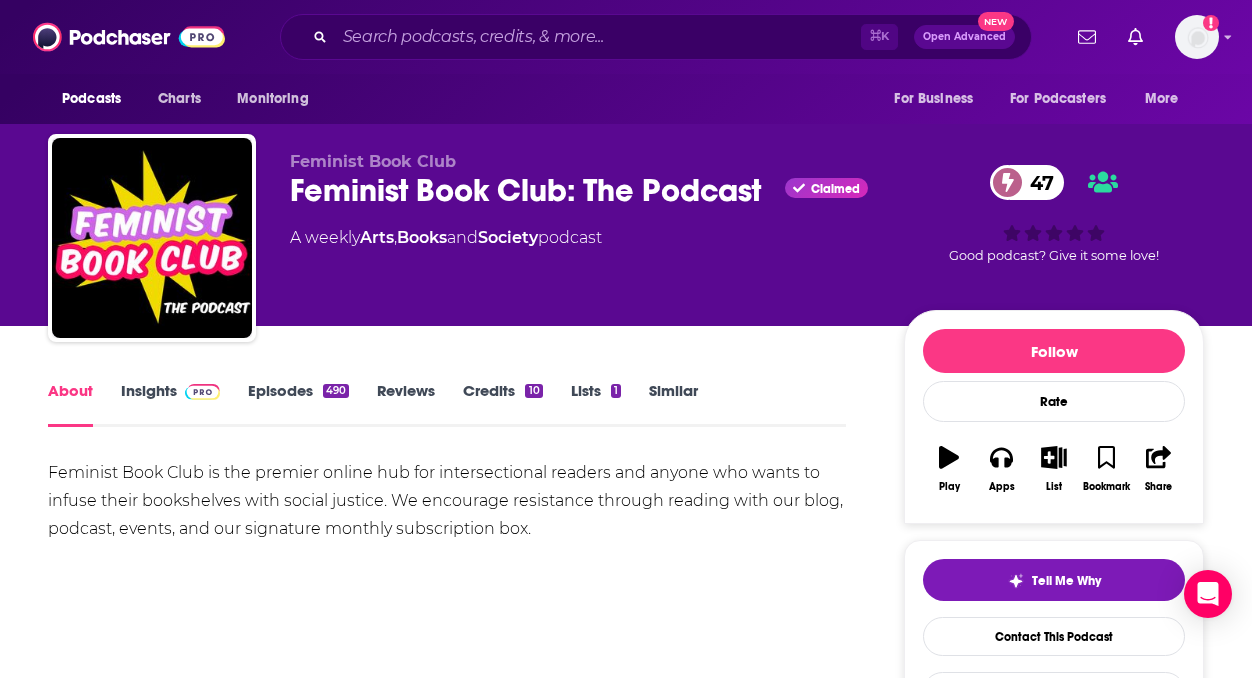 click on "Insights" at bounding box center (170, 404) 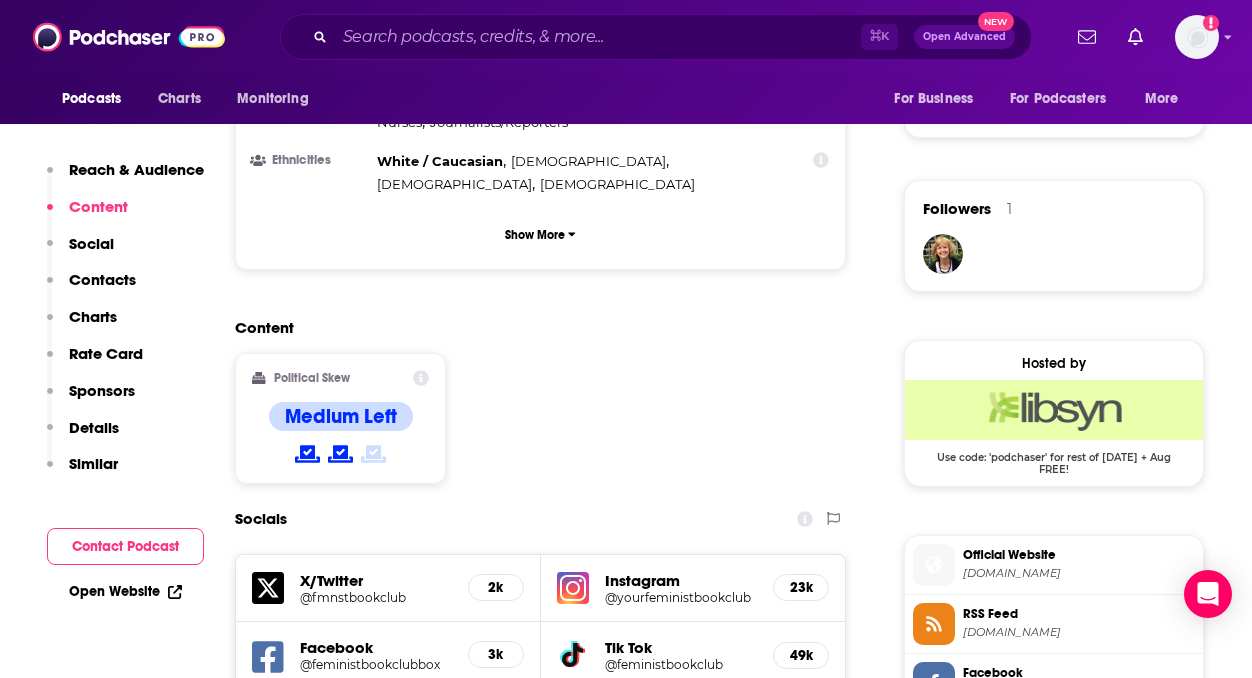 scroll, scrollTop: 1444, scrollLeft: 0, axis: vertical 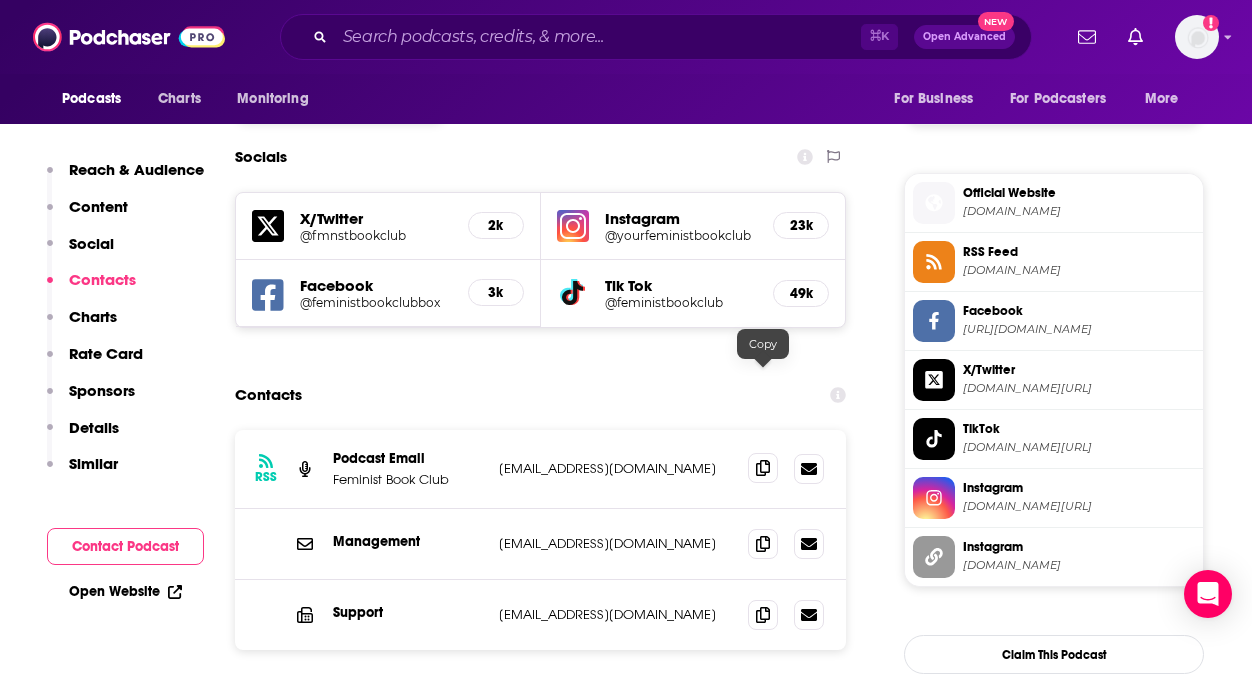 click 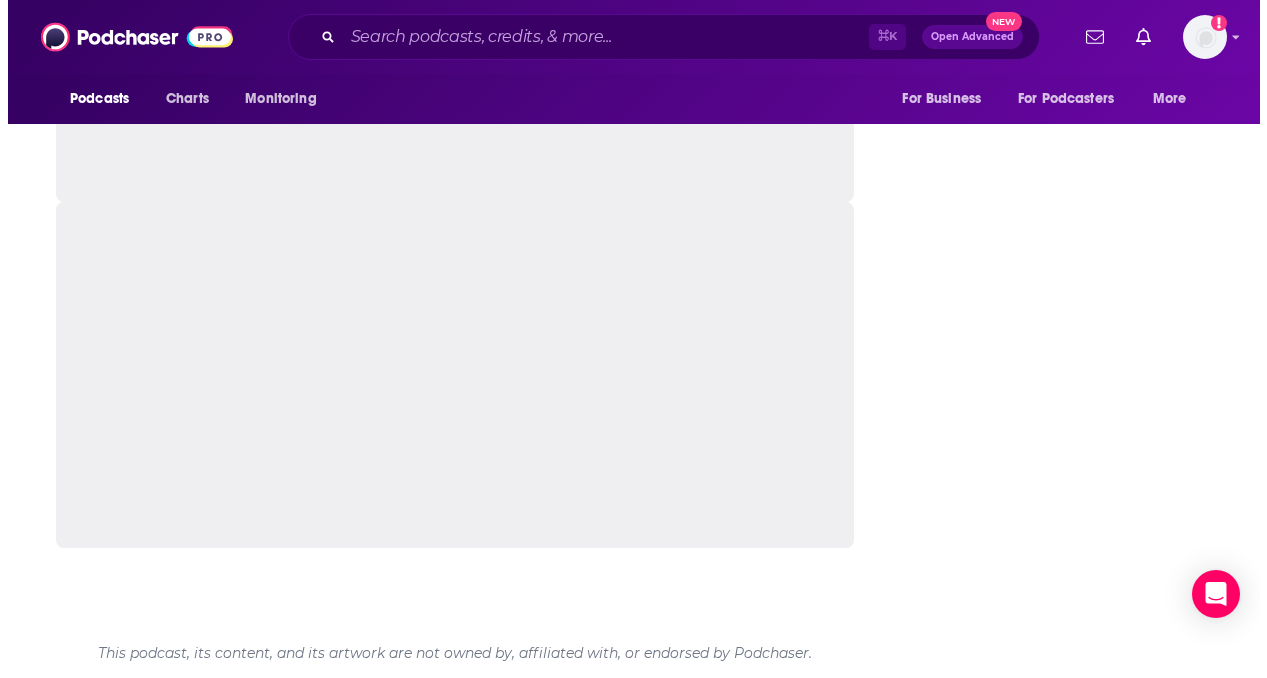 scroll, scrollTop: 0, scrollLeft: 0, axis: both 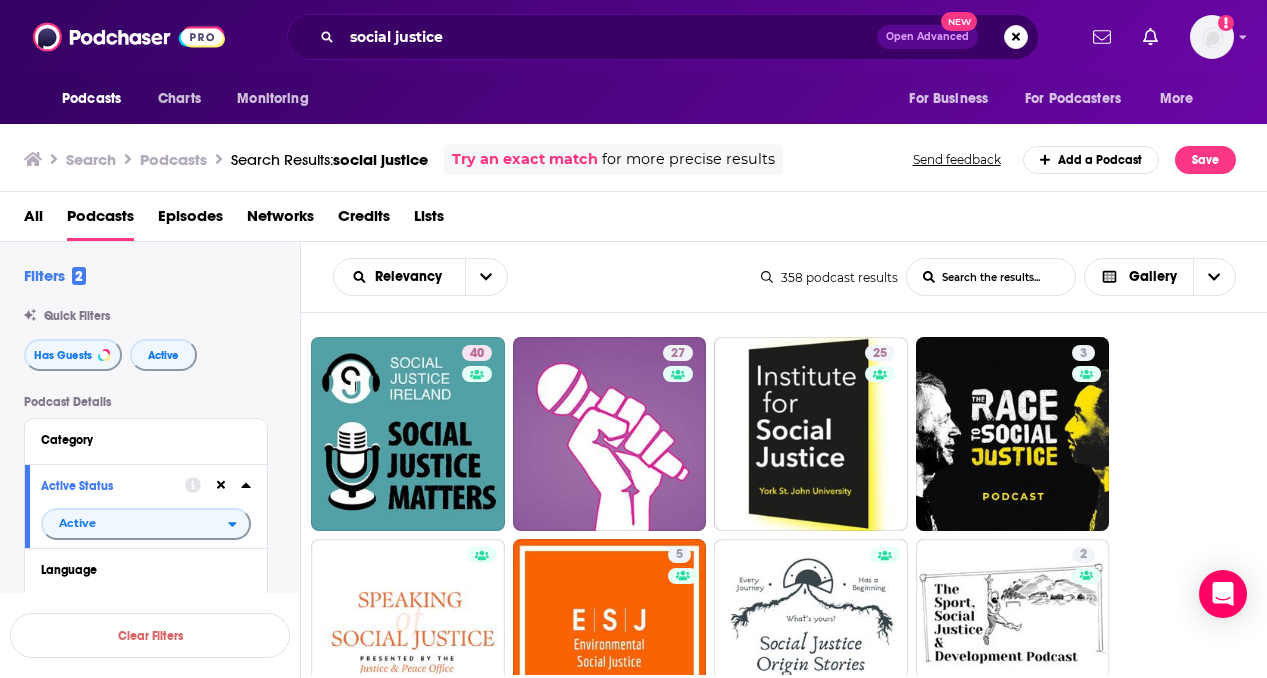 click on "Relevancy List Search Input Search the results... Gallery 358   podcast   results List Search Input Search the results... Gallery" at bounding box center [784, 277] 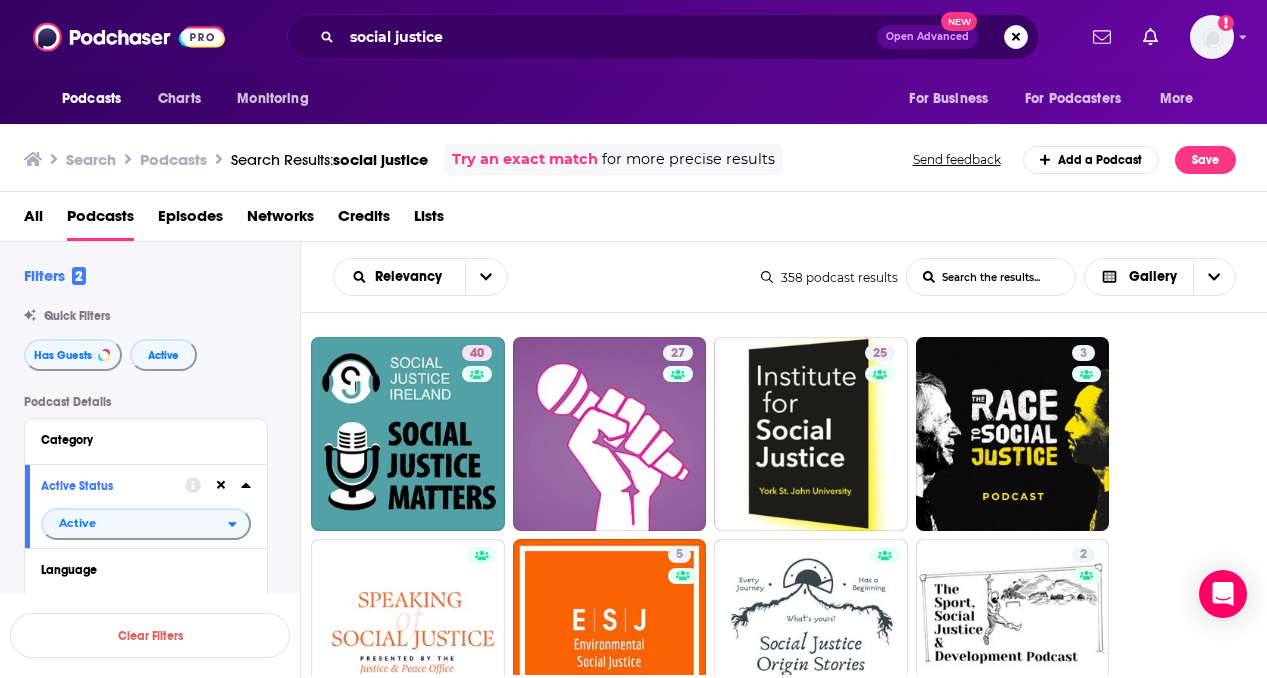 click on "40 27 25 3 5 2 34 46 28 67 26 70 34 5 4 0 0 2 40 27 35 54 50 43 44 61 48 77 43 51 48 45 39 41 37 45 40 23 25 57 60 49 34 41 34 36 2 47 54 50 52 40 26 39 54 24" at bounding box center (795, 2248) 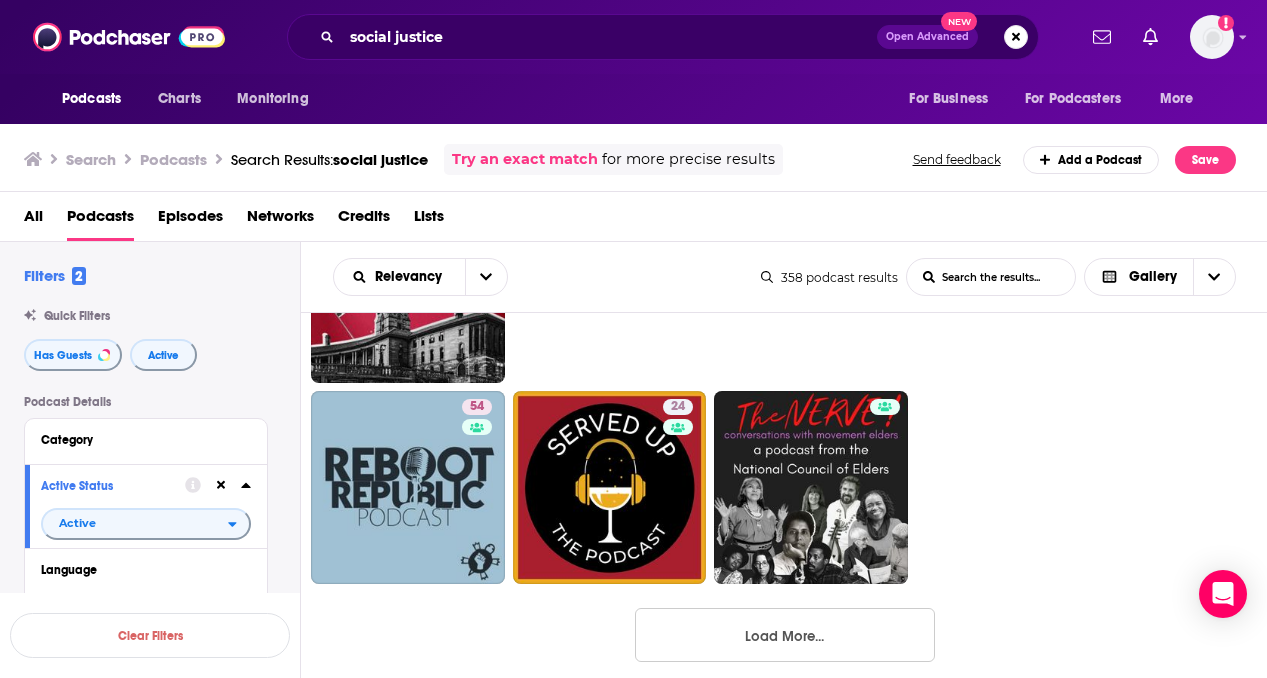 scroll, scrollTop: 3593, scrollLeft: 0, axis: vertical 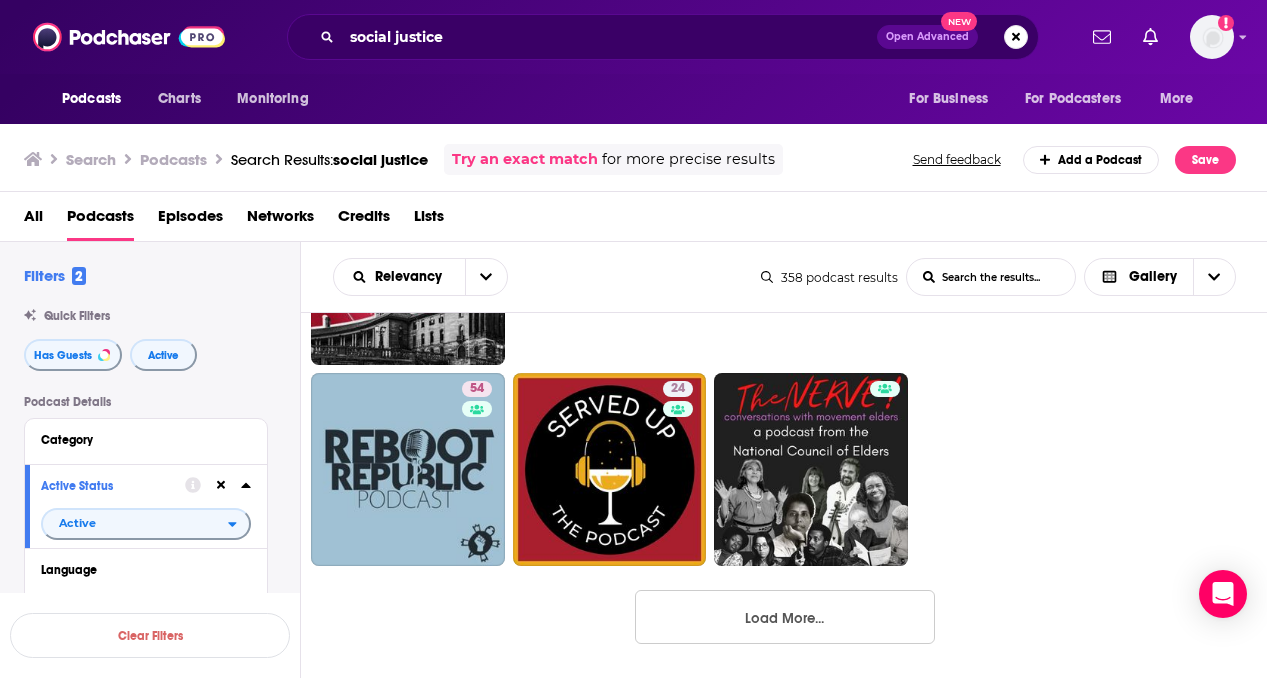 click on "Load More..." at bounding box center (785, 617) 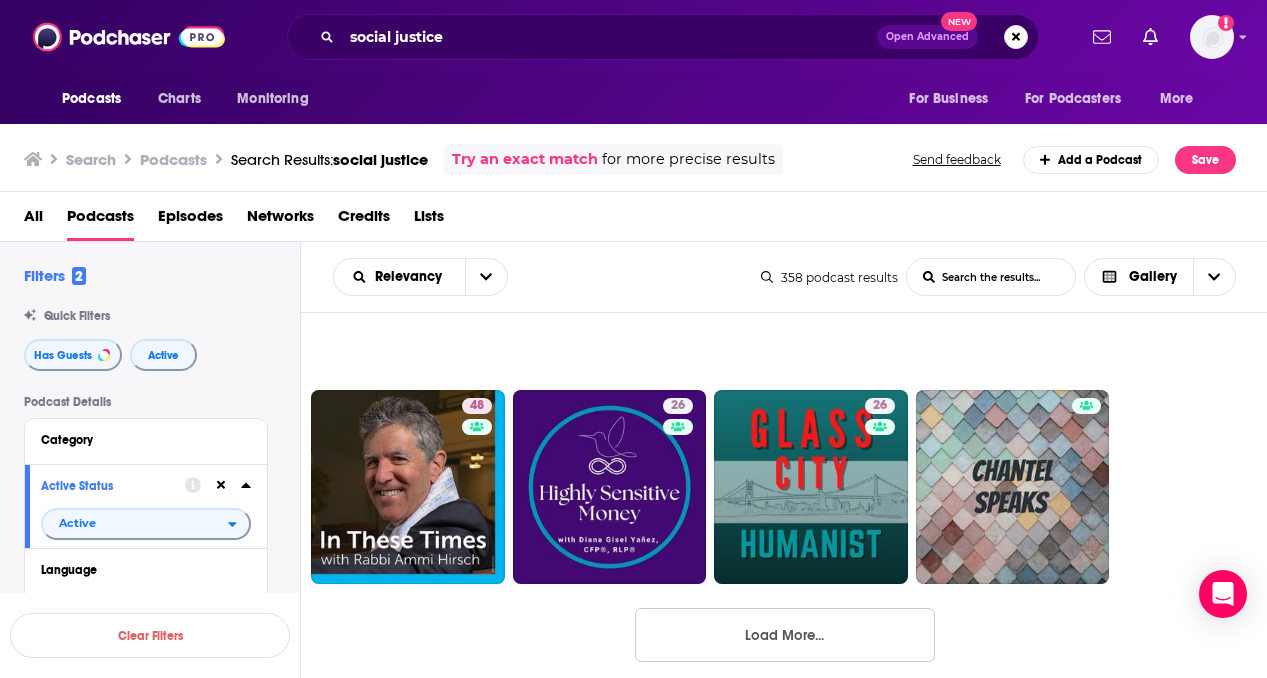 scroll, scrollTop: 4803, scrollLeft: 0, axis: vertical 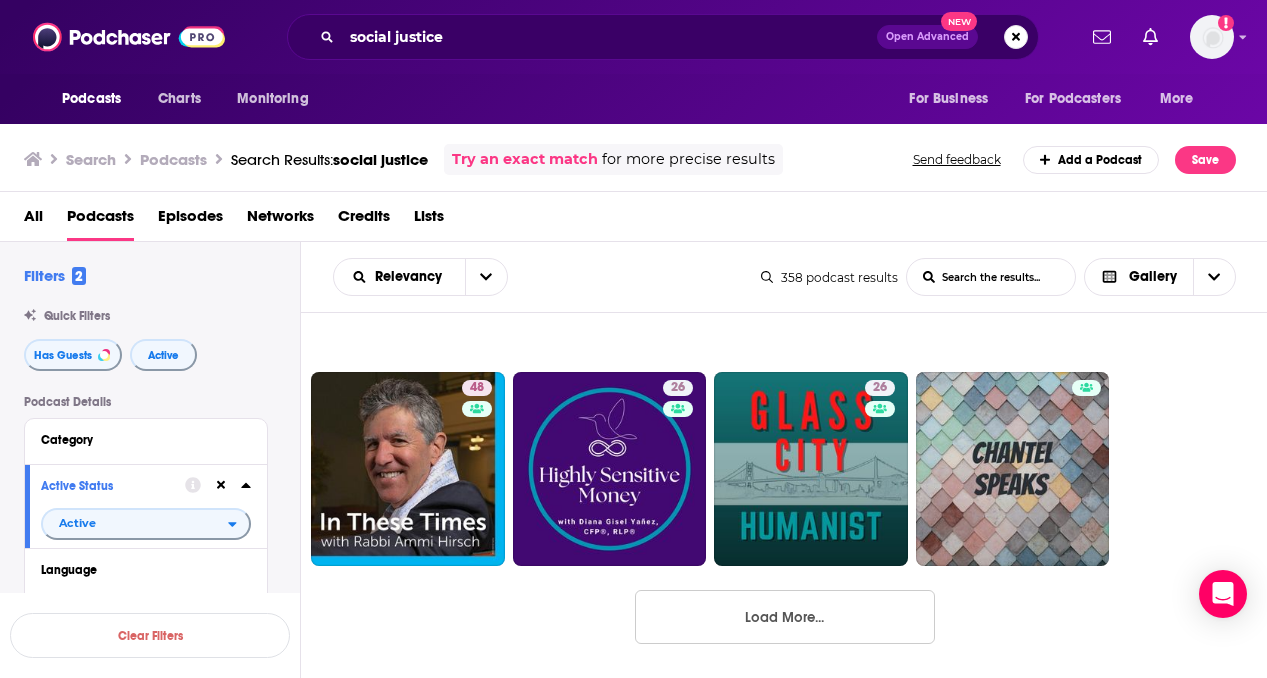 click on "40 27 25 3 5 2 34 46 28 67 26 70 34 5 4 0 0 2 40 27 35 54 50 43 44 61 48 77 43 51 48 45 39 41 37 45 40 23 25 57 60 49 34 41 34 36 2 47 54 50 52 40 26 39 54 24 37 54 43 42 3 2 56 27 34 36 40 35 28 27 48 26 26 Load More..." at bounding box center (784, 494) 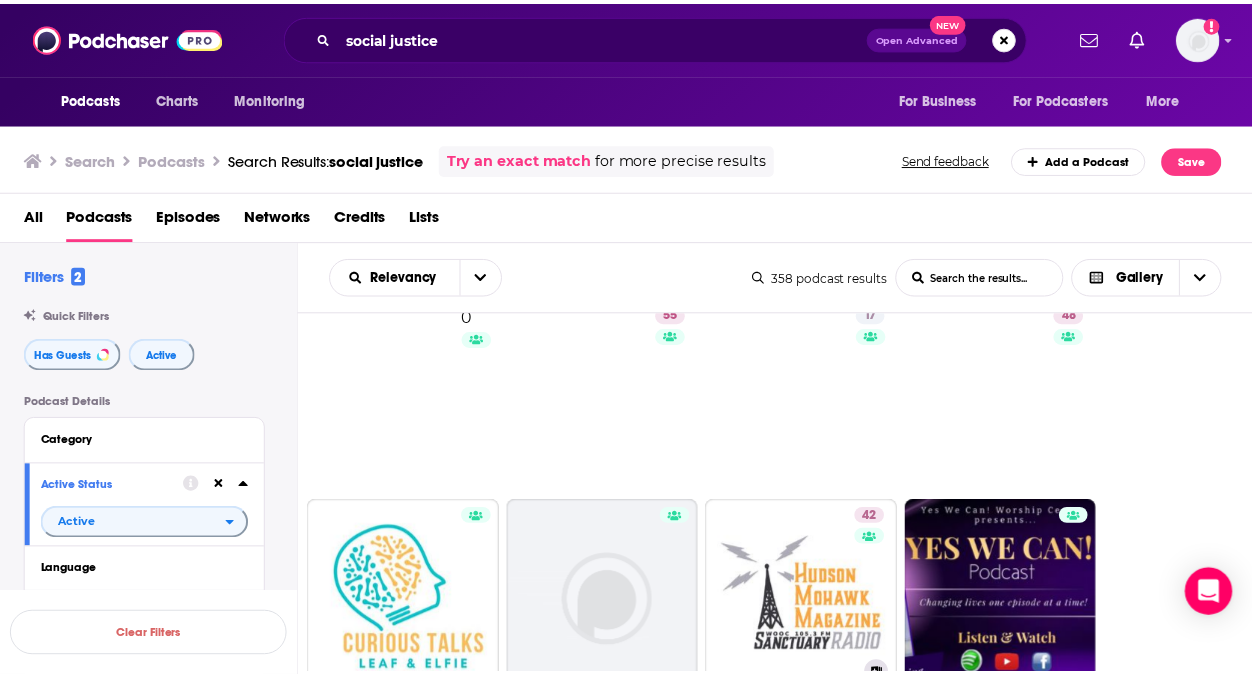 scroll, scrollTop: 5843, scrollLeft: 0, axis: vertical 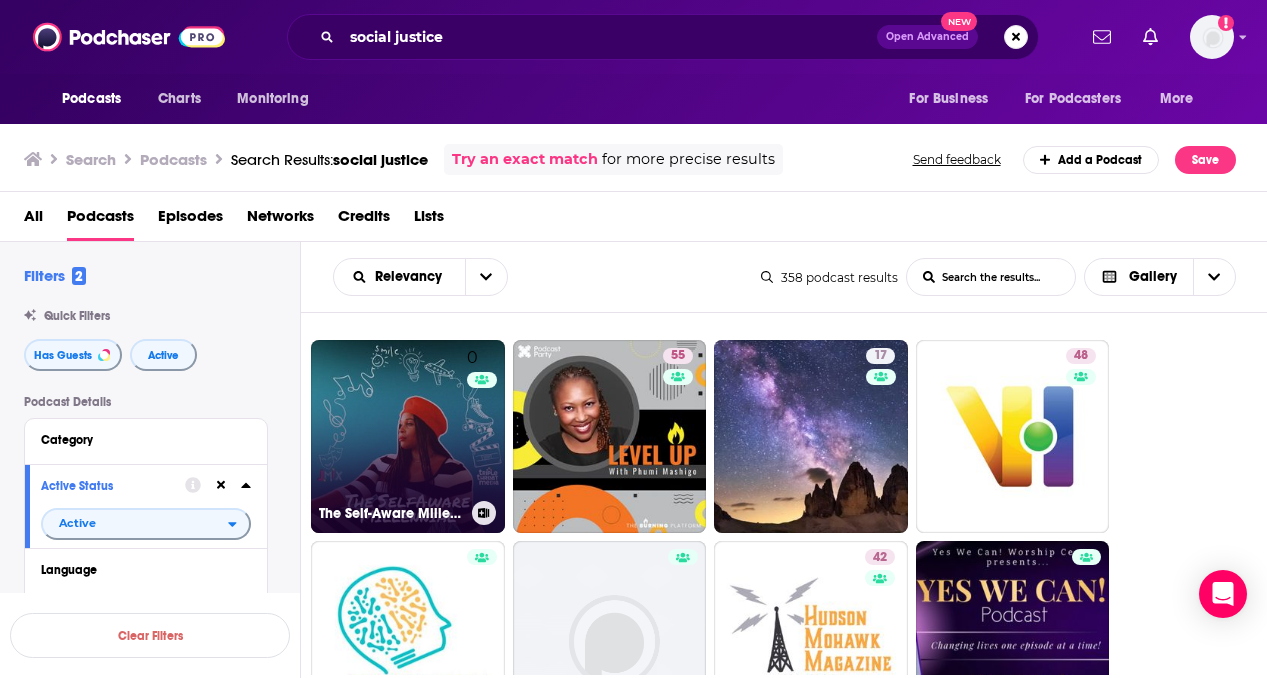 click on "0" at bounding box center (482, 425) 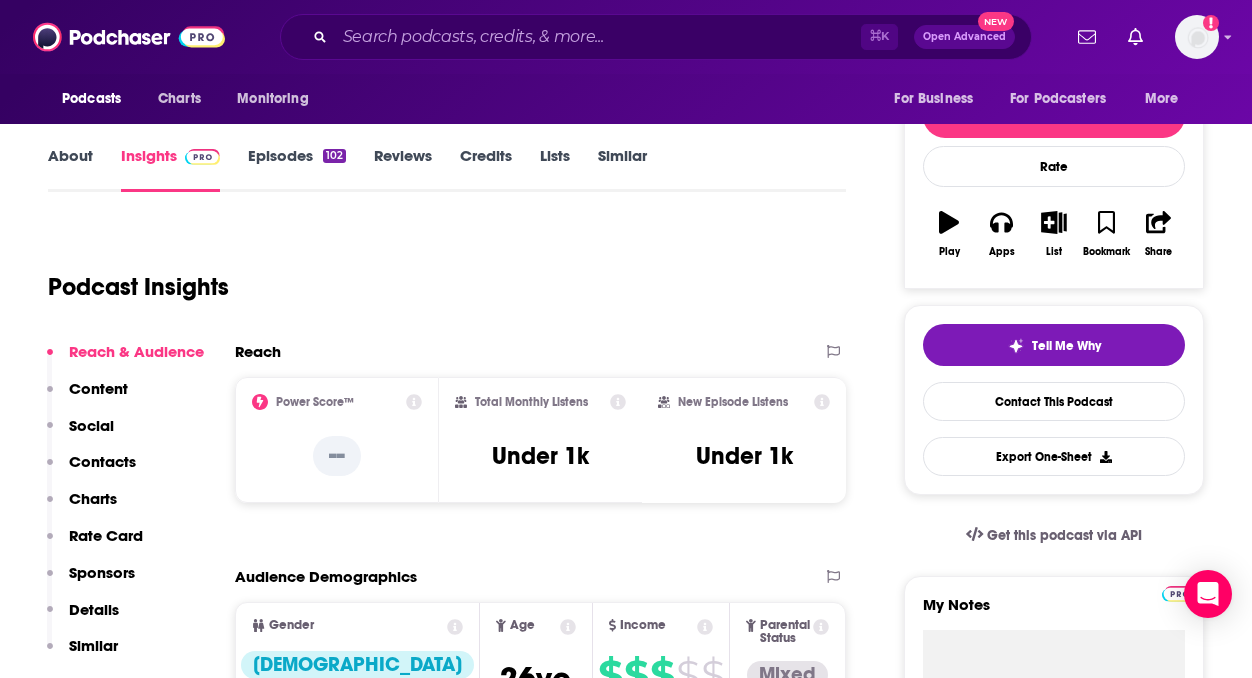scroll, scrollTop: 0, scrollLeft: 0, axis: both 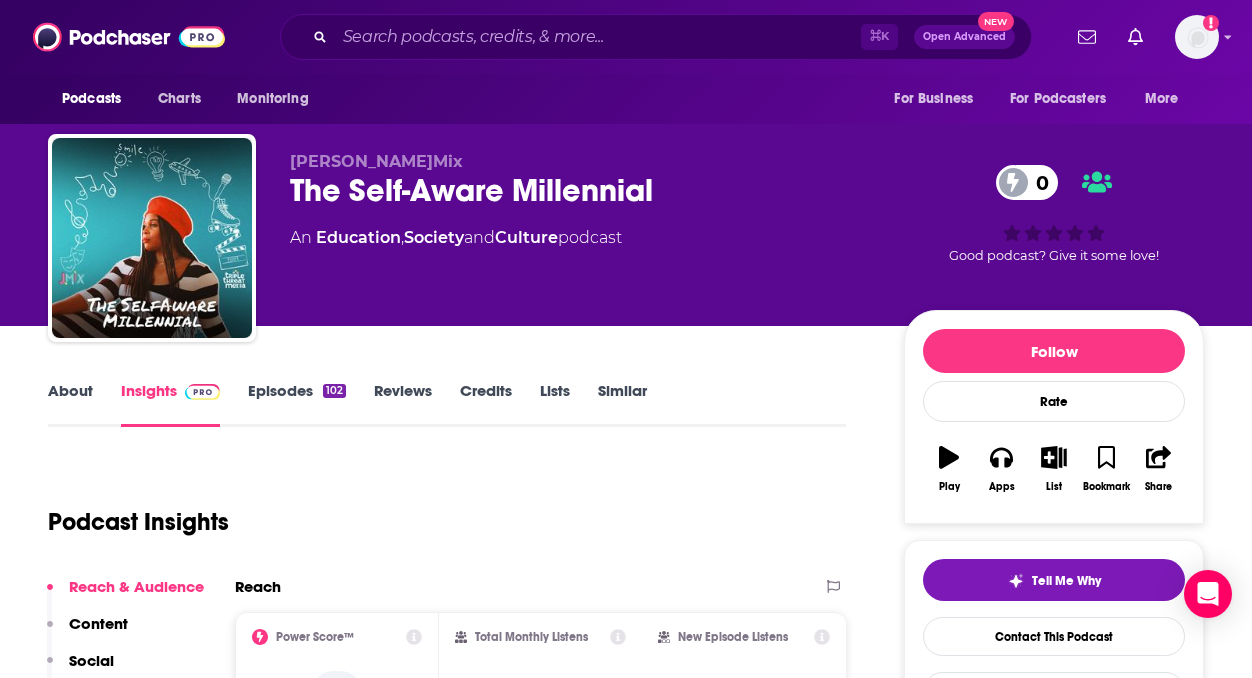 click on "Episodes 102" at bounding box center (297, 404) 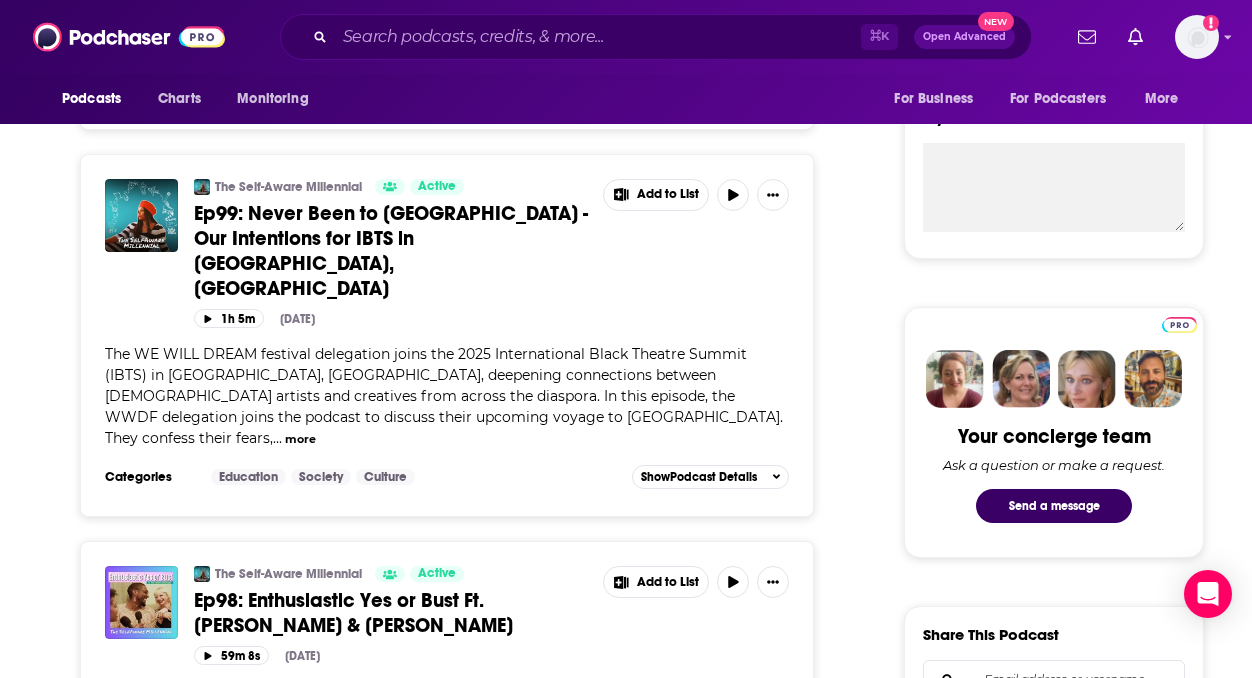 scroll, scrollTop: 0, scrollLeft: 0, axis: both 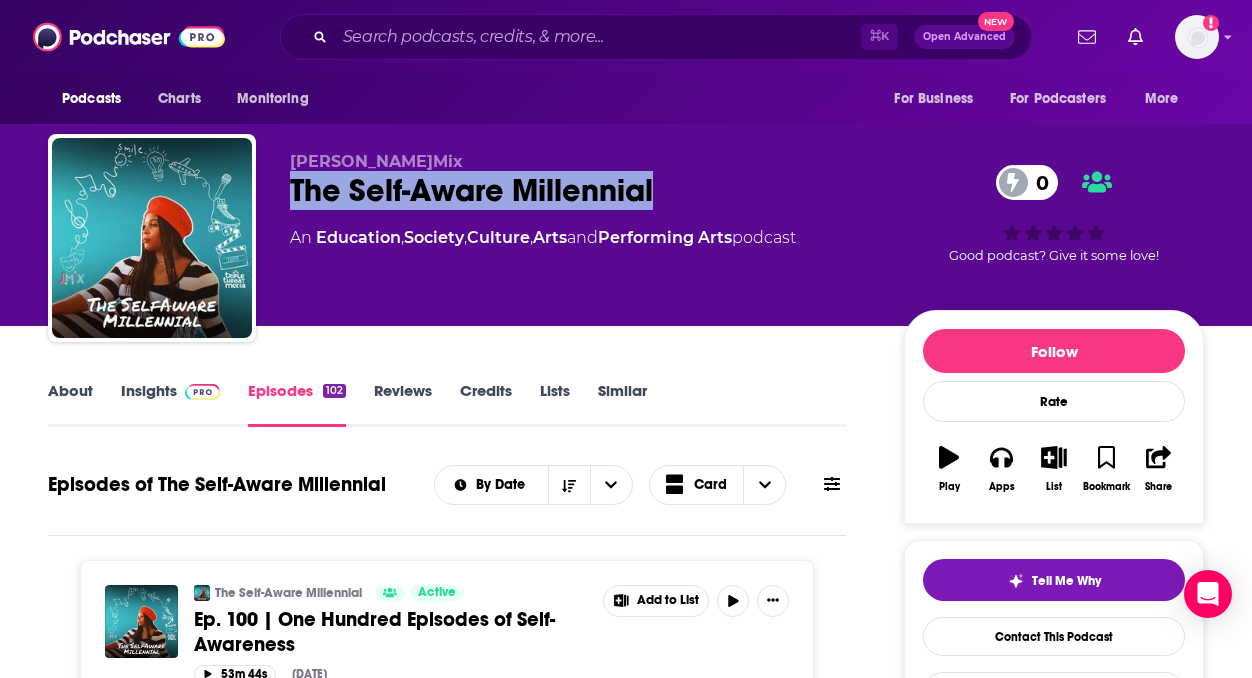 drag, startPoint x: 684, startPoint y: 184, endPoint x: 288, endPoint y: 188, distance: 396.0202 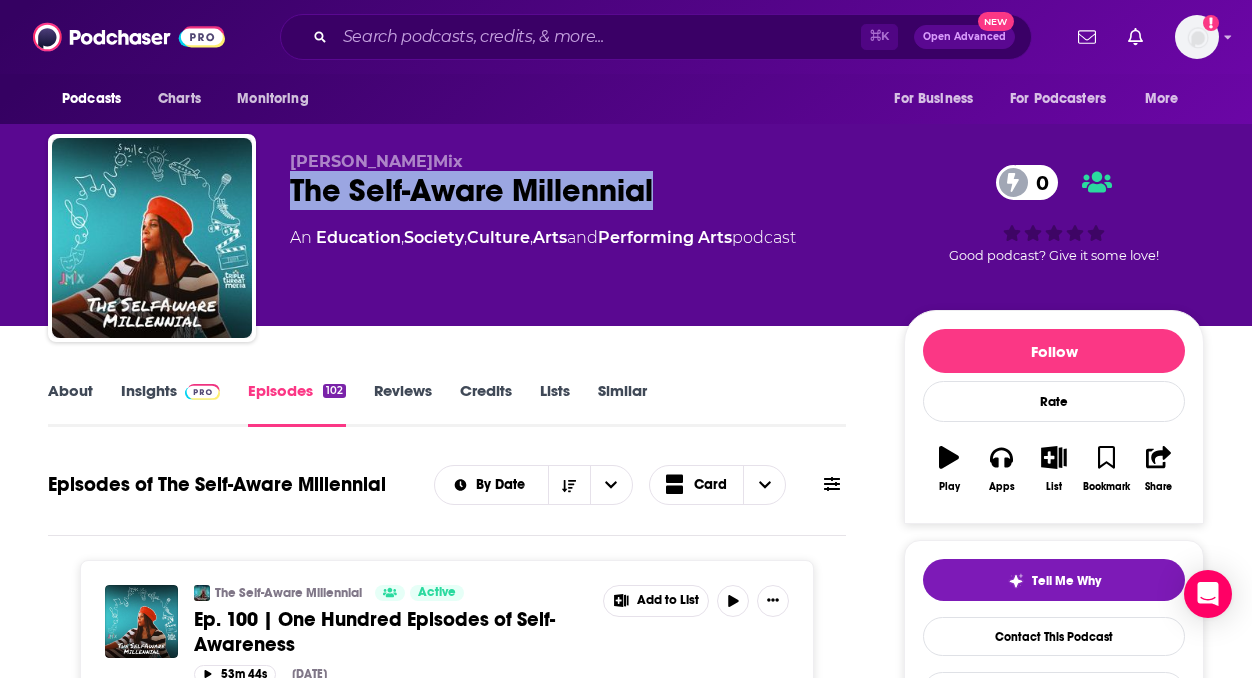 copy on "The Self-Aware Millennial" 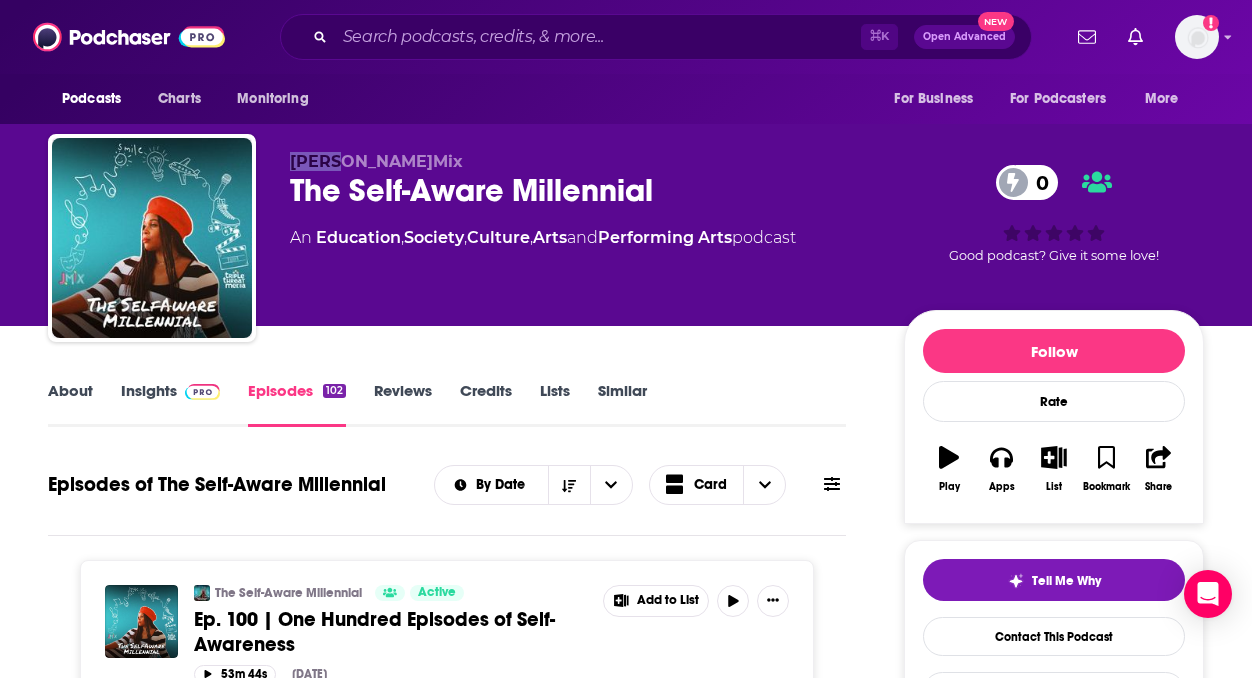 drag, startPoint x: 359, startPoint y: 163, endPoint x: 293, endPoint y: 158, distance: 66.189125 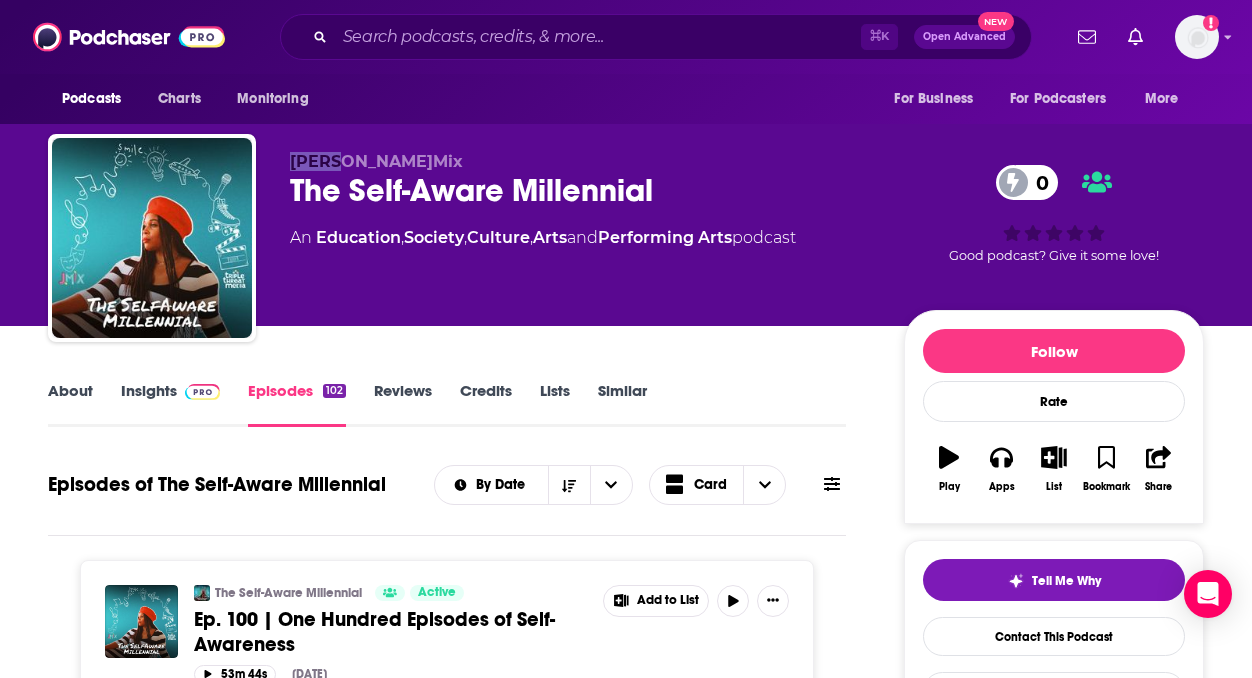 copy on "J.Mix" 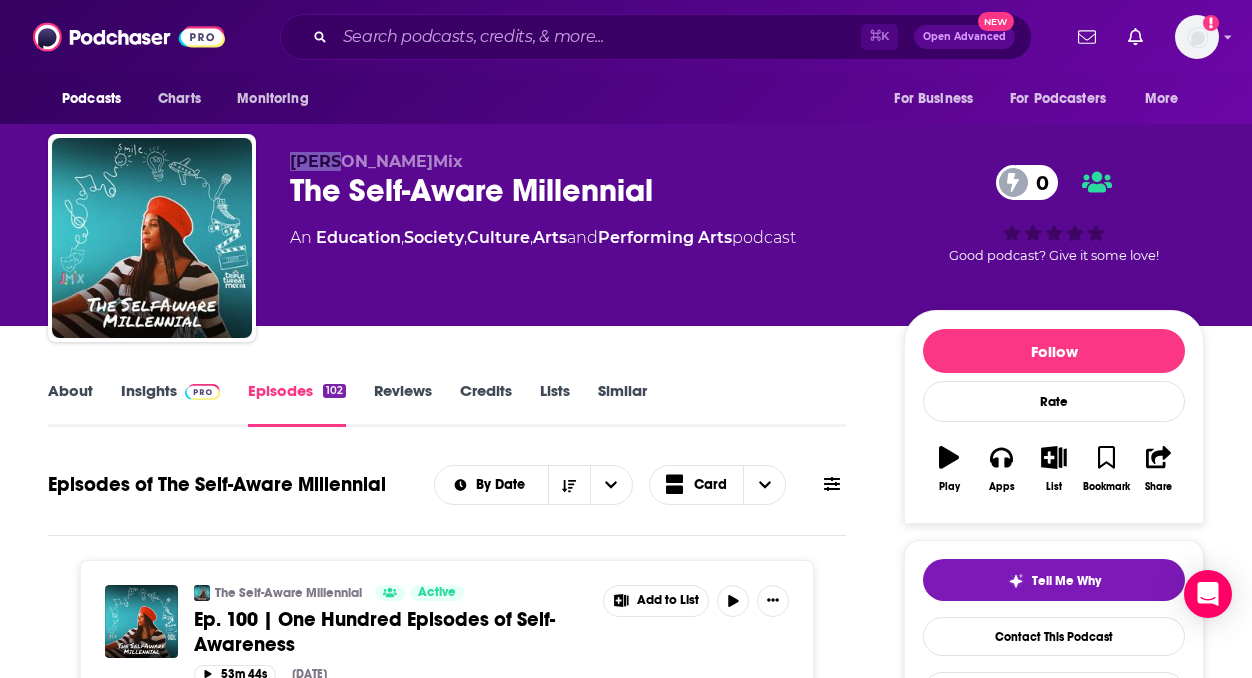 click on "Insights" at bounding box center [170, 404] 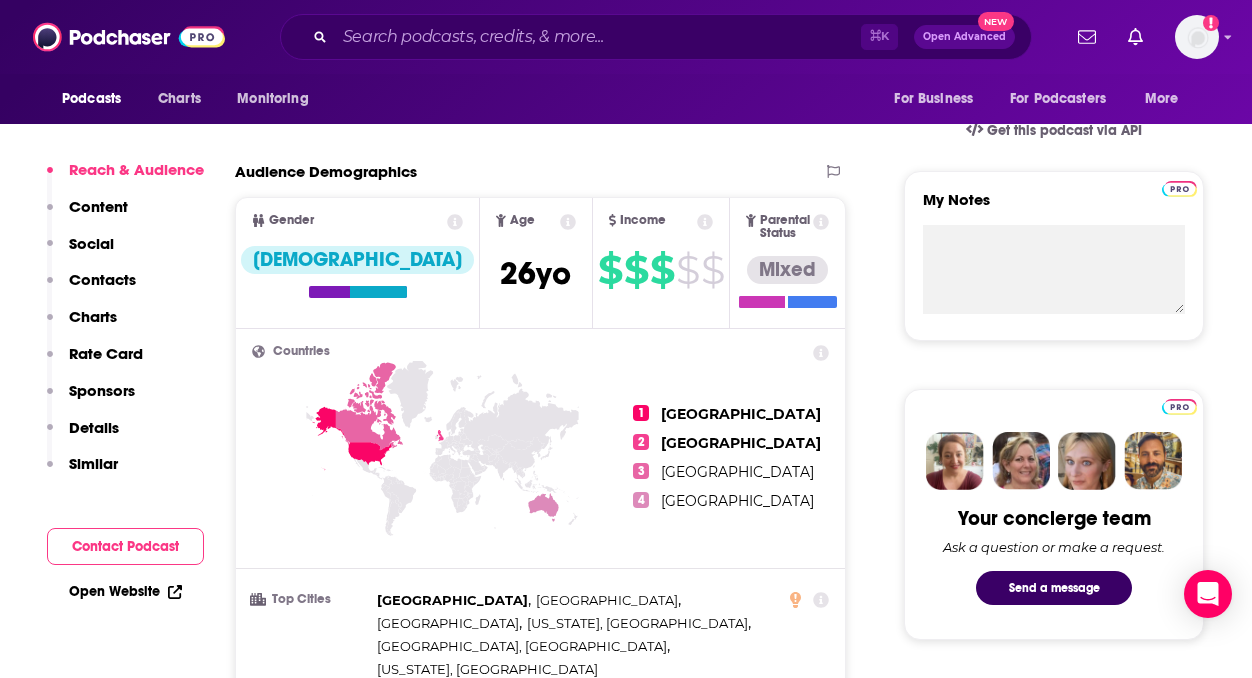 scroll, scrollTop: 382, scrollLeft: 0, axis: vertical 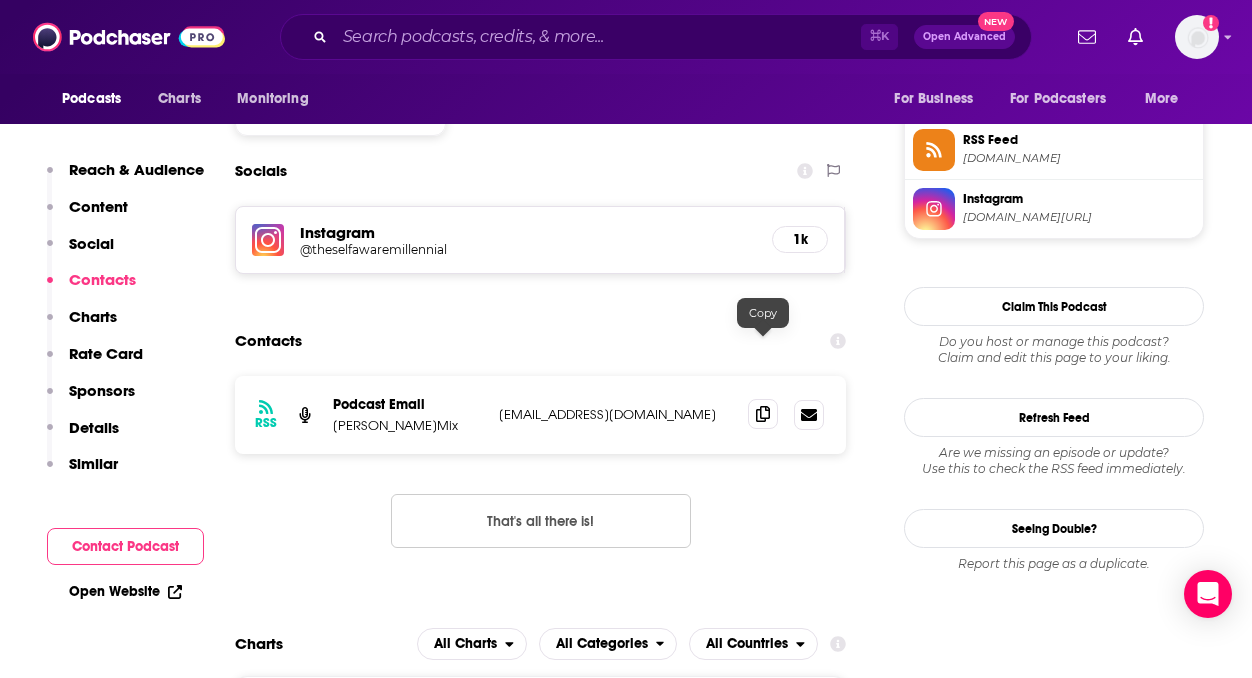 click 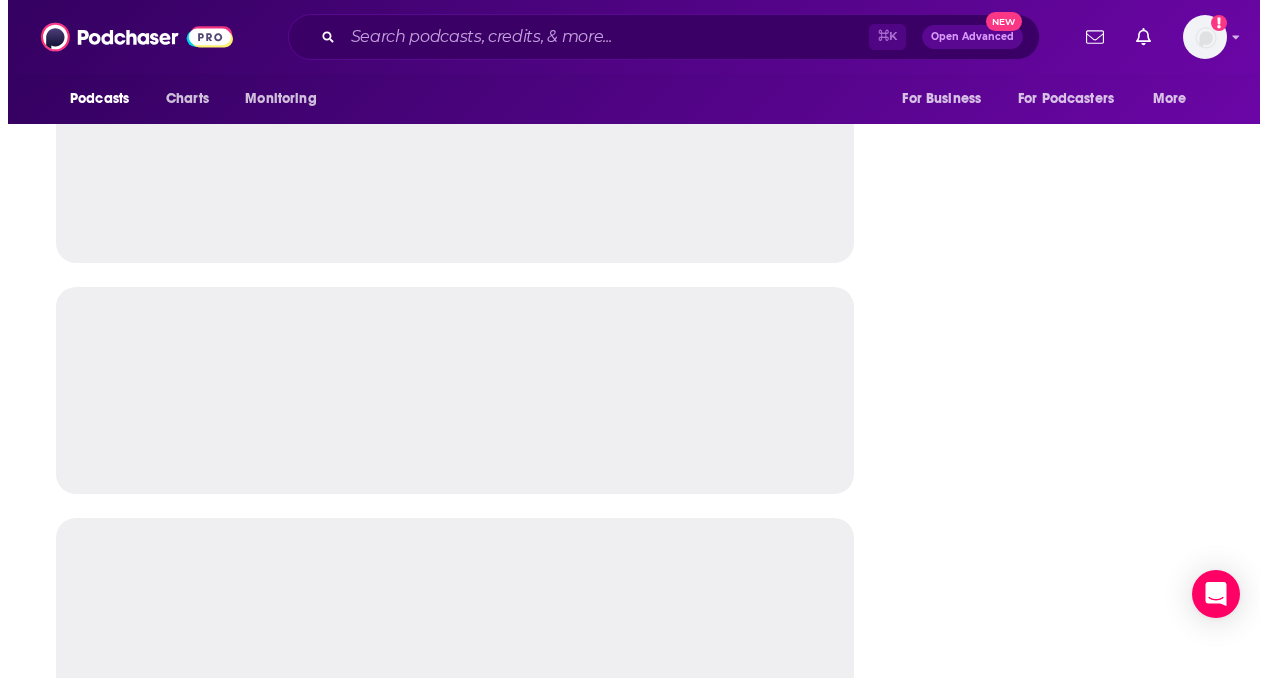 scroll, scrollTop: 0, scrollLeft: 0, axis: both 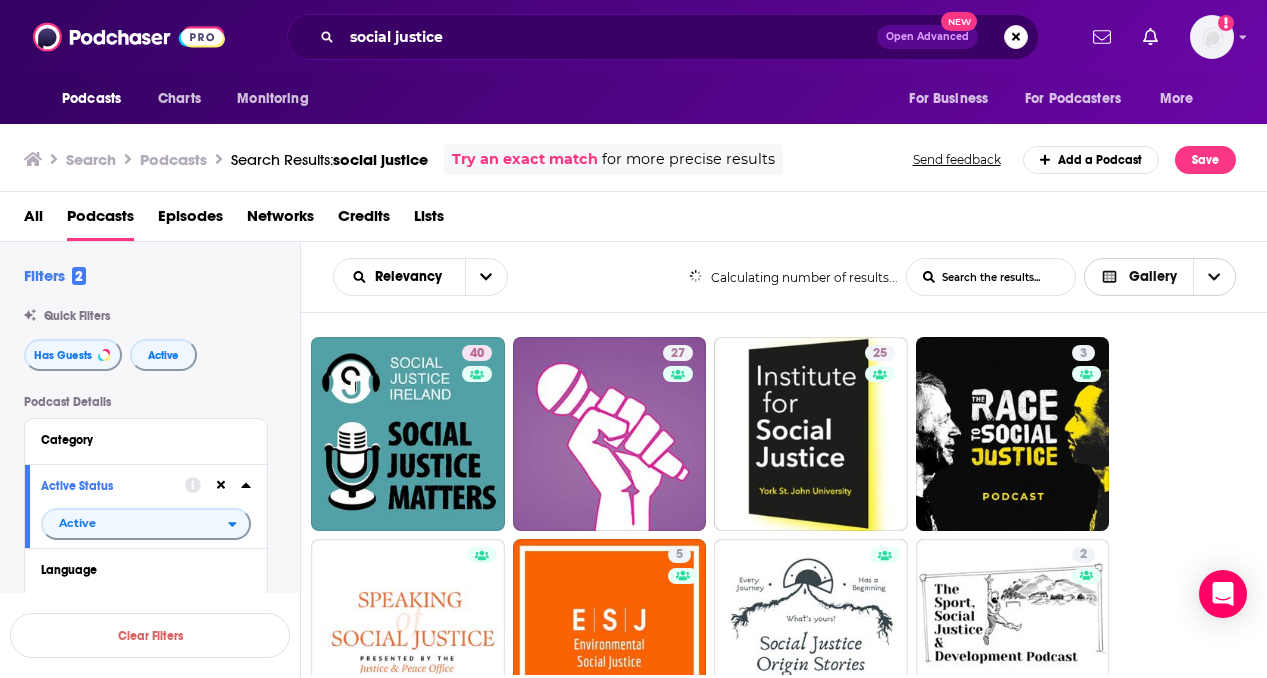 click at bounding box center [1214, 277] 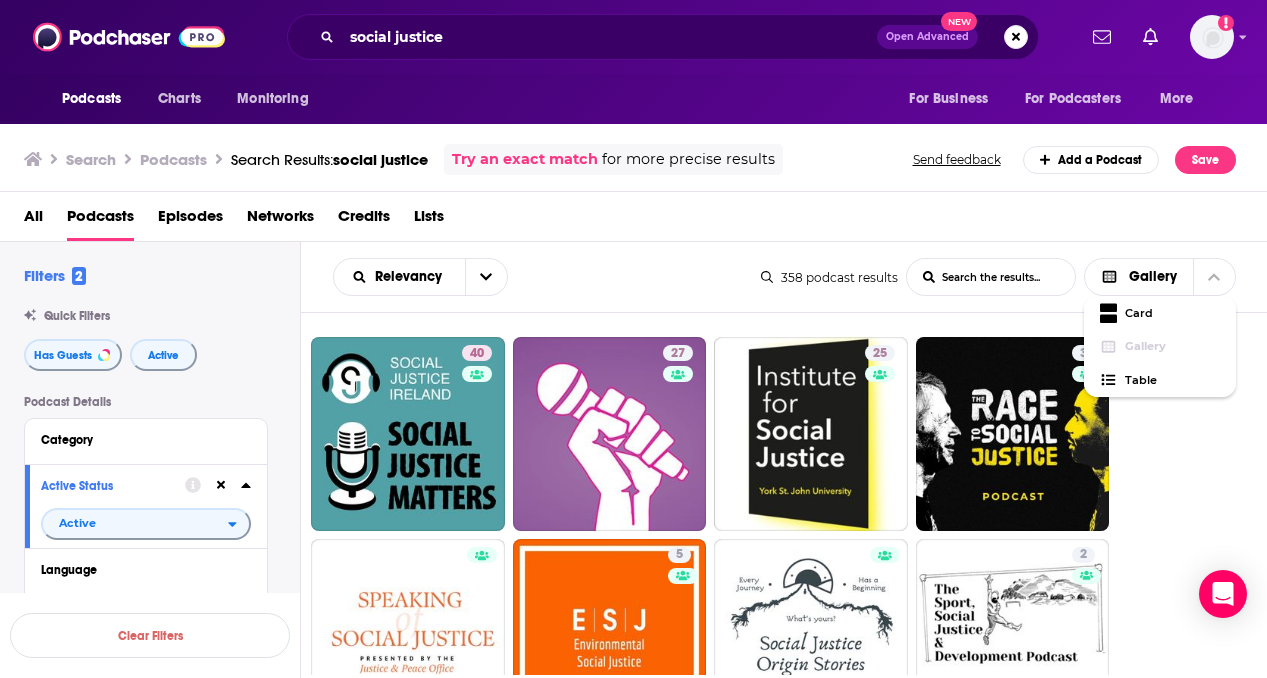 click on "Relevancy List Search Input Search the results... Gallery 358   podcast   results List Search Input Search the results... Gallery Card Gallery Table" at bounding box center [784, 277] 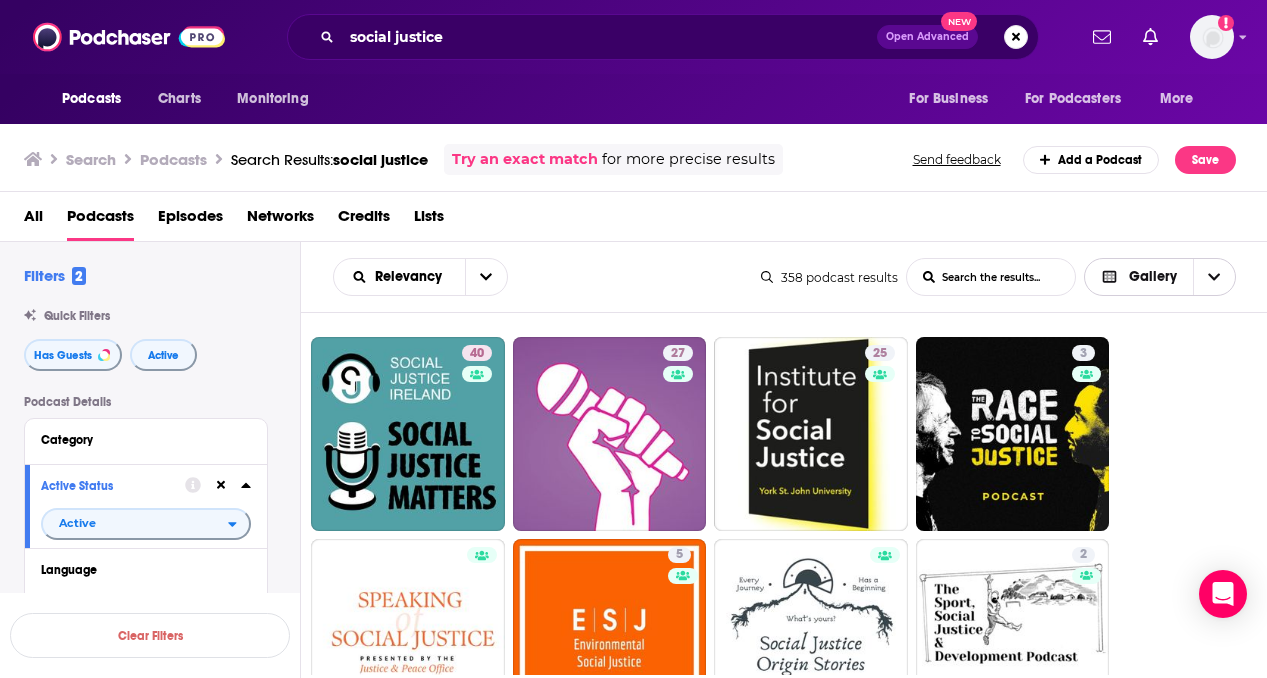 click at bounding box center [1214, 277] 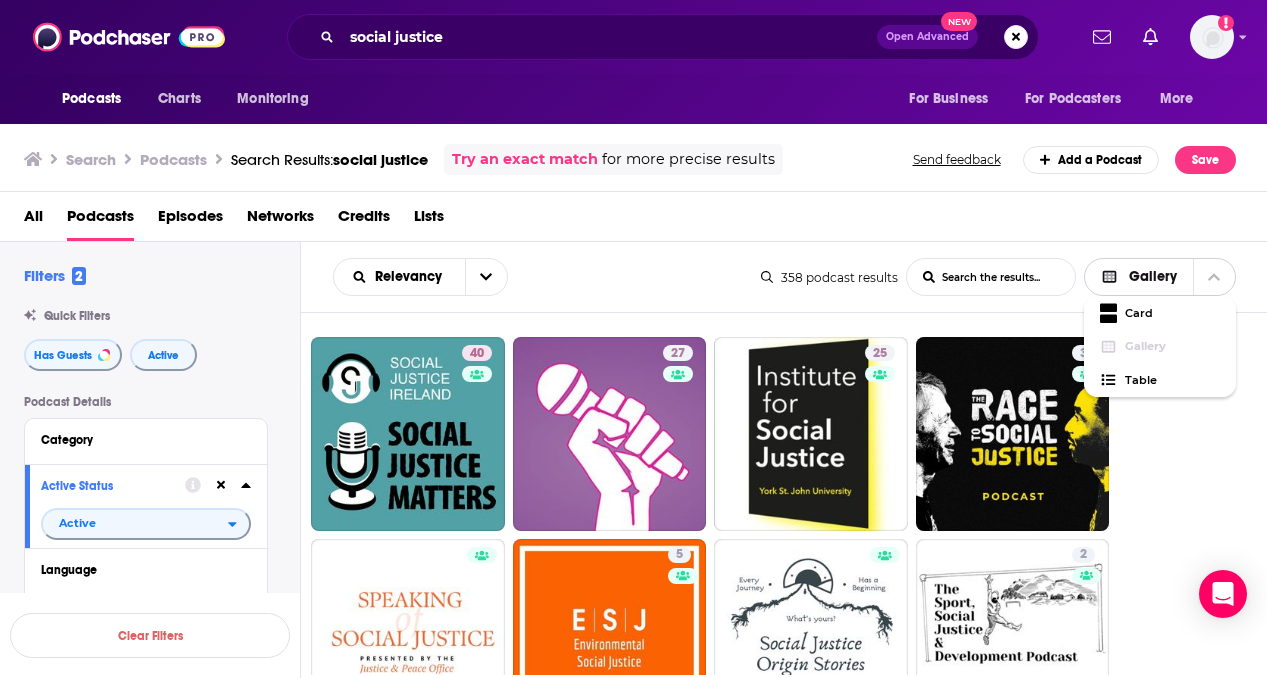 click on "Table" at bounding box center [1160, 381] 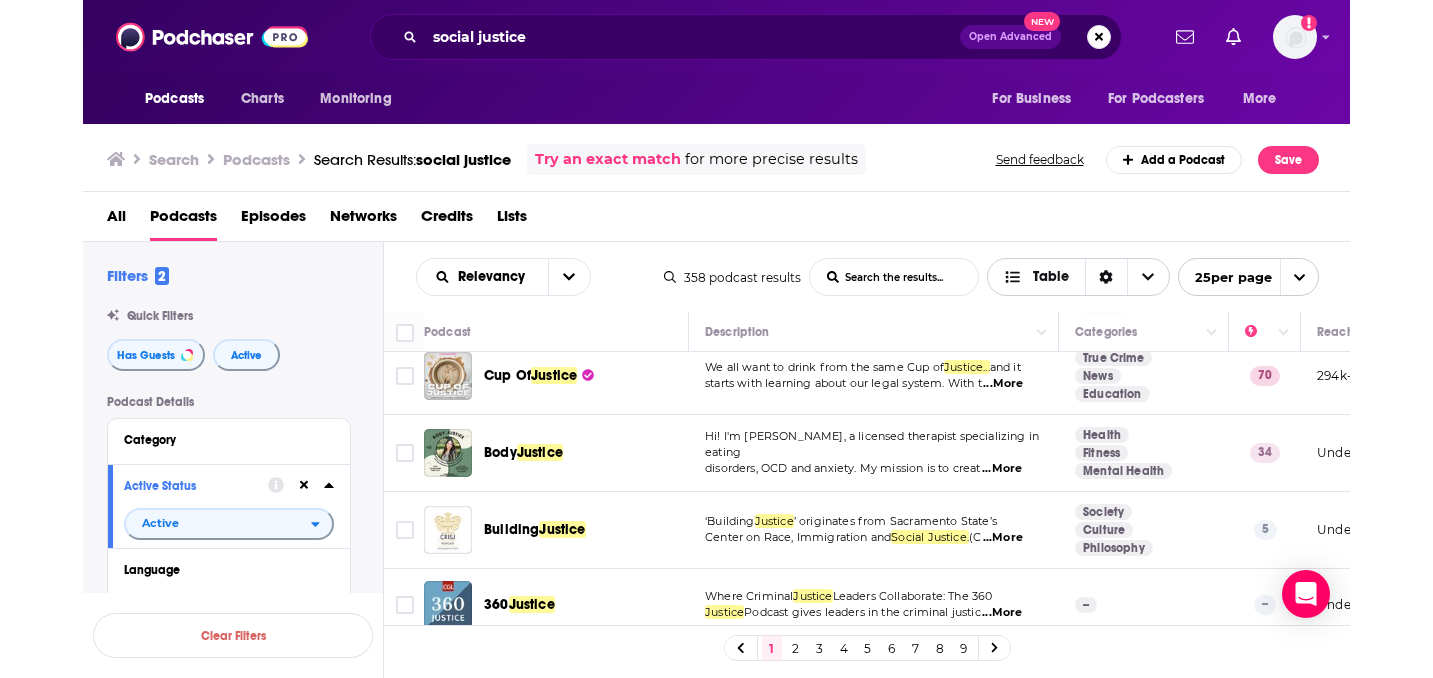 scroll, scrollTop: 1634, scrollLeft: 0, axis: vertical 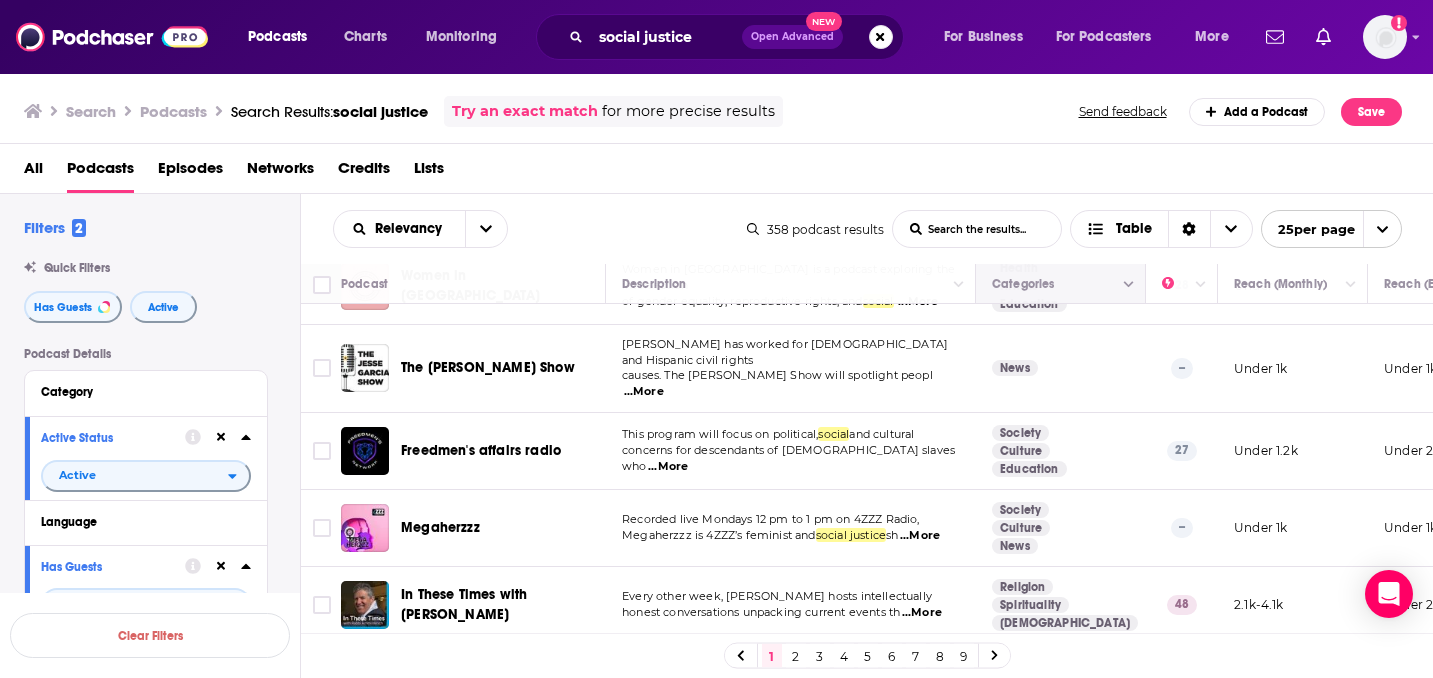 click at bounding box center [1058, 284] 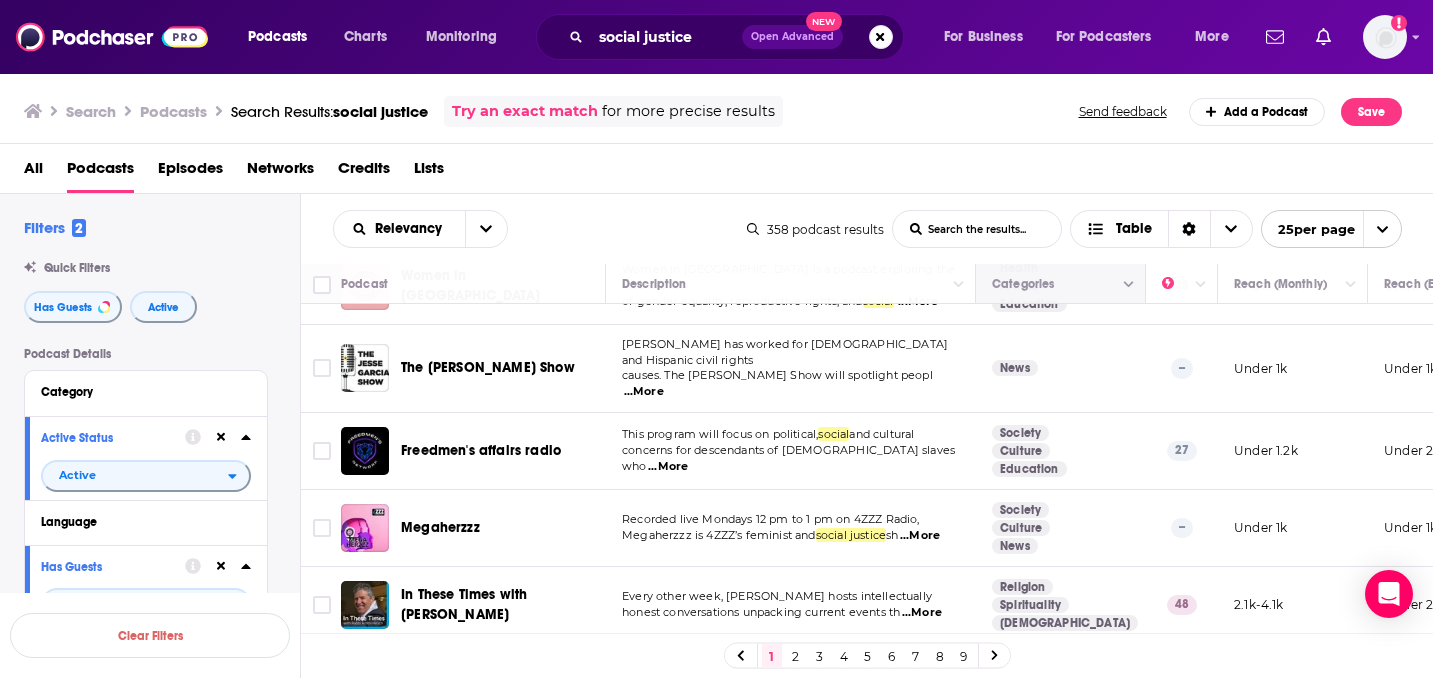 click 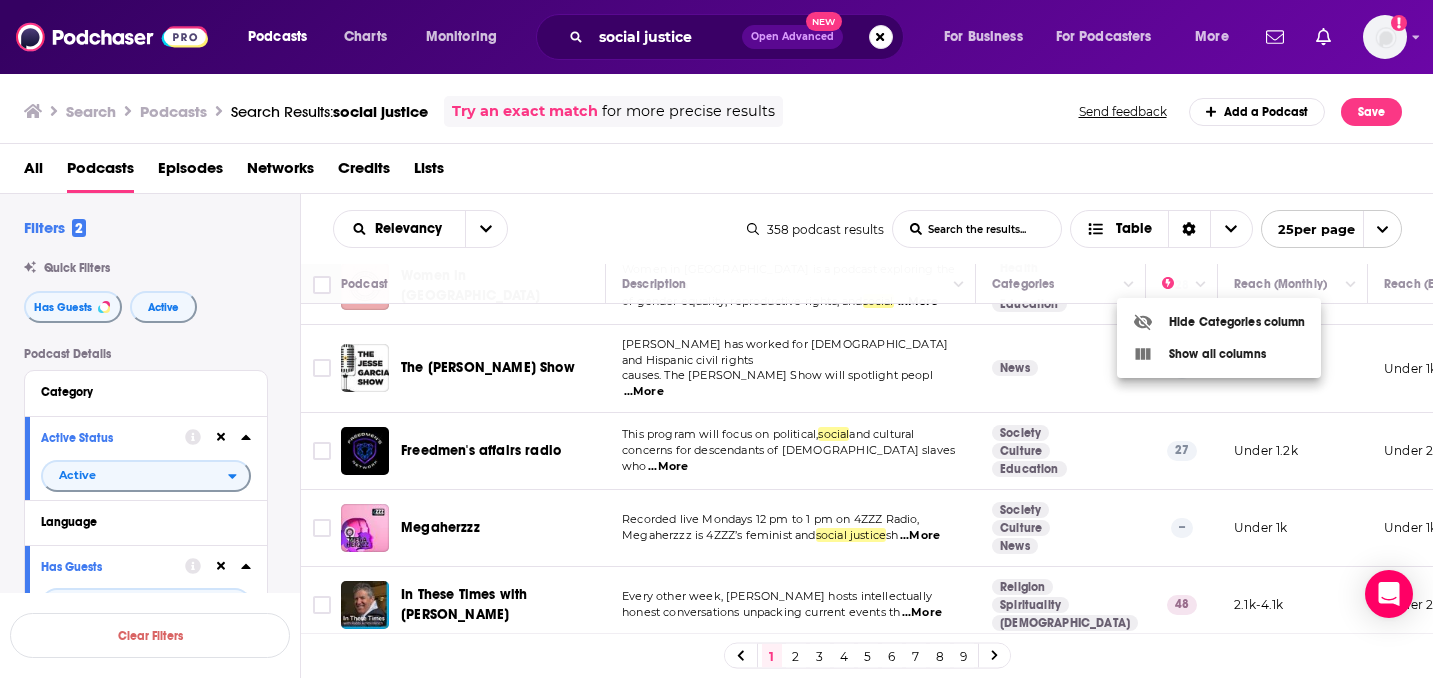click at bounding box center [716, 339] 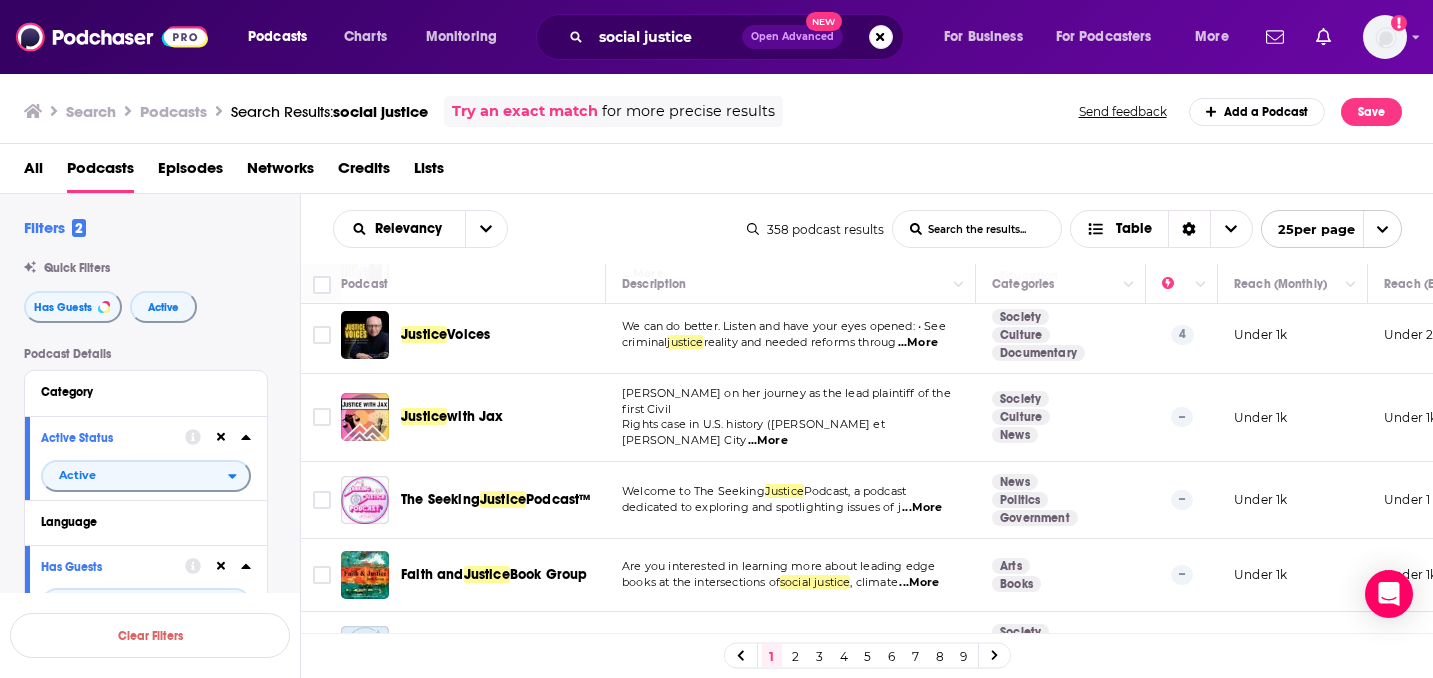 scroll, scrollTop: 1913, scrollLeft: 0, axis: vertical 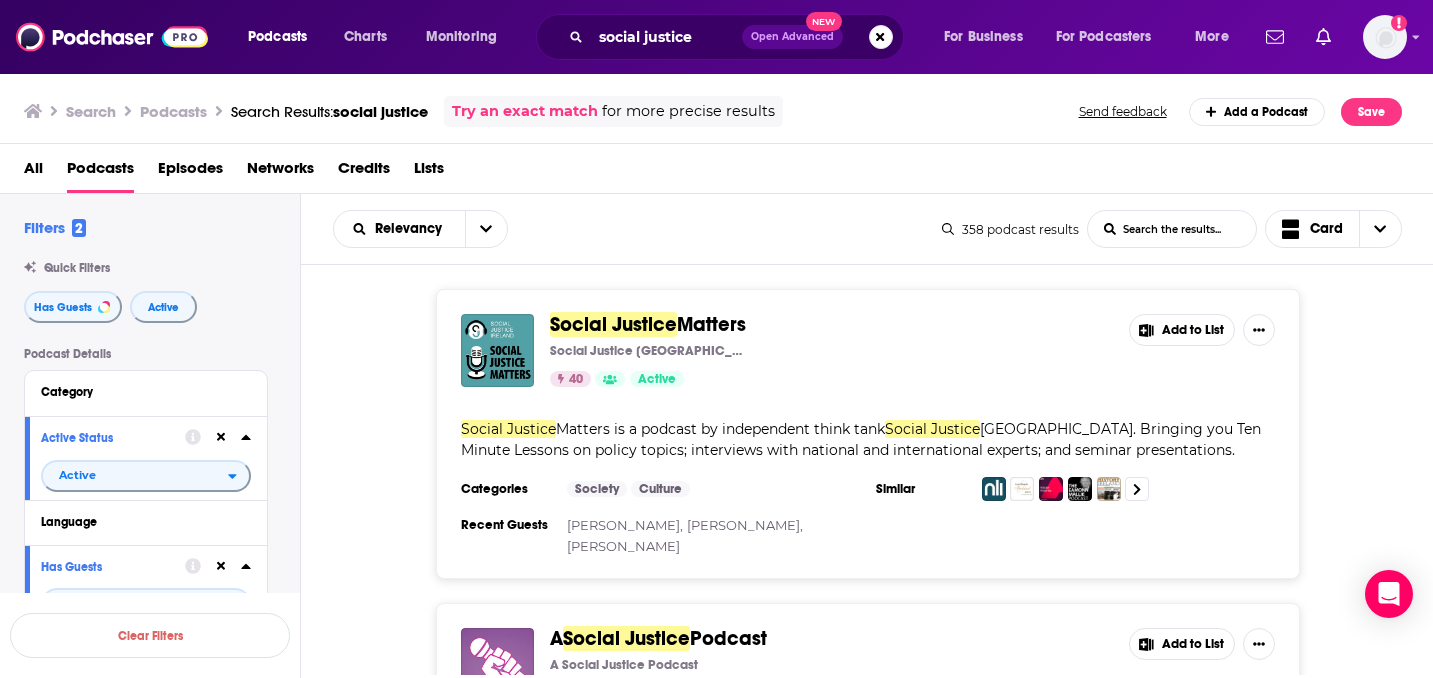 click on "Social Justice  Matters Social Justice Ireland 40 Active Add to List Social Justice  Matters is a podcast by independent think tank  Social Justice  Ireland. Bringing you Ten Minute Lessons on policy topics; interviews with national and international experts; and seminar presentations. Categories Society Culture Similar Recent Guests Juha Kaakinen, Doireann Ansbro, Mick Clifford Add to List" at bounding box center [867, 434] 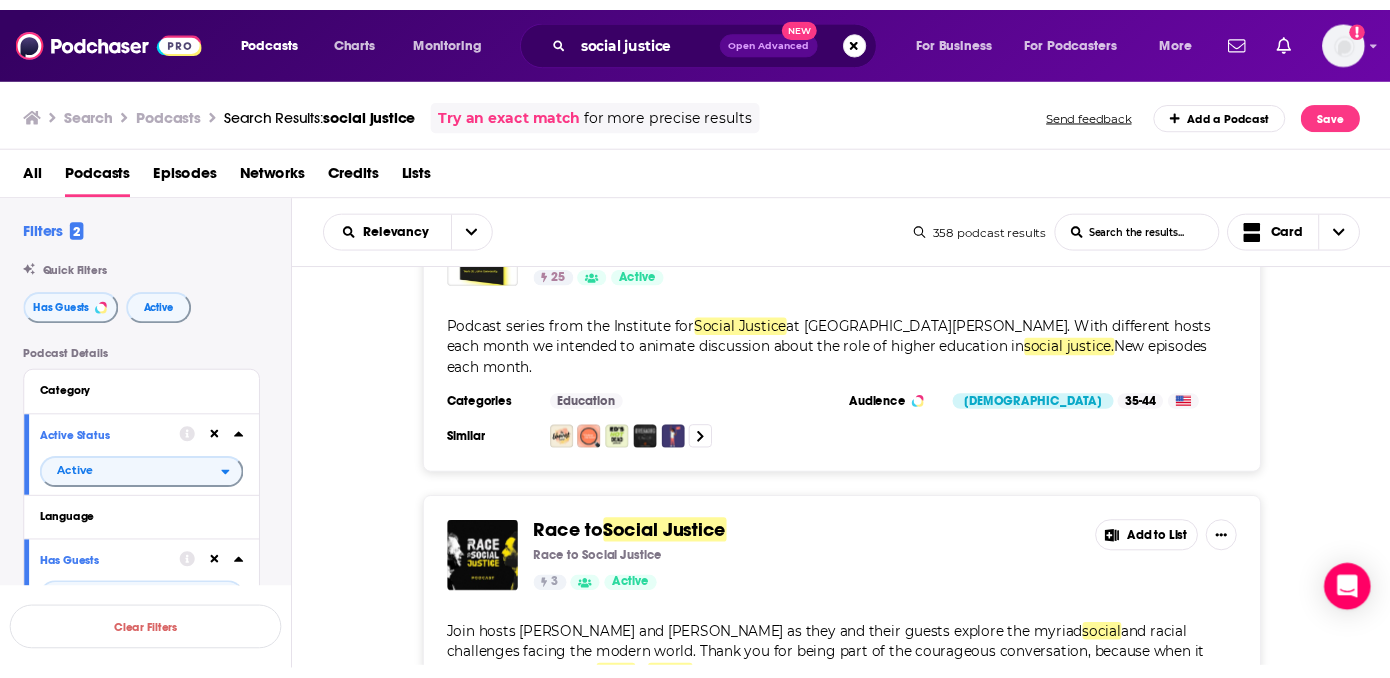 scroll, scrollTop: 720, scrollLeft: 0, axis: vertical 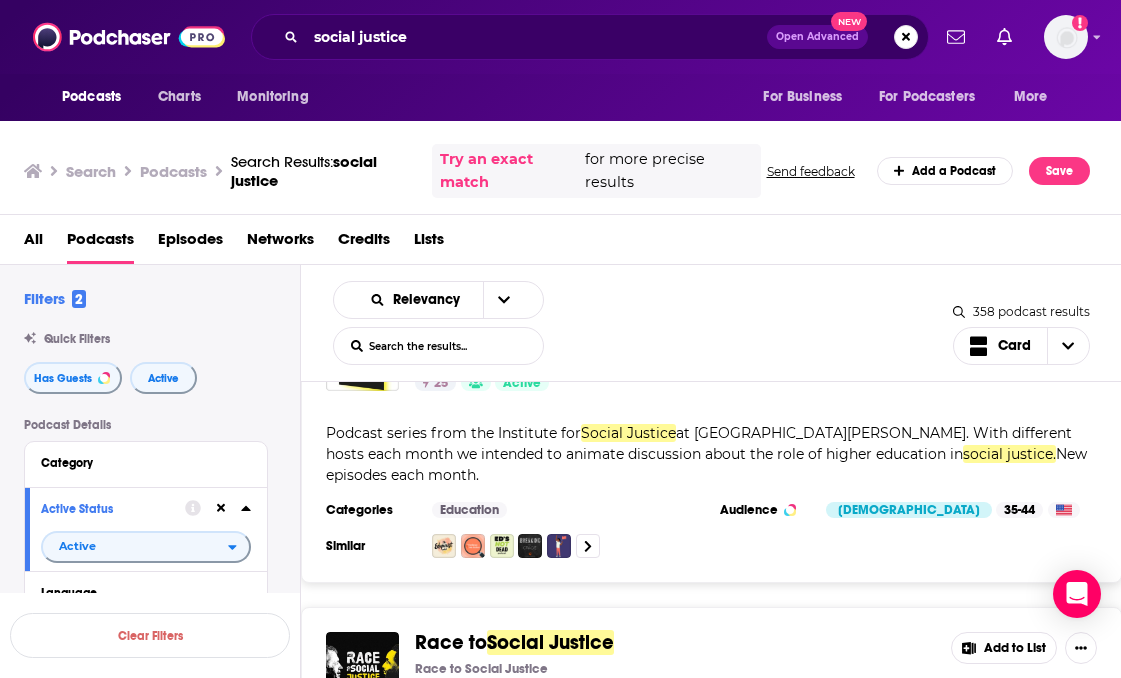 click on "Search Podcasts Search Results:   social justice Try an exact match for more precise results Send feedback Add a Podcast Save" at bounding box center [561, 167] 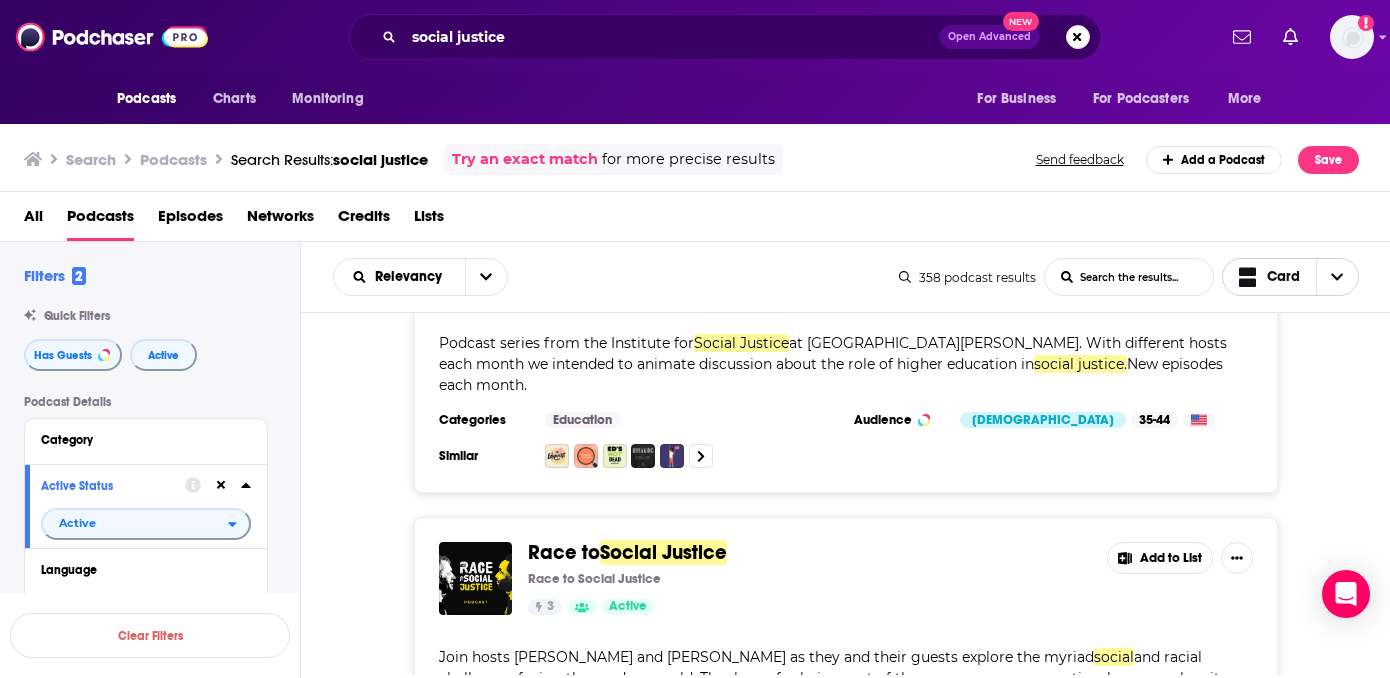 click at bounding box center [1337, 277] 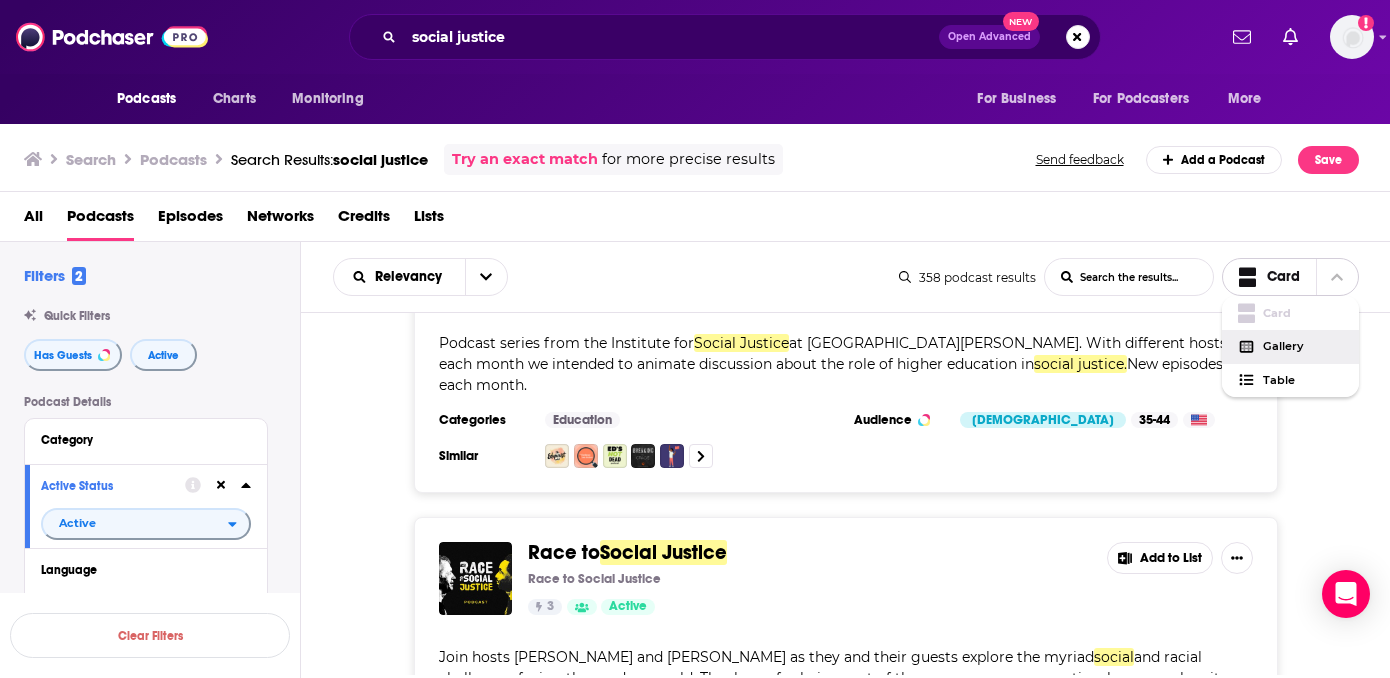 click on "Gallery" at bounding box center (1303, 346) 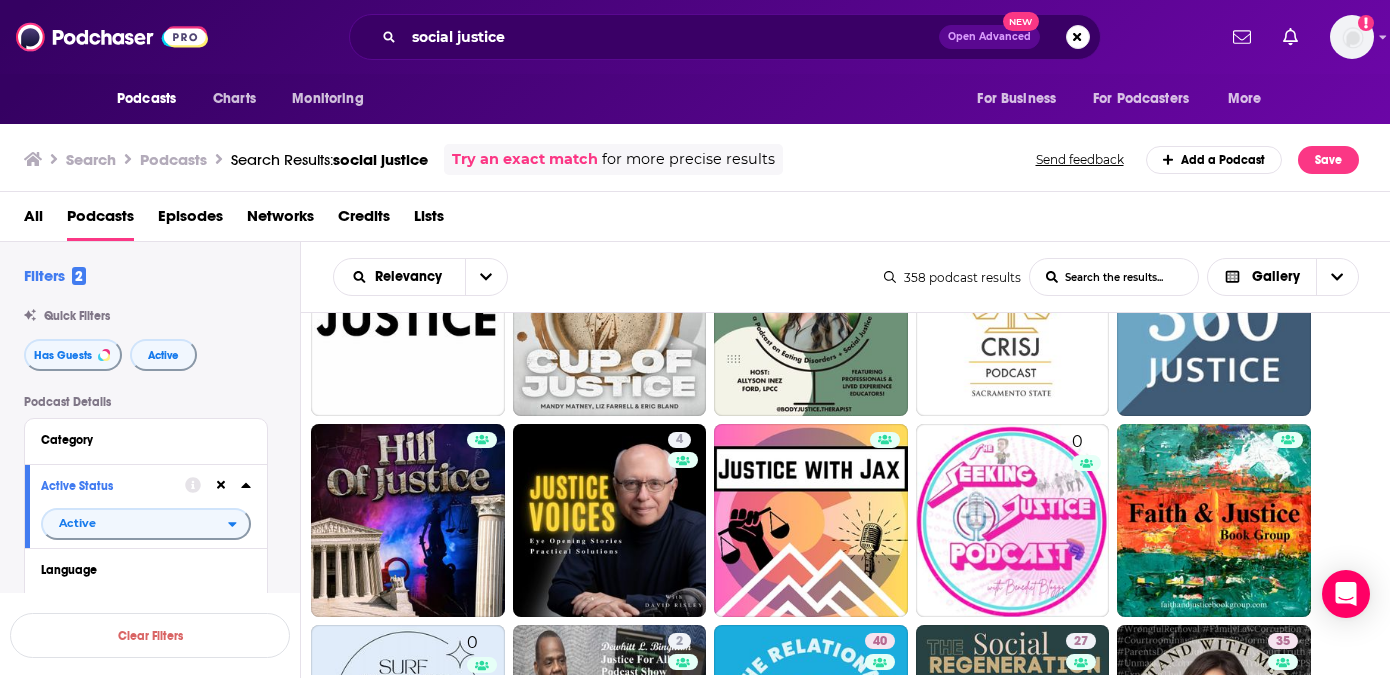 click on "40 27 25 3 5 2 34 46 28 67 26 70 34 5 4 0 0 2 40 27 35 54 50 43 44 61 48 77 43 51 48 45 39 41 37 45 40 23 25 57 60 49 34 41 34 36 2 47 54 50 52 40 26 39 54 24 37 54 43 42 3 2 56 27 34 36 40 35 28 27 48 26 26 26 70 1 5 5 3 17 40 63 43 58 0 55 17 48 42" at bounding box center [857, 2132] 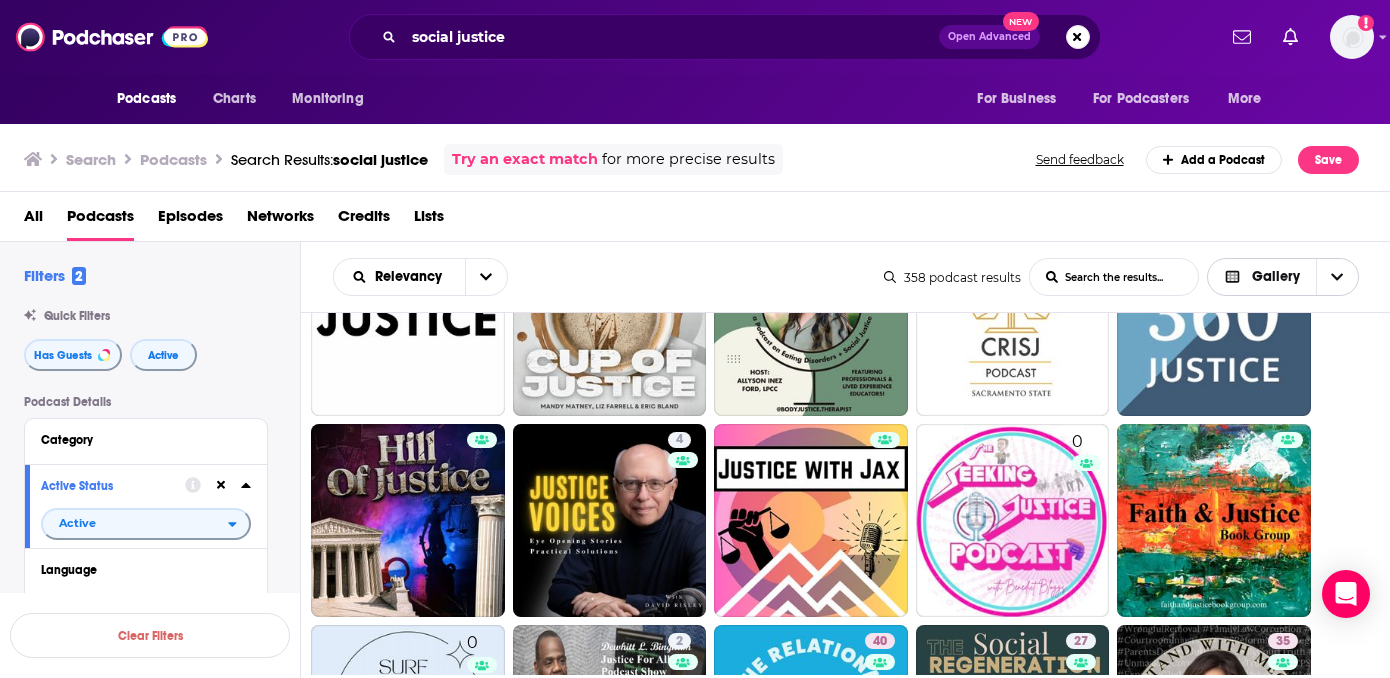 click at bounding box center [1337, 277] 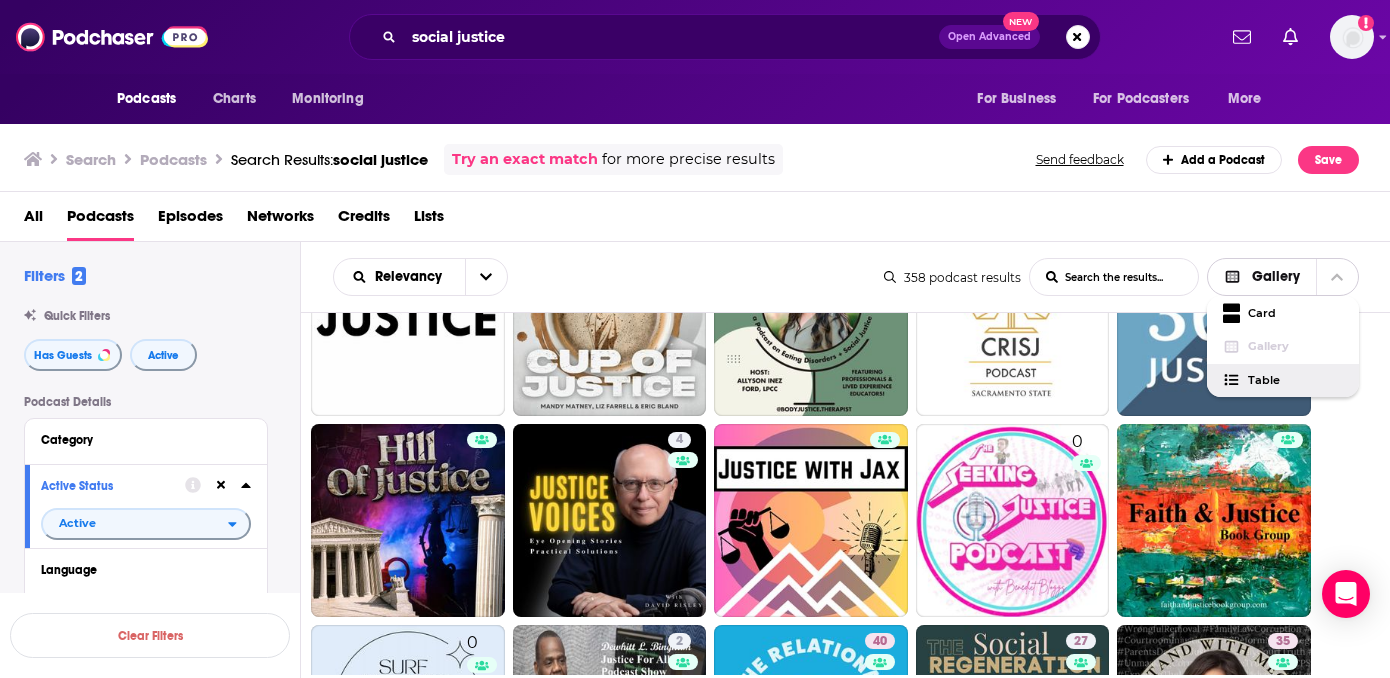 click on "Table" at bounding box center [1295, 380] 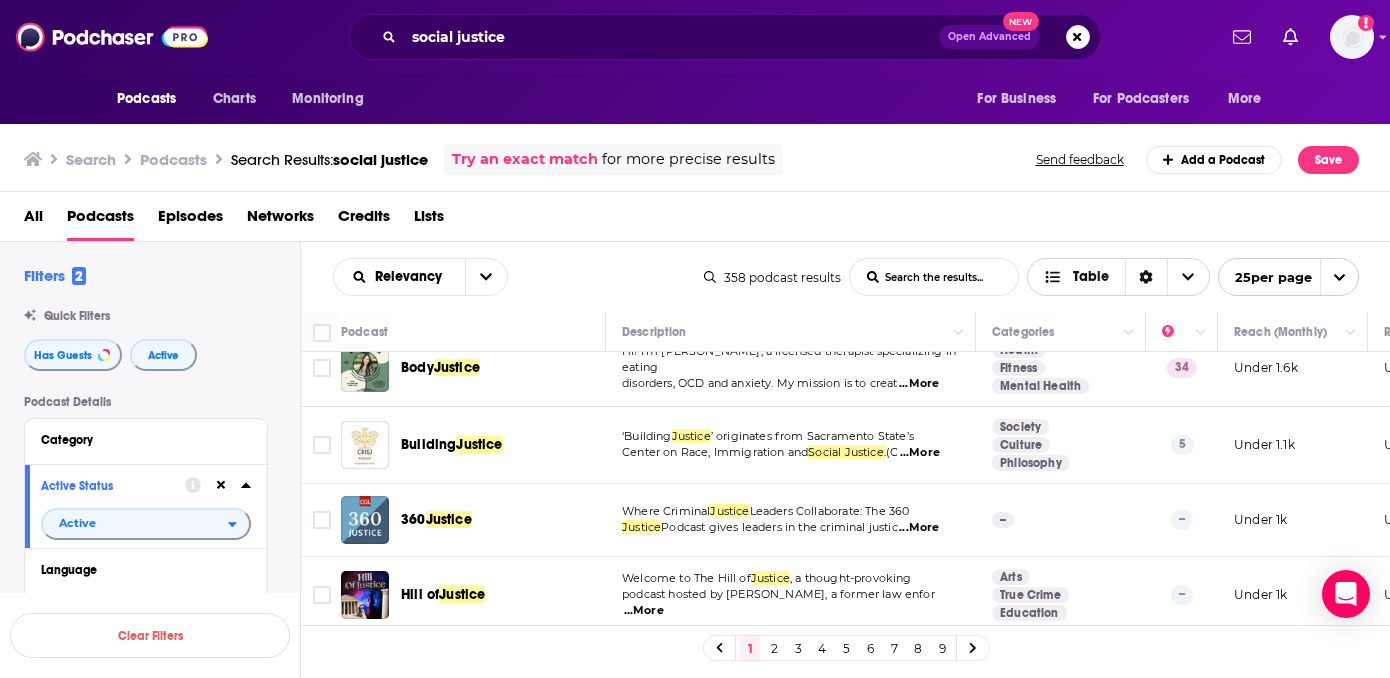 scroll, scrollTop: 1662, scrollLeft: 0, axis: vertical 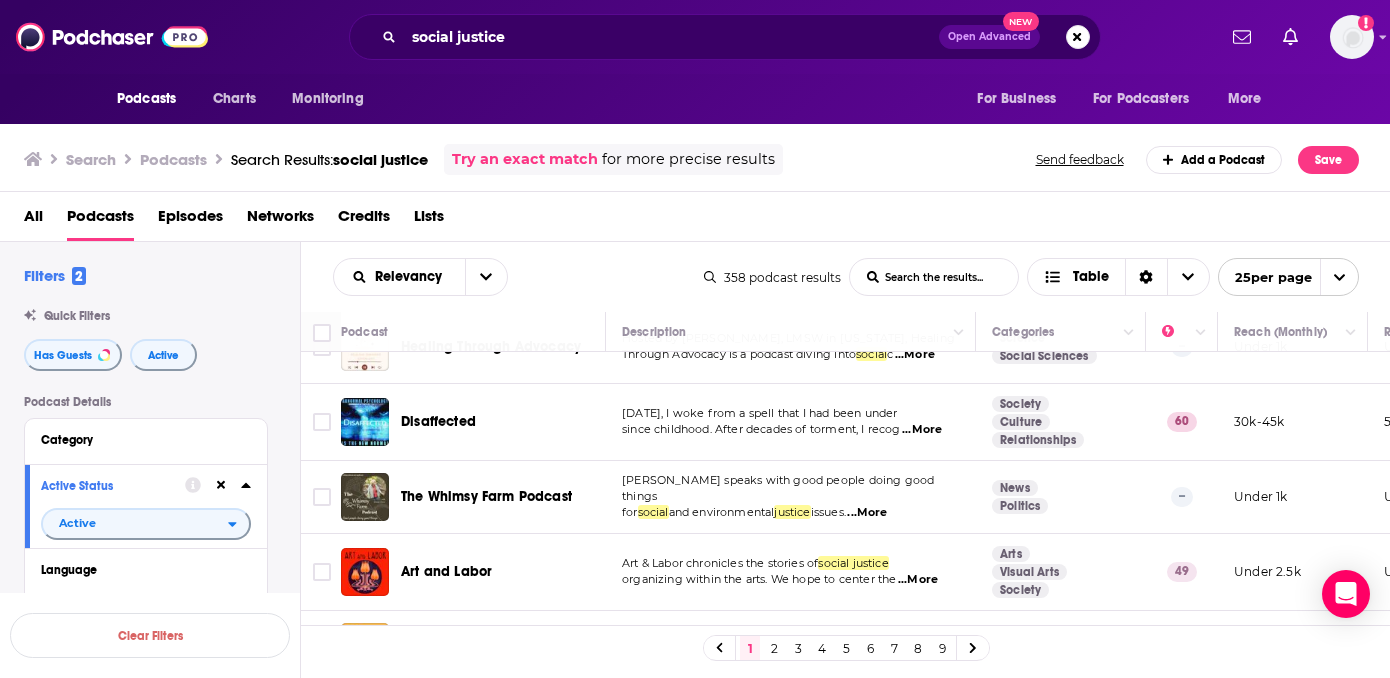 click on "2" at bounding box center (774, 648) 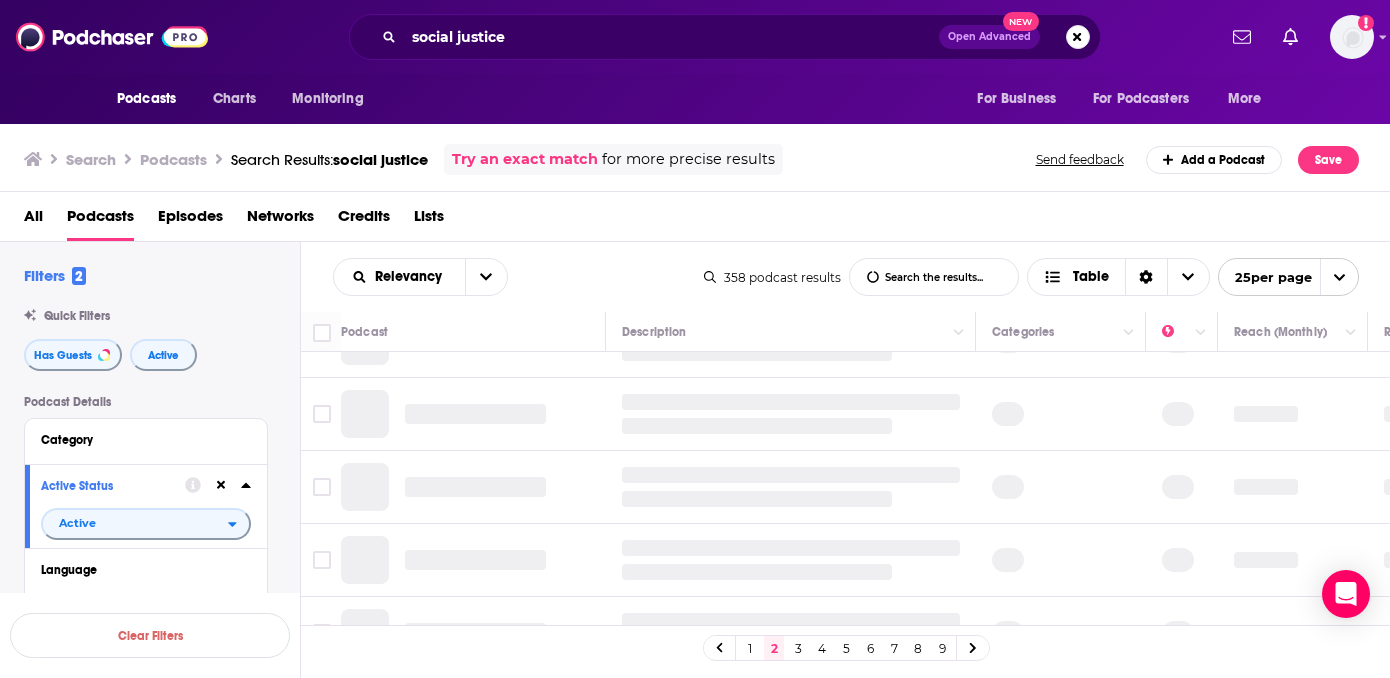 scroll, scrollTop: 0, scrollLeft: 0, axis: both 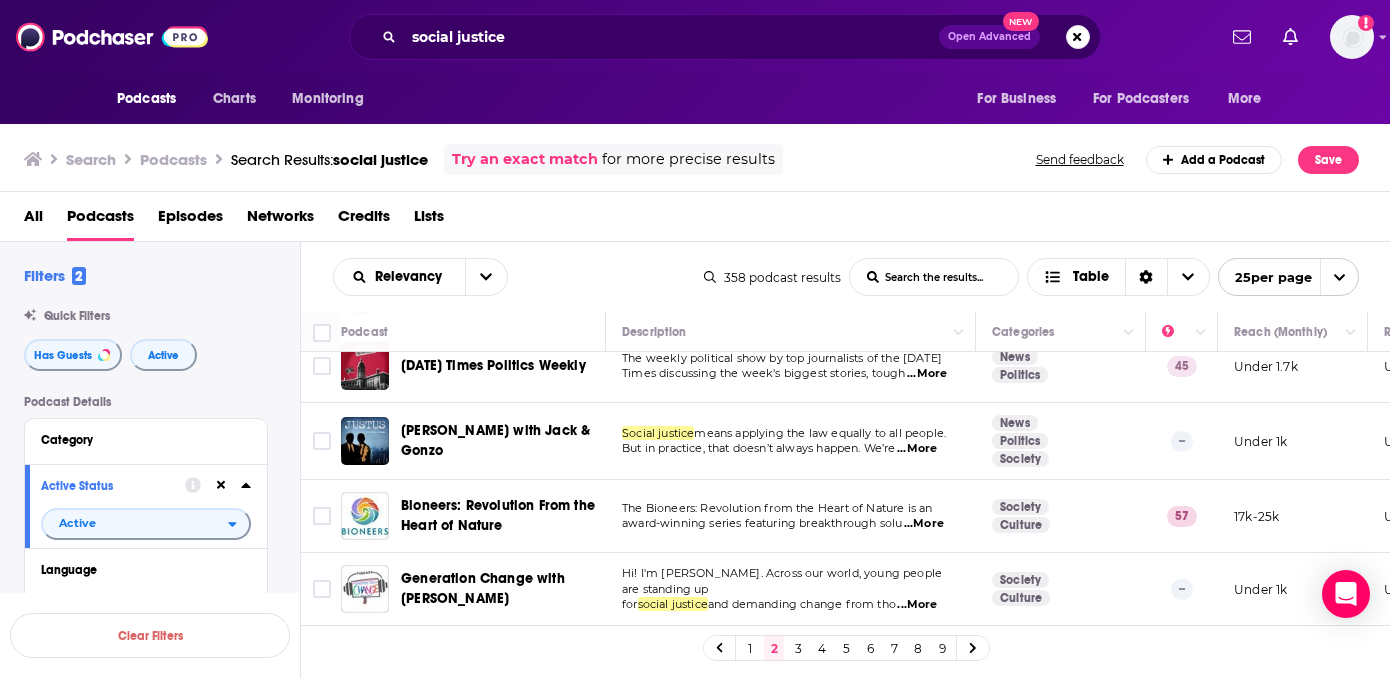 click on "3" at bounding box center (798, 648) 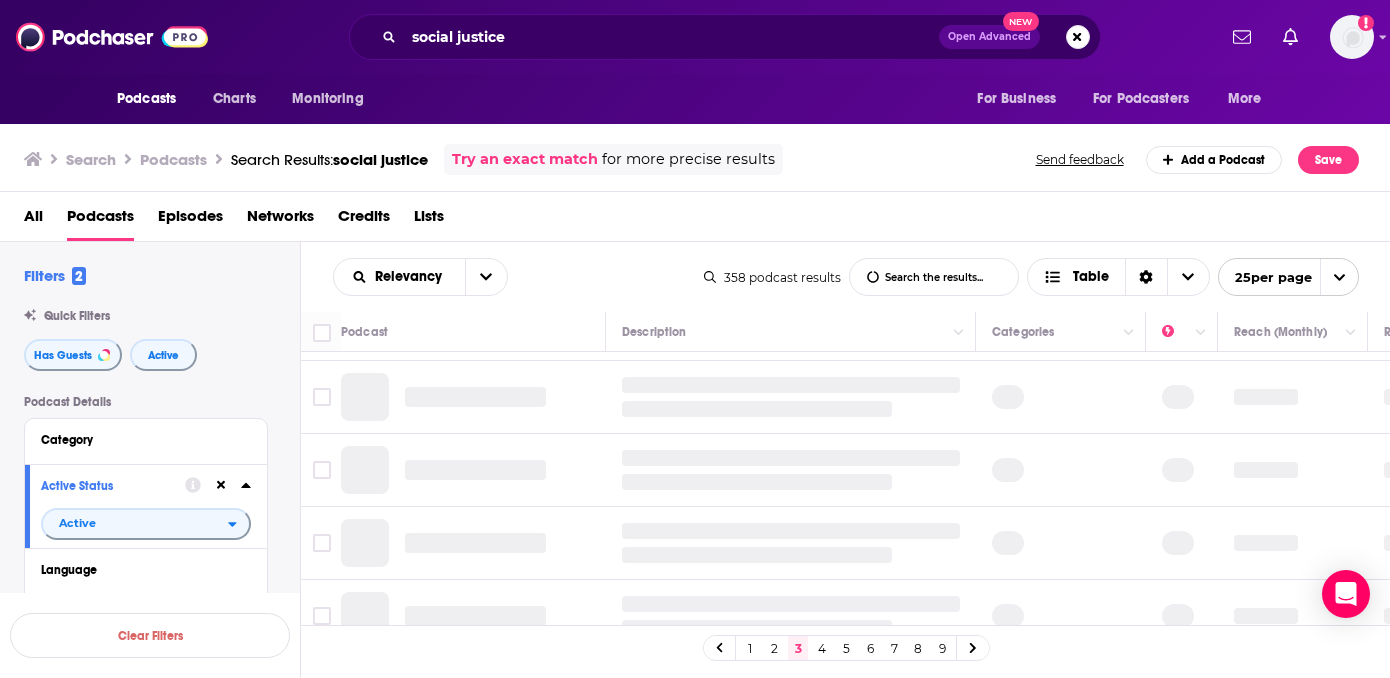 scroll, scrollTop: 0, scrollLeft: 0, axis: both 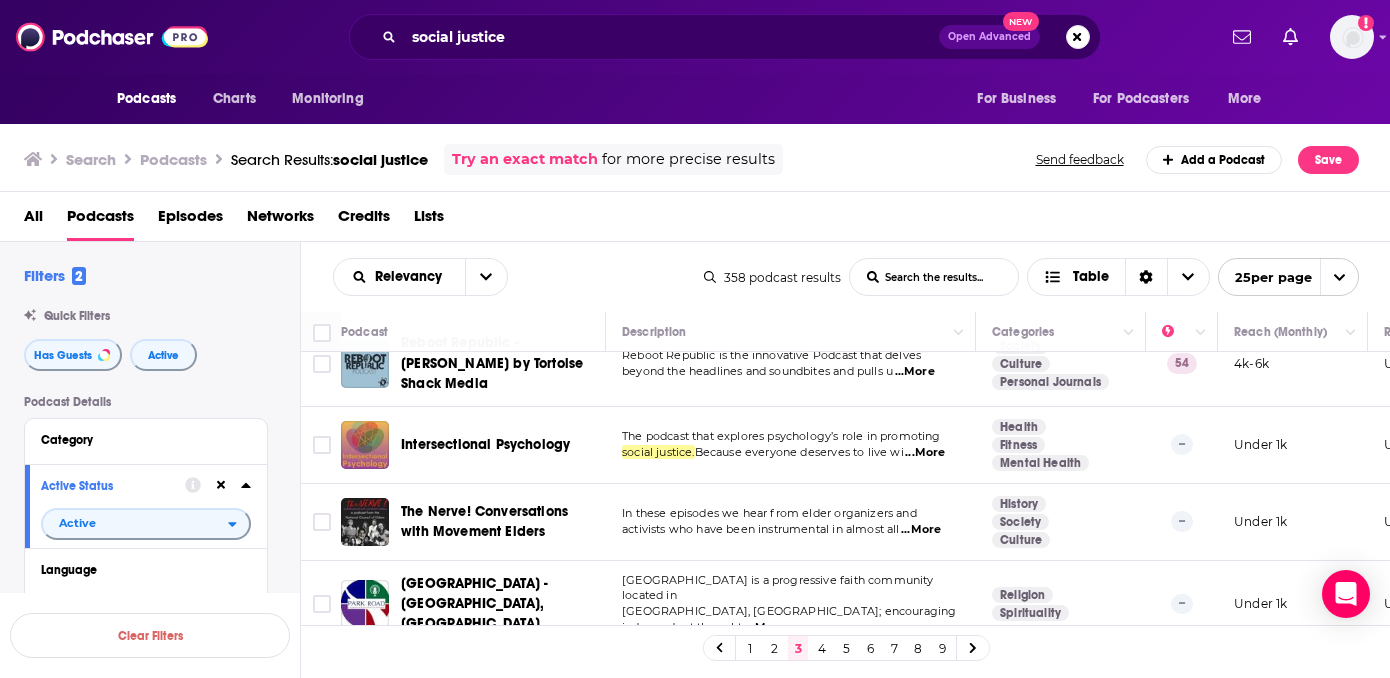 click on "4" at bounding box center (822, 648) 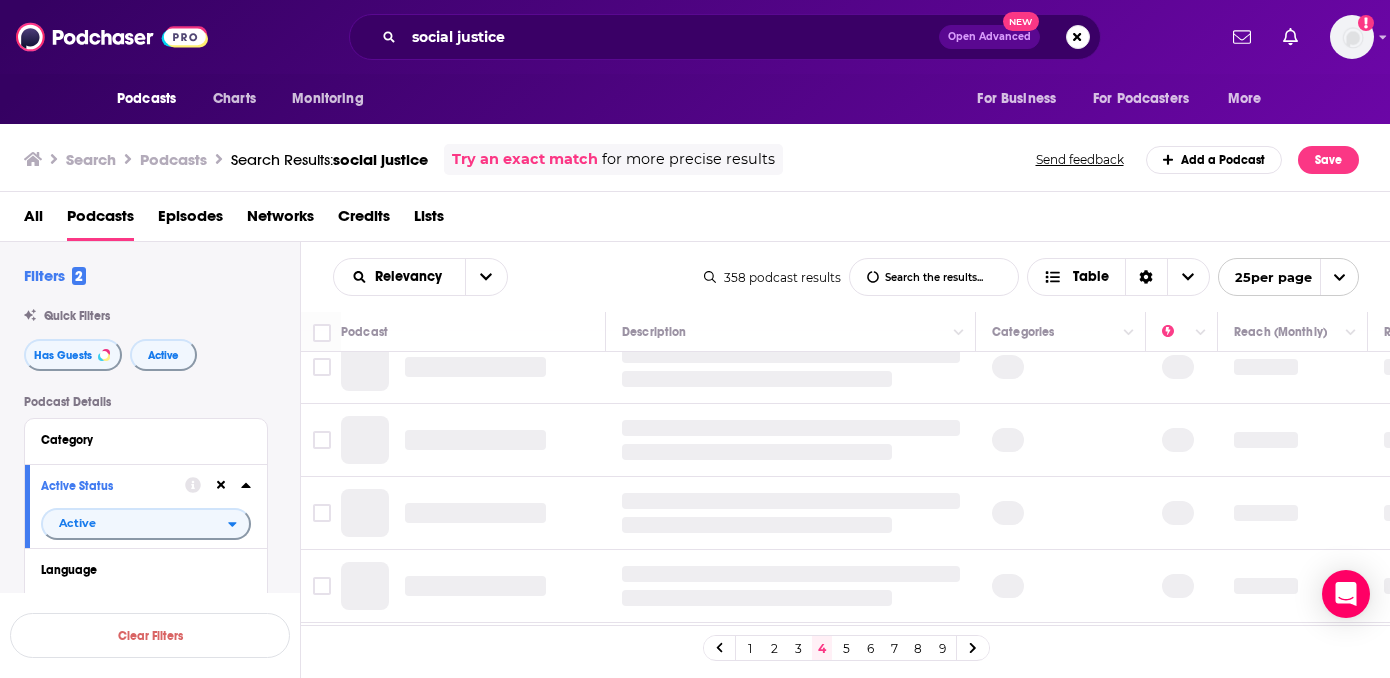 scroll, scrollTop: 0, scrollLeft: 0, axis: both 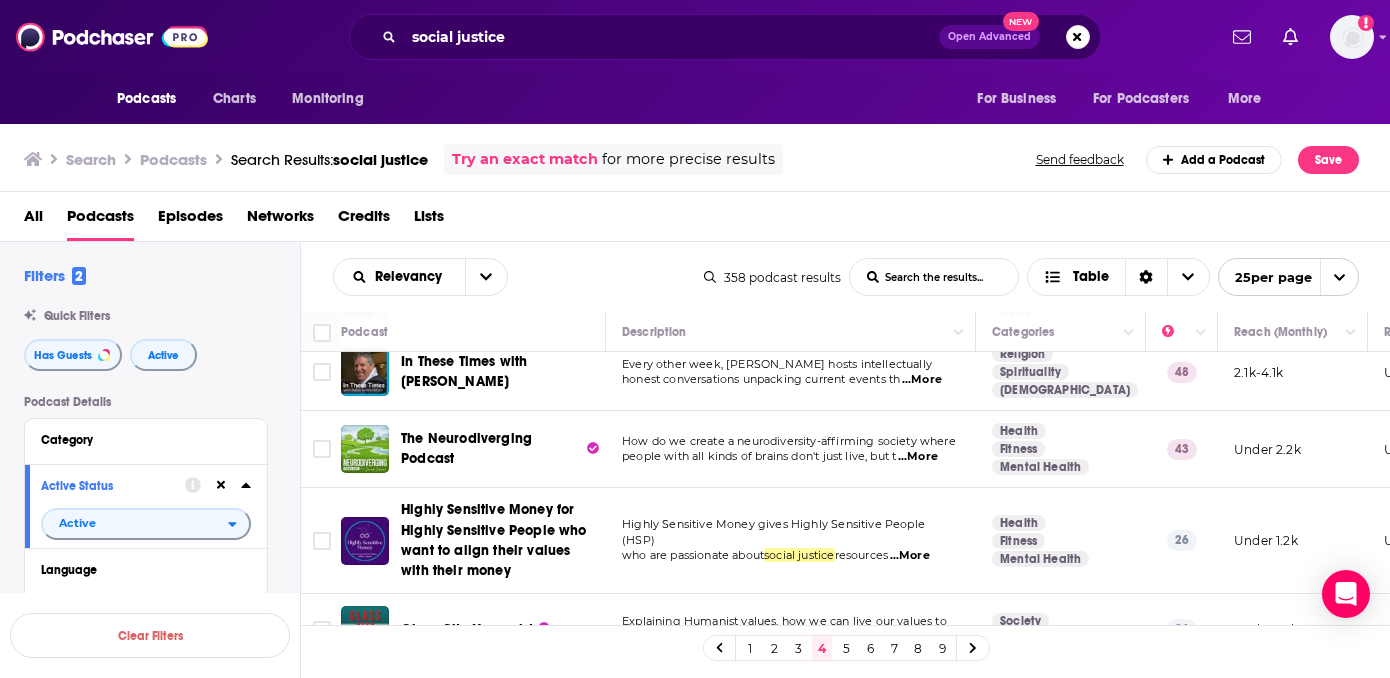 click on "5" at bounding box center [846, 648] 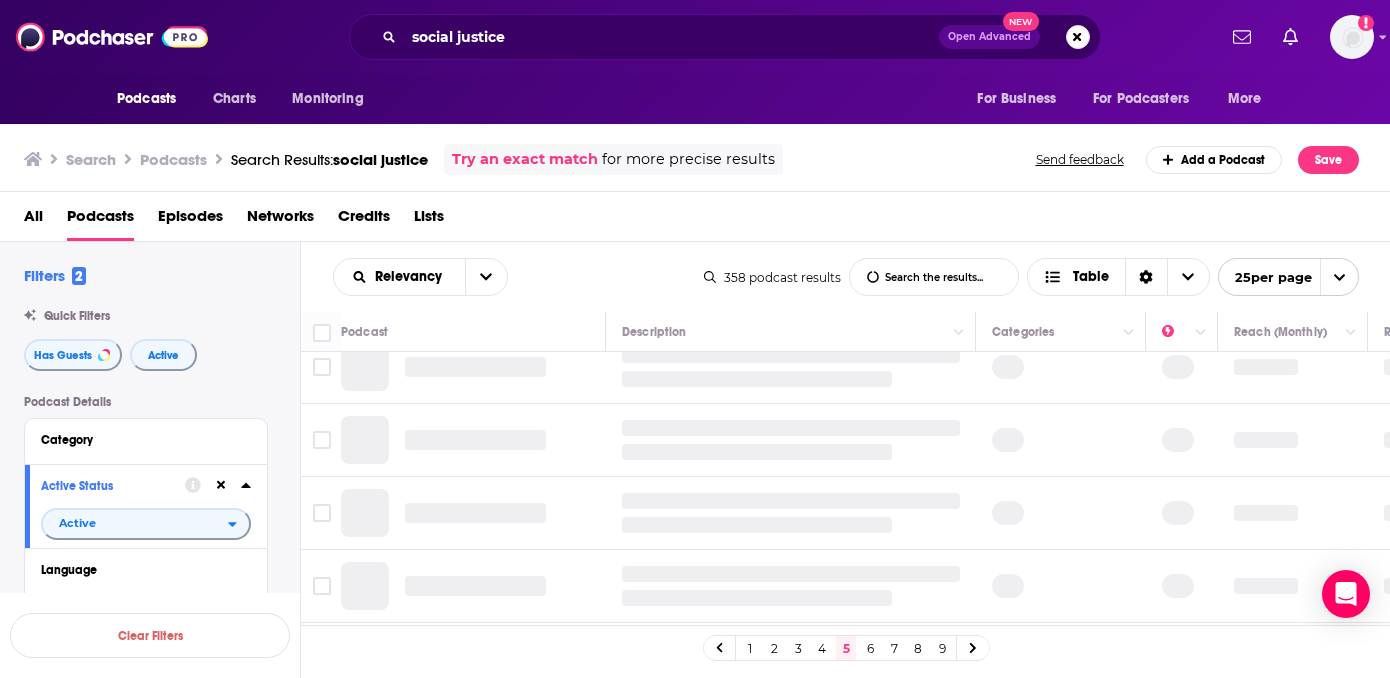 scroll, scrollTop: 0, scrollLeft: 0, axis: both 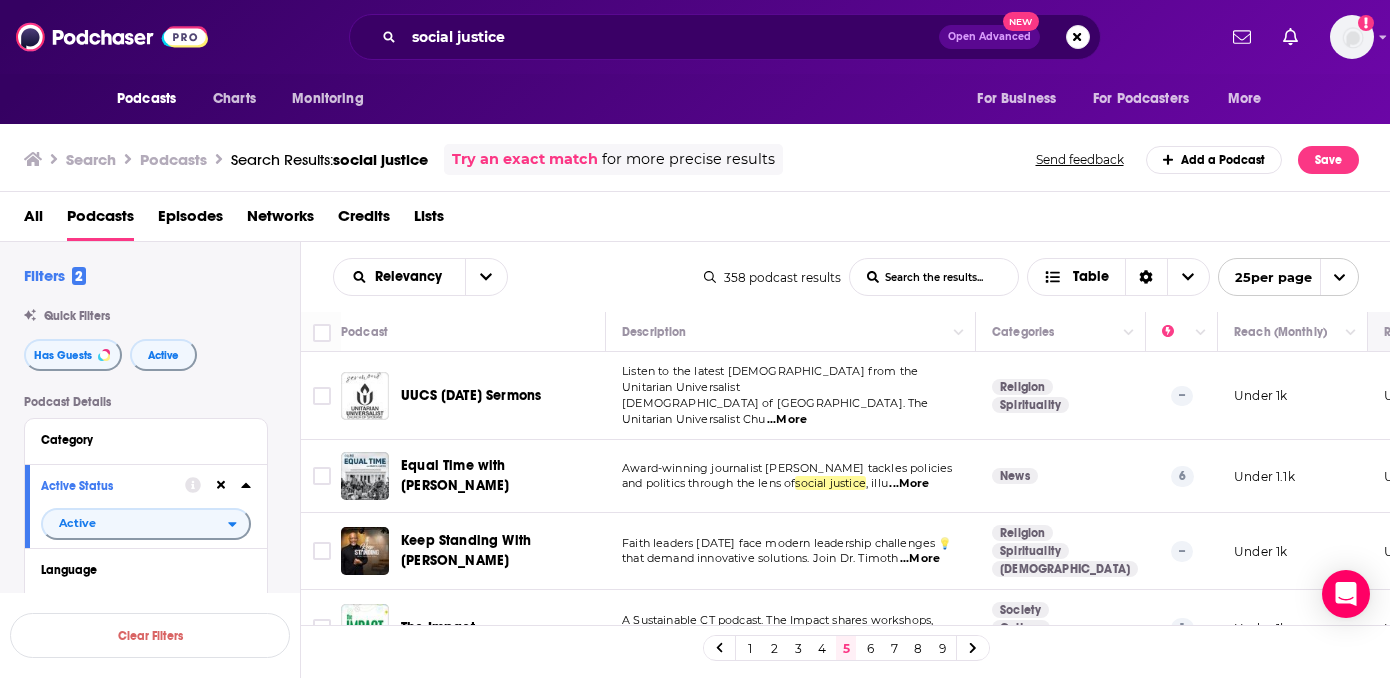 click on "Reach (Episode)" at bounding box center (1438, 332) 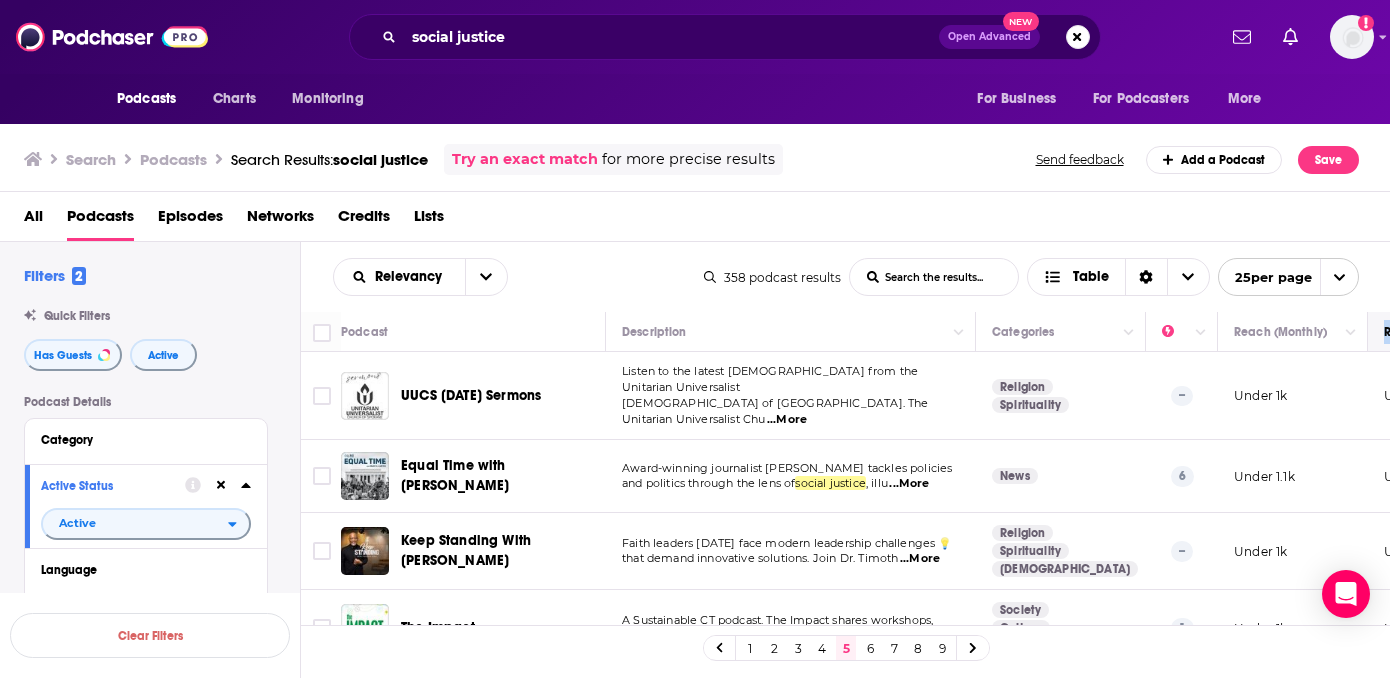 click on "Reach (Episode)" at bounding box center [1438, 332] 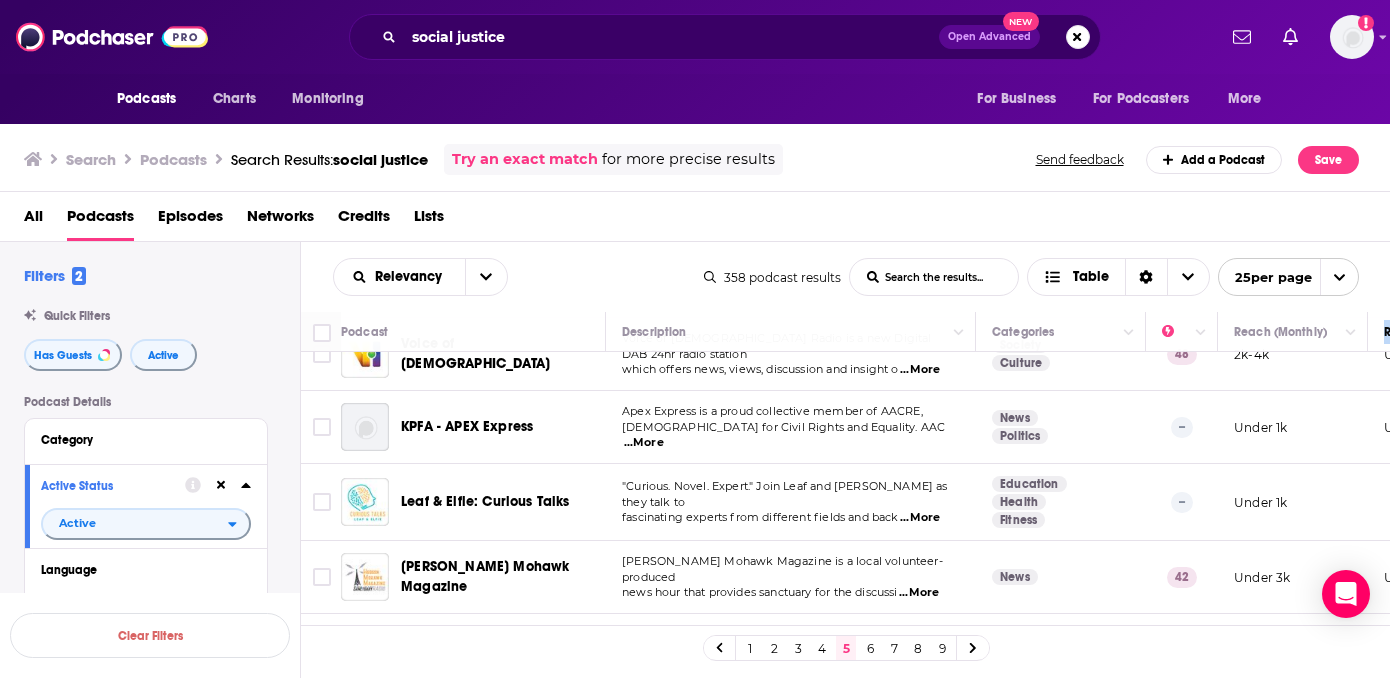 scroll, scrollTop: 1631, scrollLeft: 0, axis: vertical 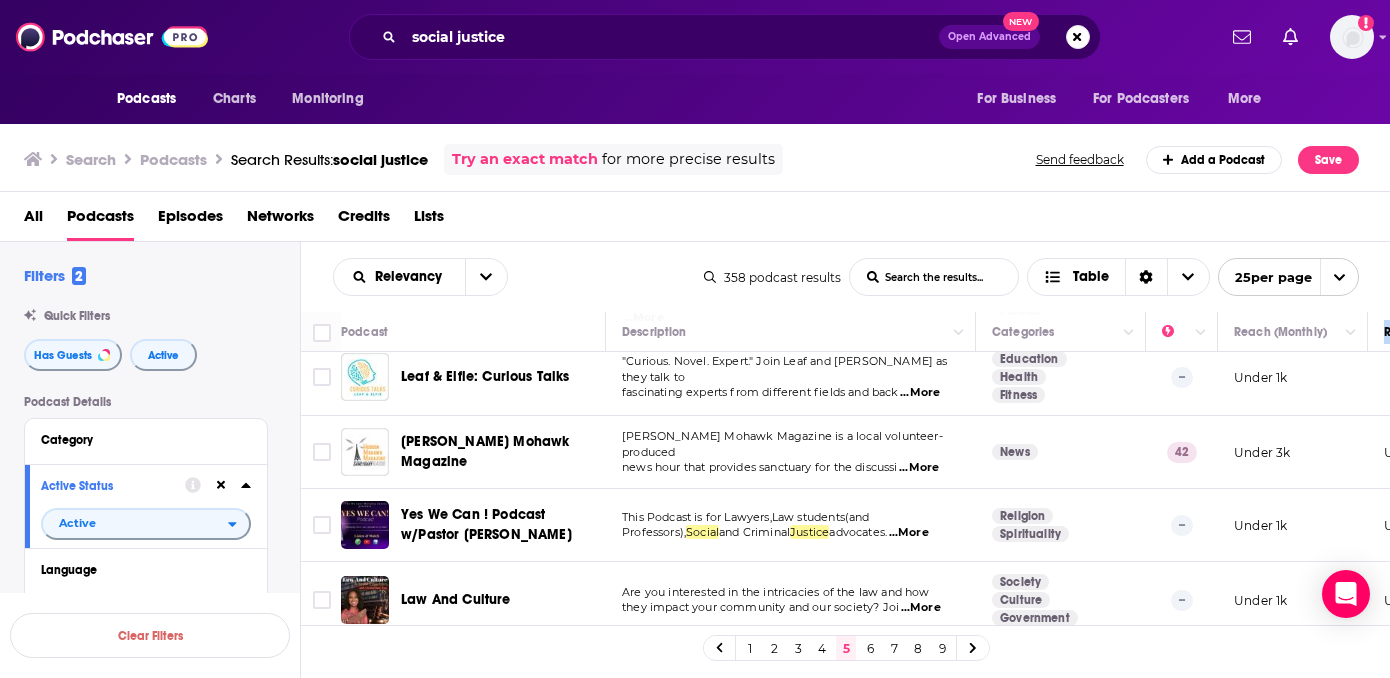 click on "6" at bounding box center [870, 648] 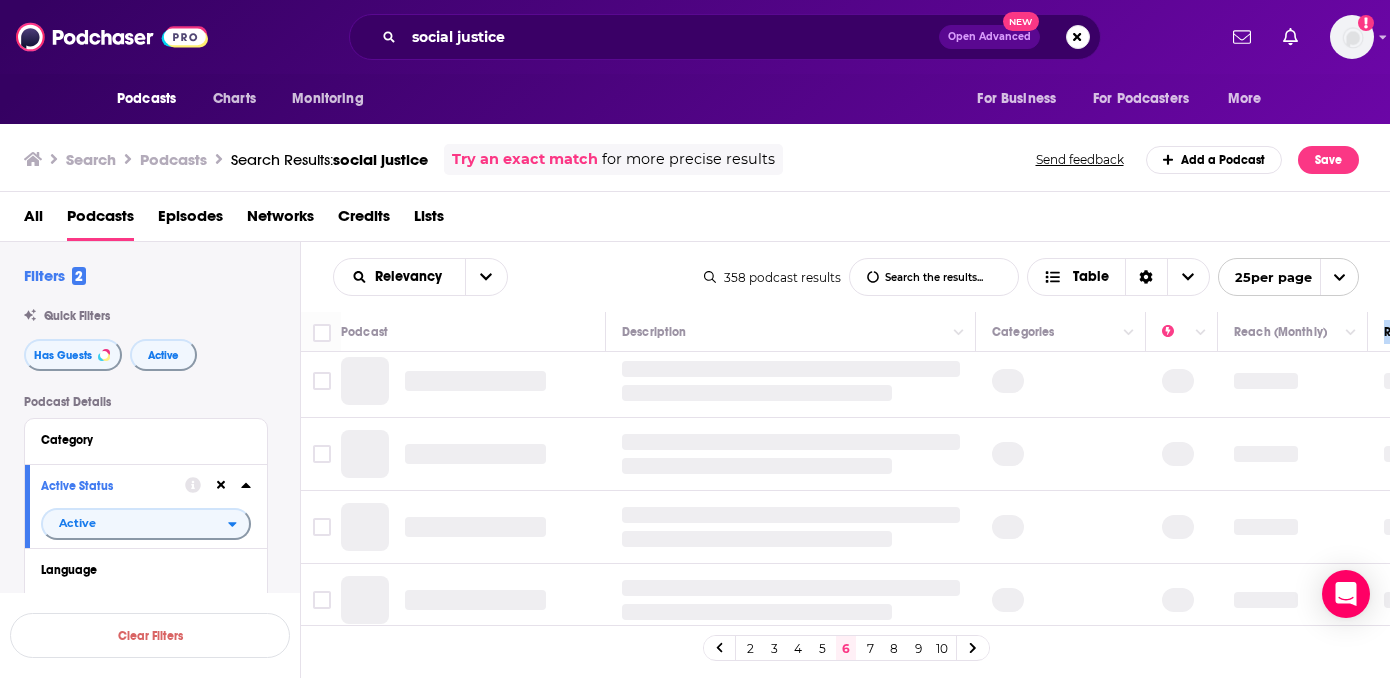 scroll, scrollTop: 0, scrollLeft: 0, axis: both 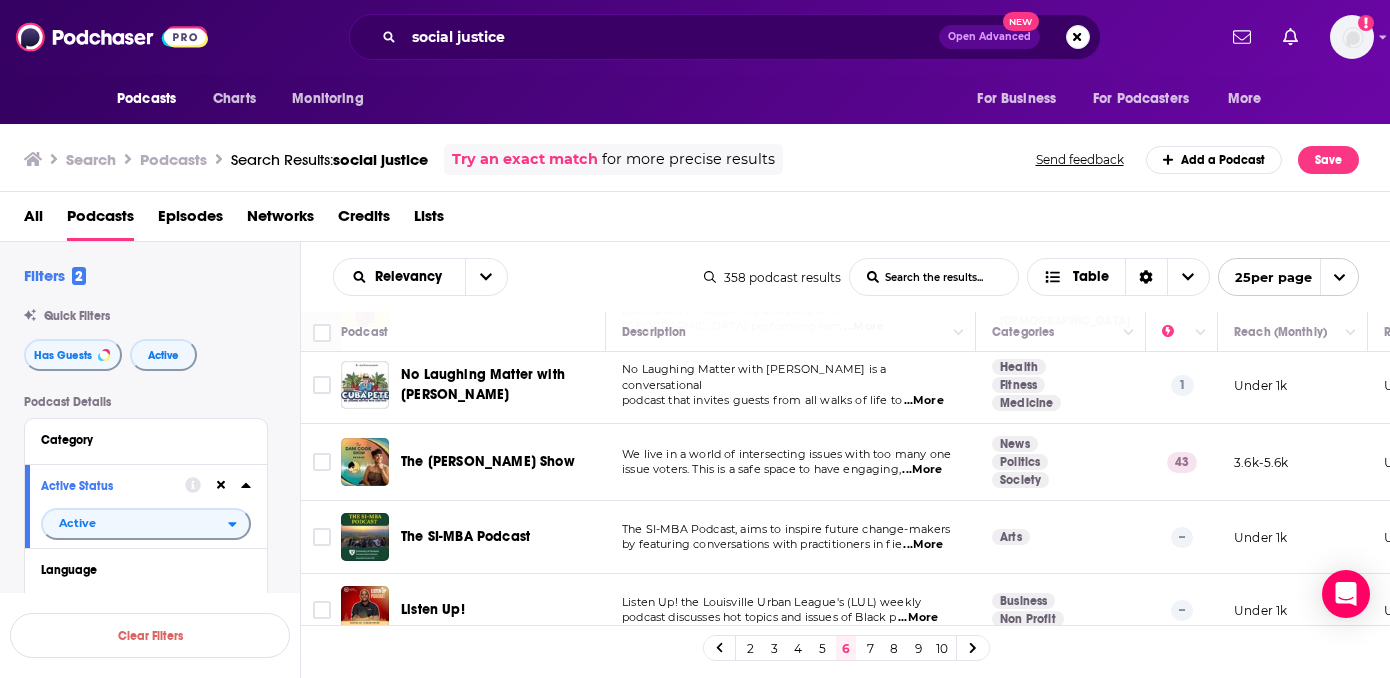 click on "The [PERSON_NAME] Show" at bounding box center (505, 462) 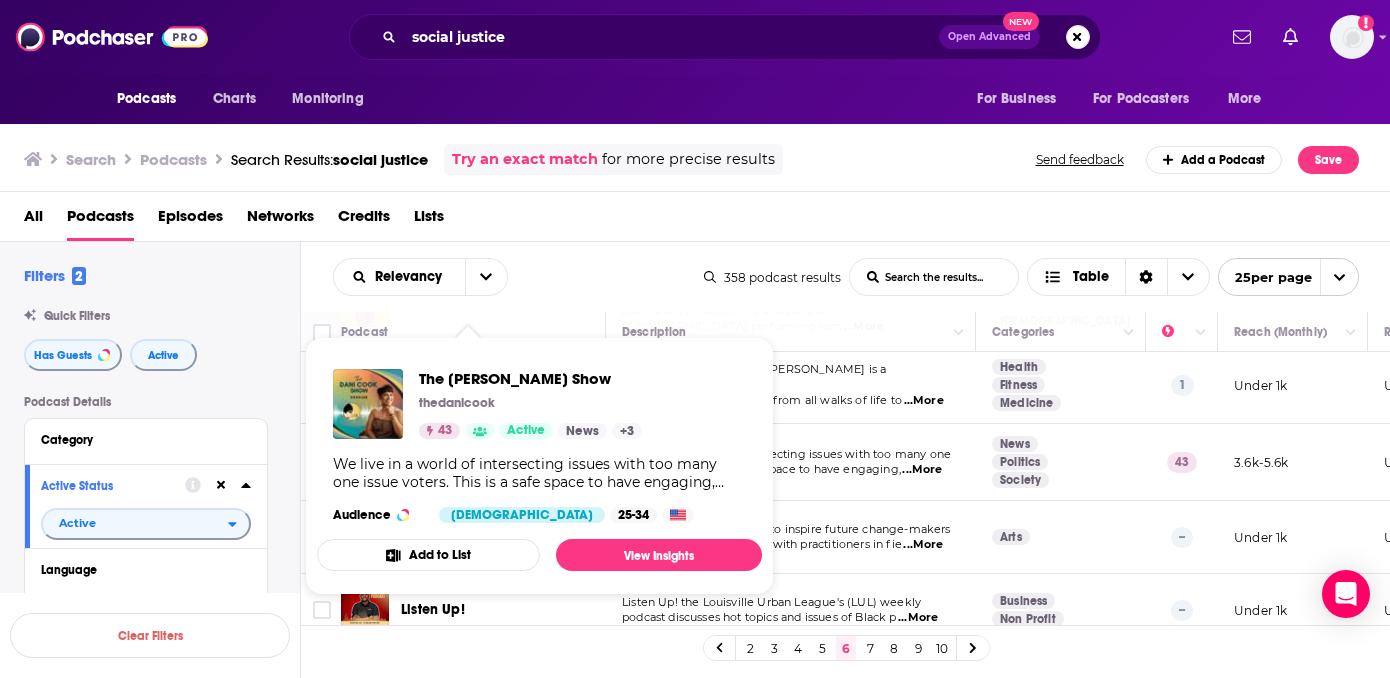 drag, startPoint x: 491, startPoint y: 438, endPoint x: 588, endPoint y: 419, distance: 98.84331 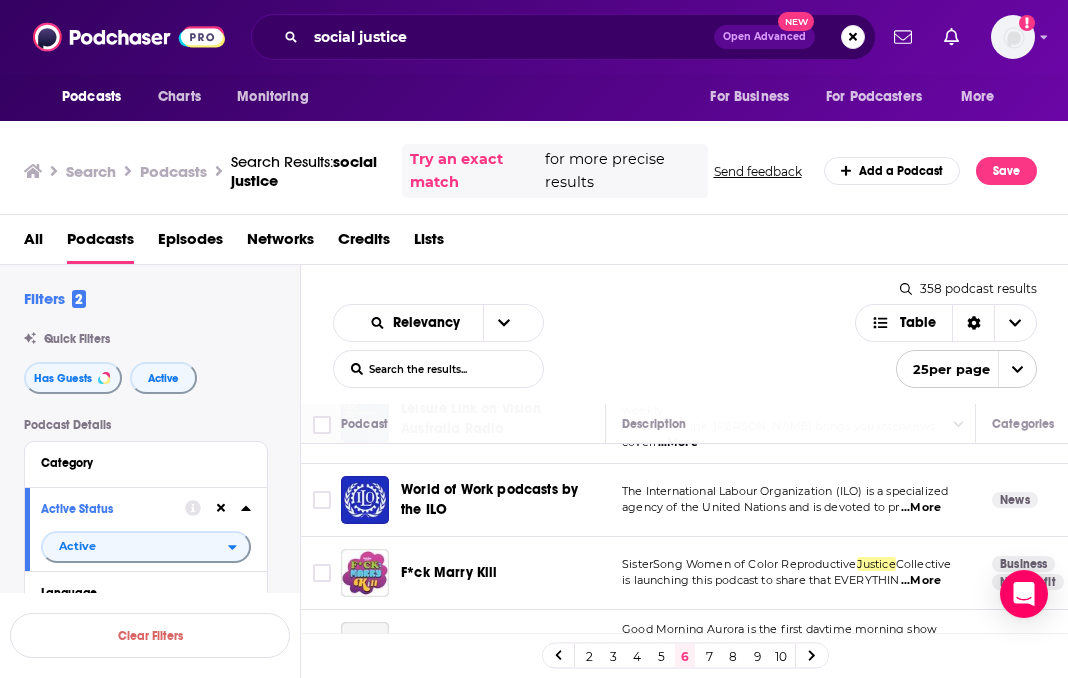 scroll, scrollTop: 1701, scrollLeft: 0, axis: vertical 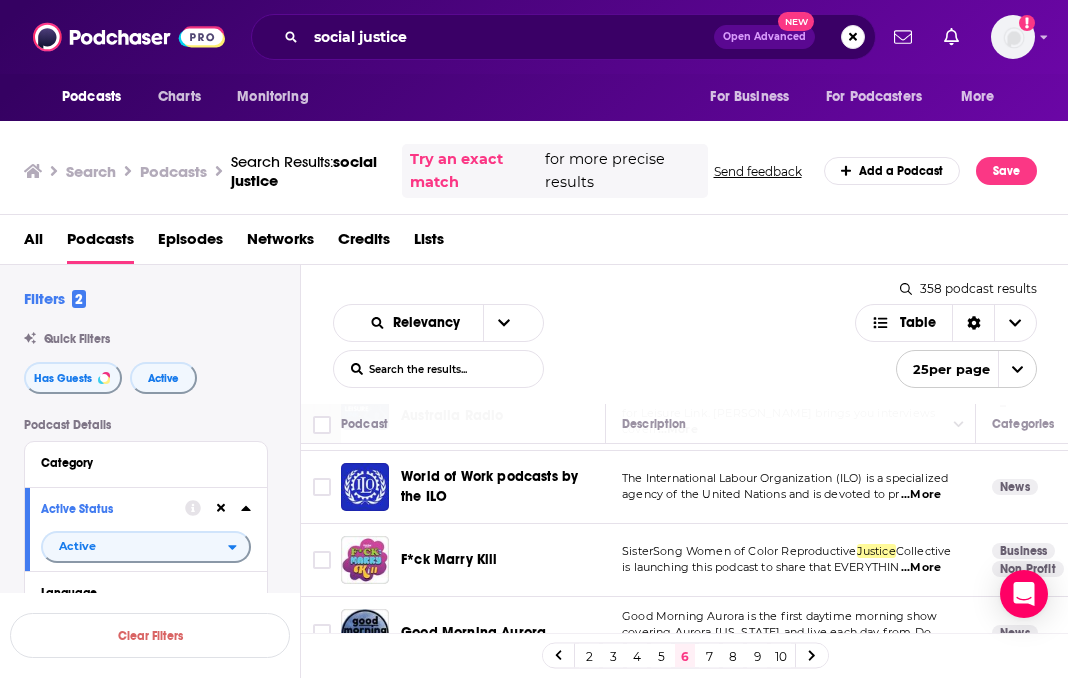 click on "7" at bounding box center (709, 656) 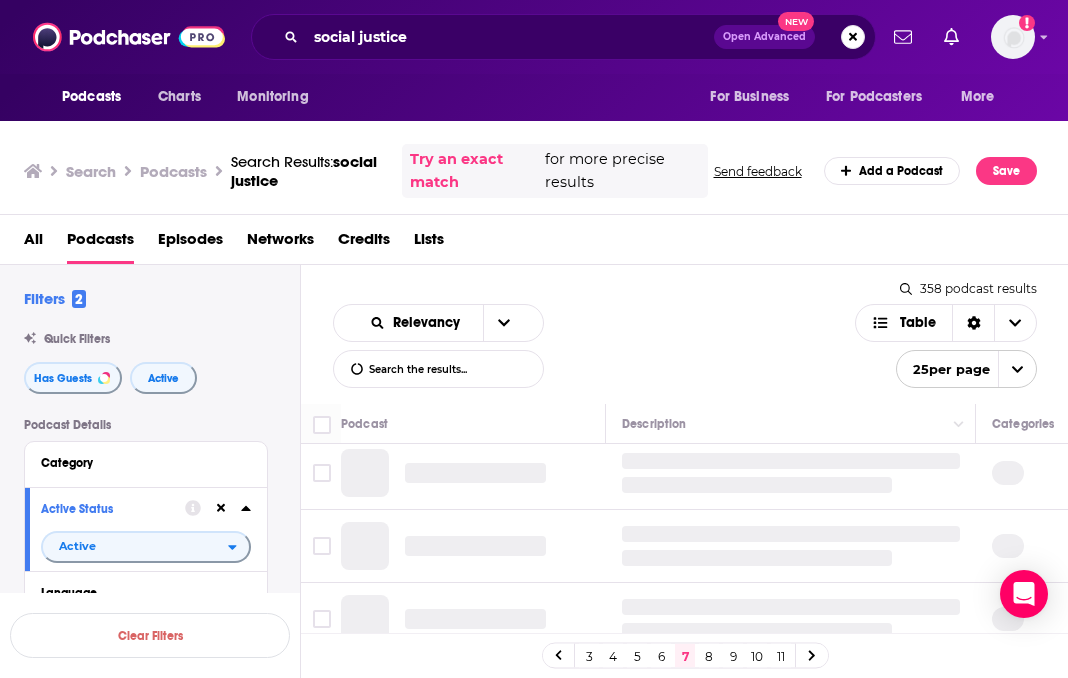 scroll, scrollTop: 0, scrollLeft: 0, axis: both 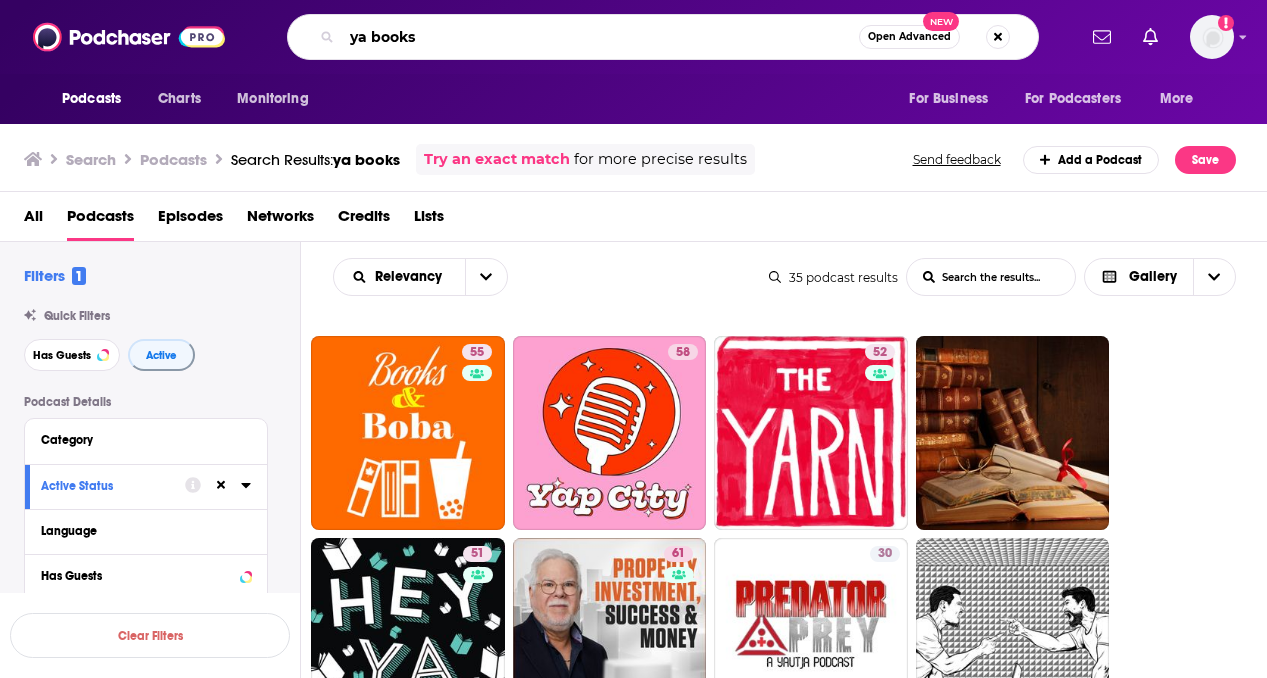 click on "ya books" at bounding box center [600, 37] 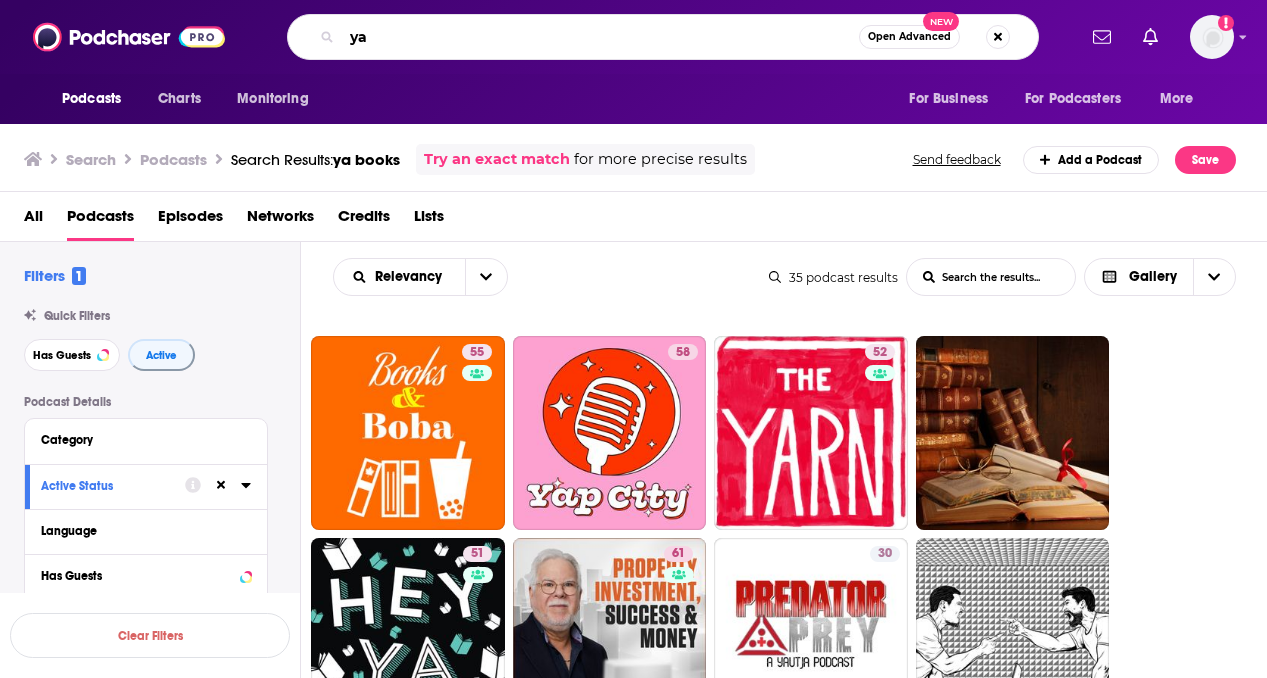 type on "y" 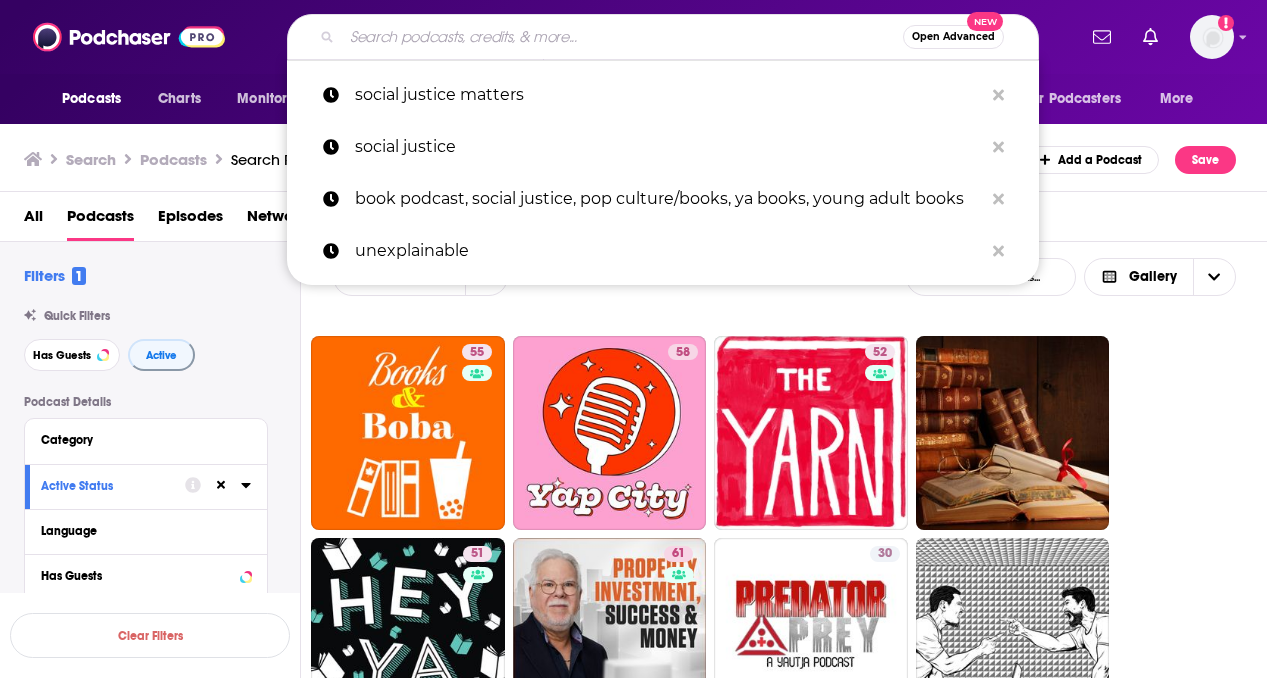 paste on "Black, Brown & Bilingüe" 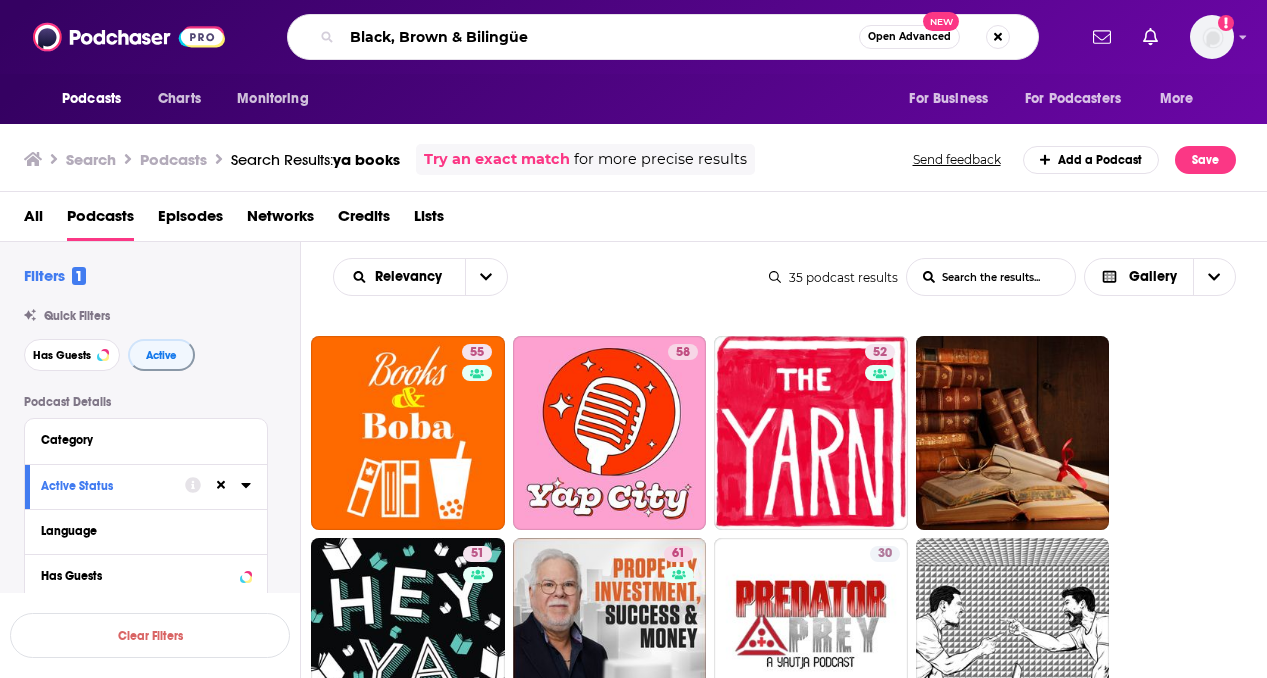 type on "Black, Brown & Bilingüe" 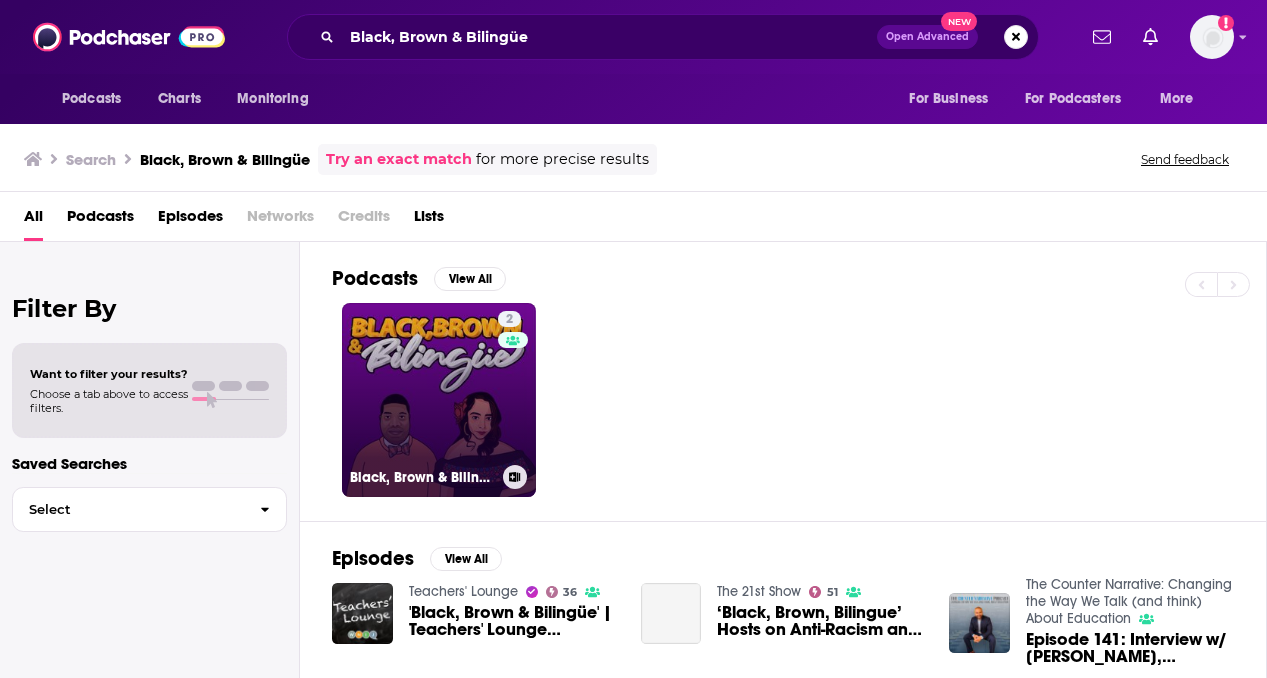 click on "2" at bounding box center [513, 388] 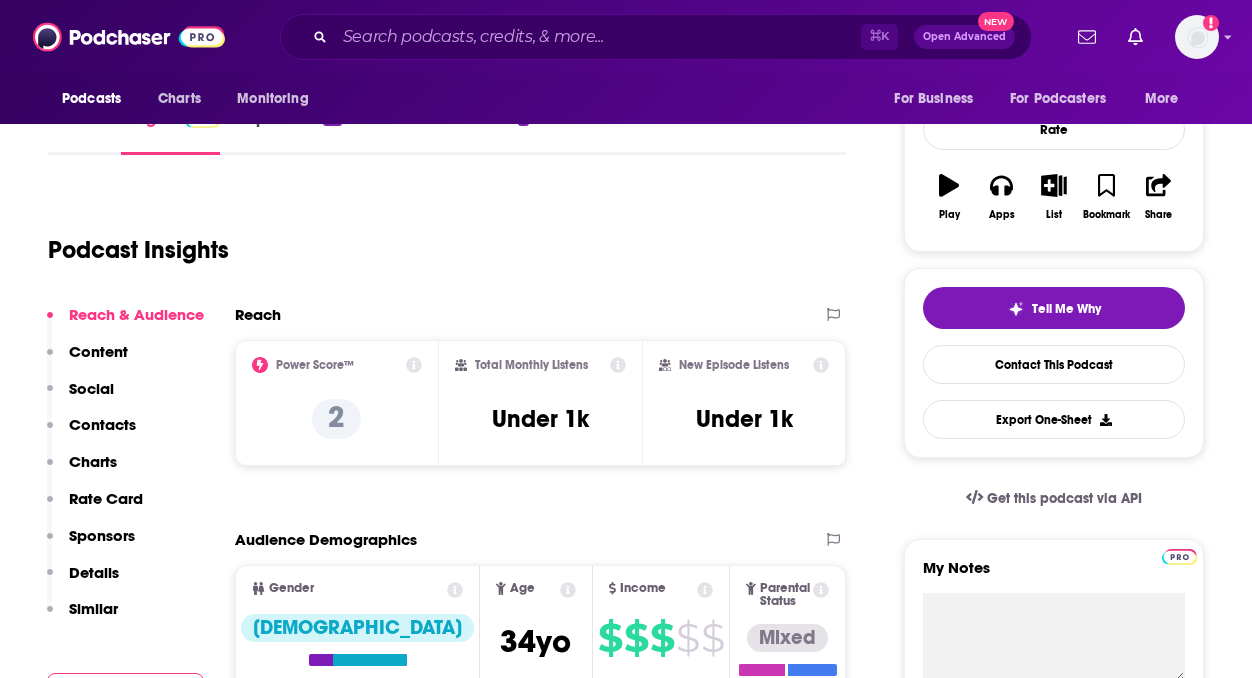 scroll, scrollTop: 366, scrollLeft: 0, axis: vertical 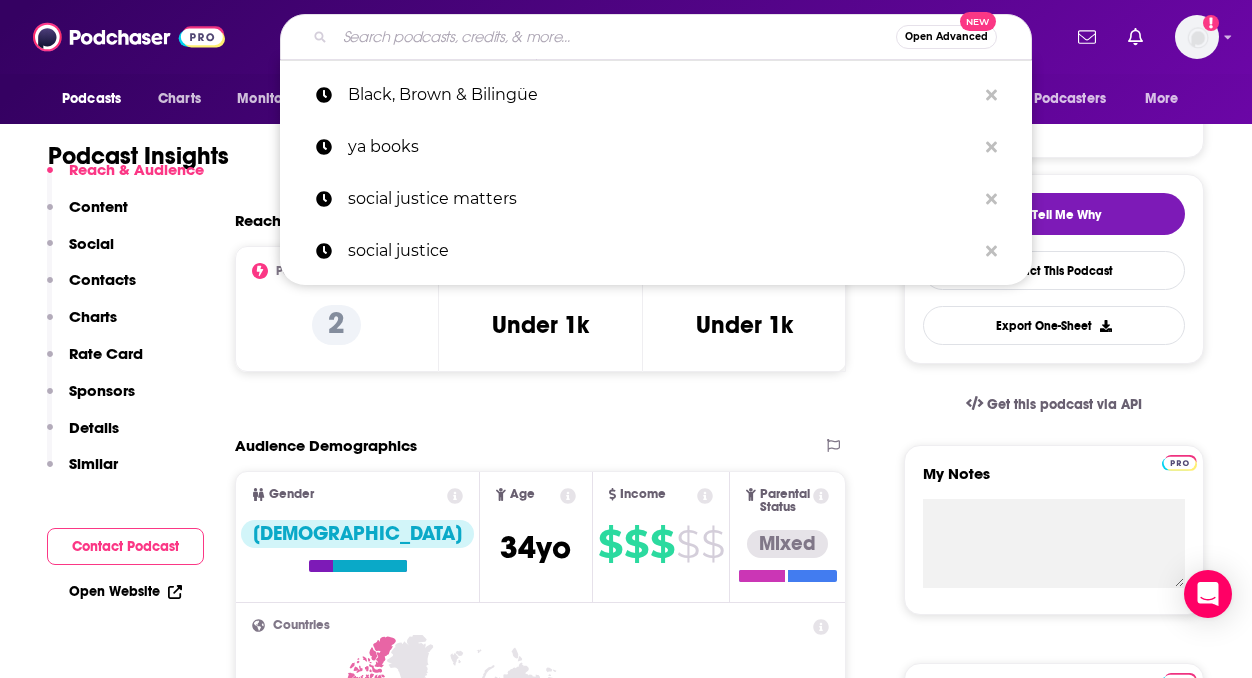click at bounding box center (615, 37) 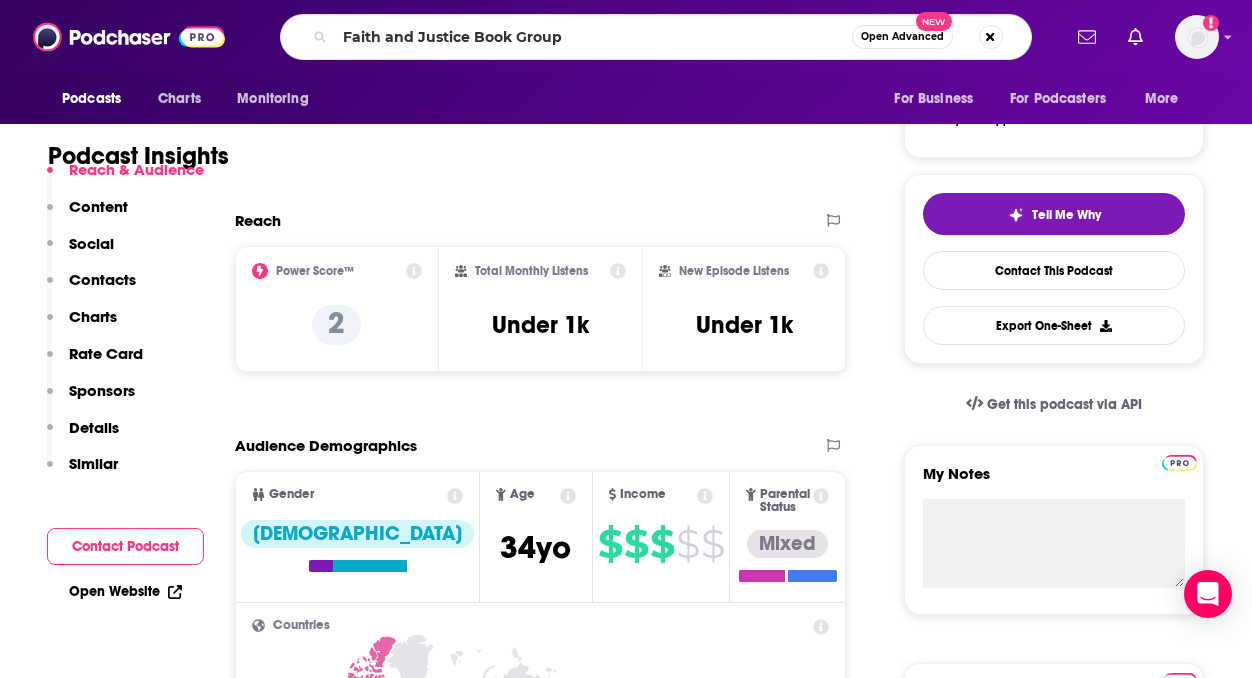 scroll, scrollTop: 0, scrollLeft: 0, axis: both 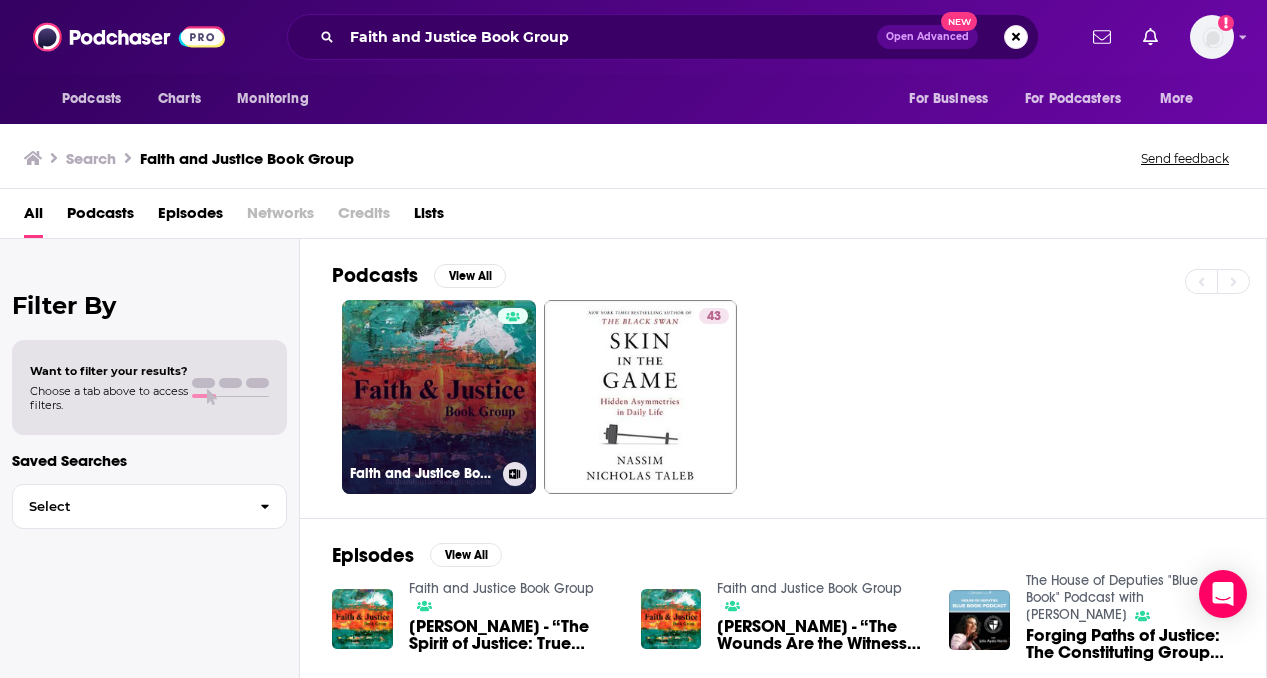 click on "Faith and Justice Book Group" at bounding box center [439, 397] 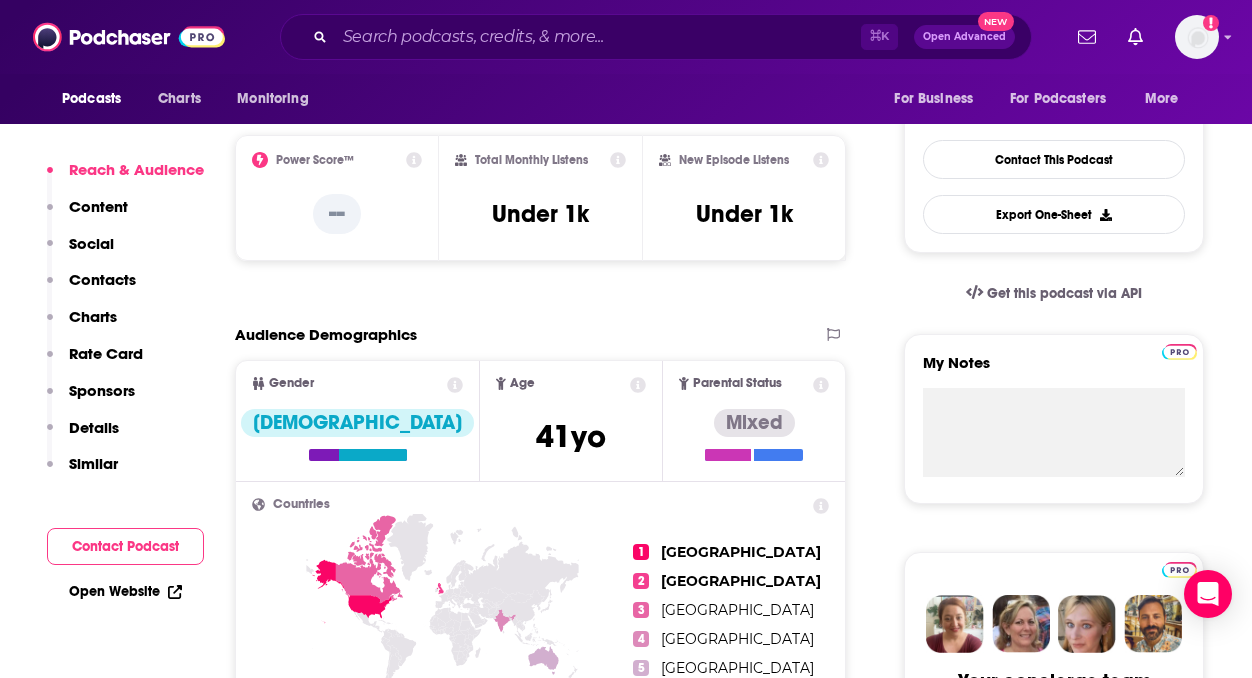 scroll, scrollTop: 590, scrollLeft: 0, axis: vertical 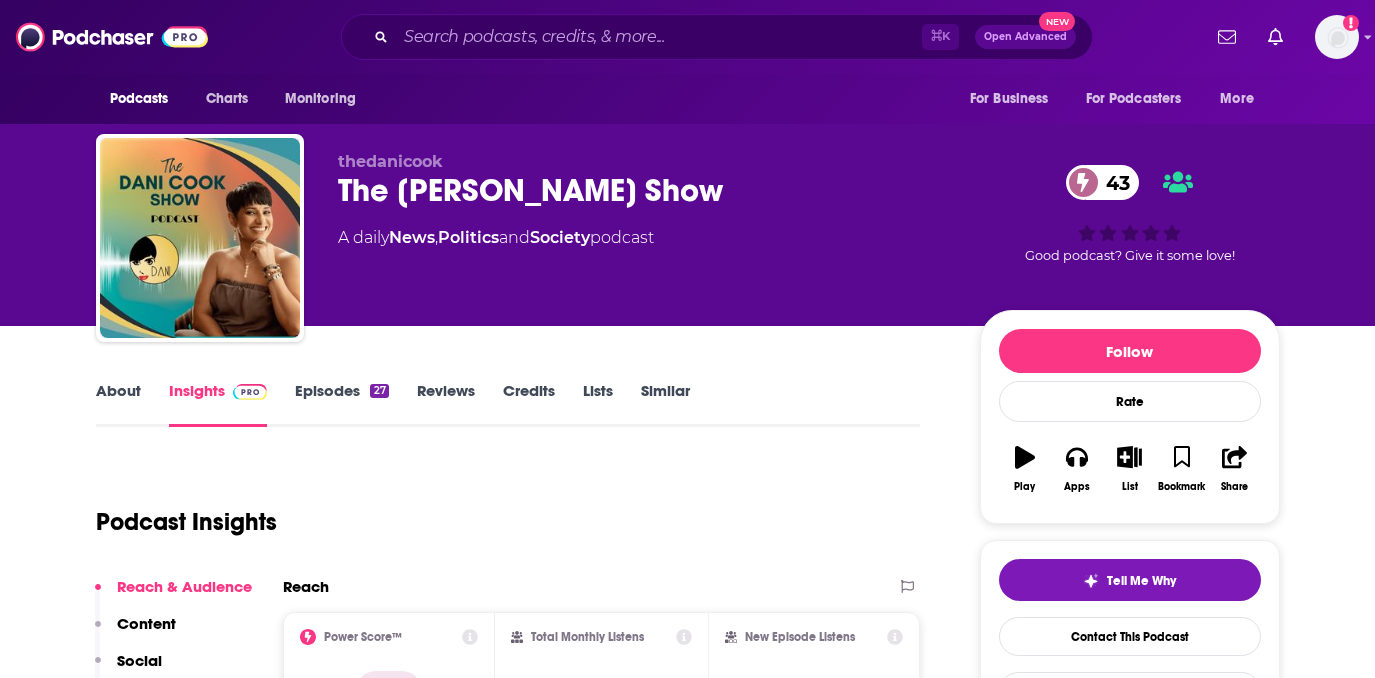 click on "Episodes 27" at bounding box center (341, 404) 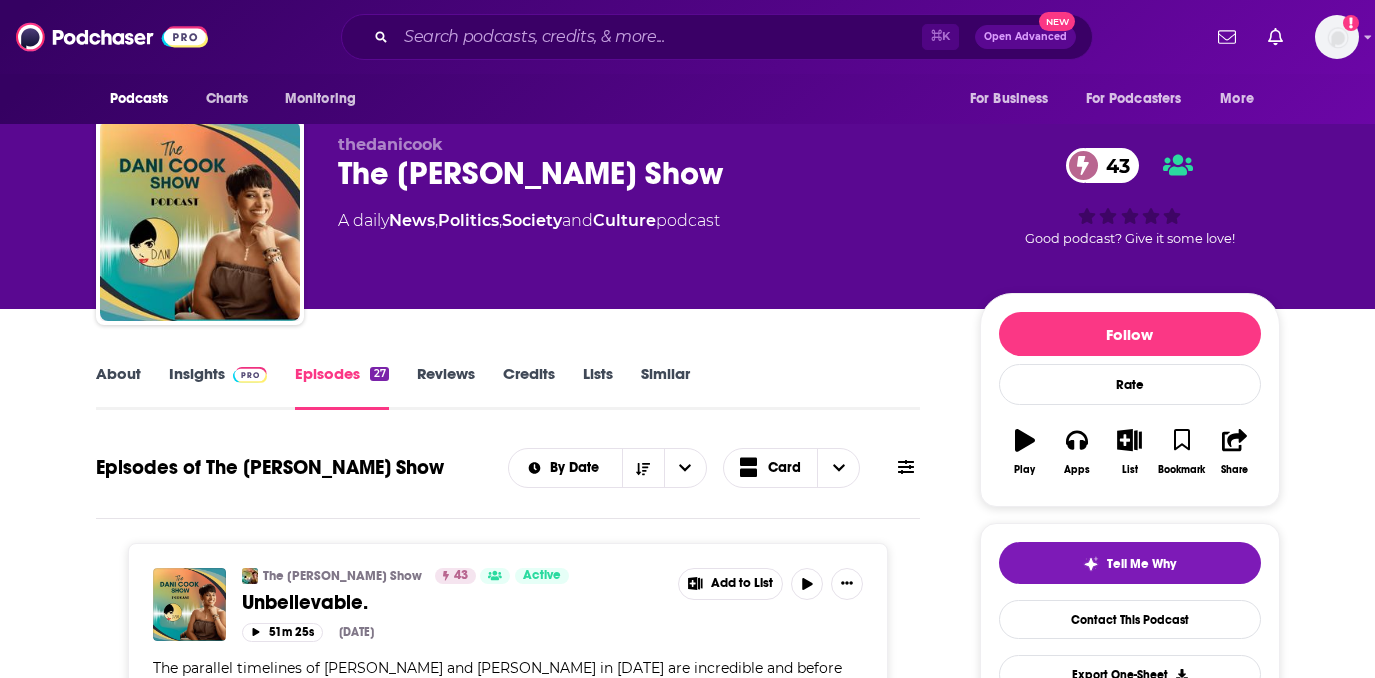 scroll, scrollTop: 0, scrollLeft: 0, axis: both 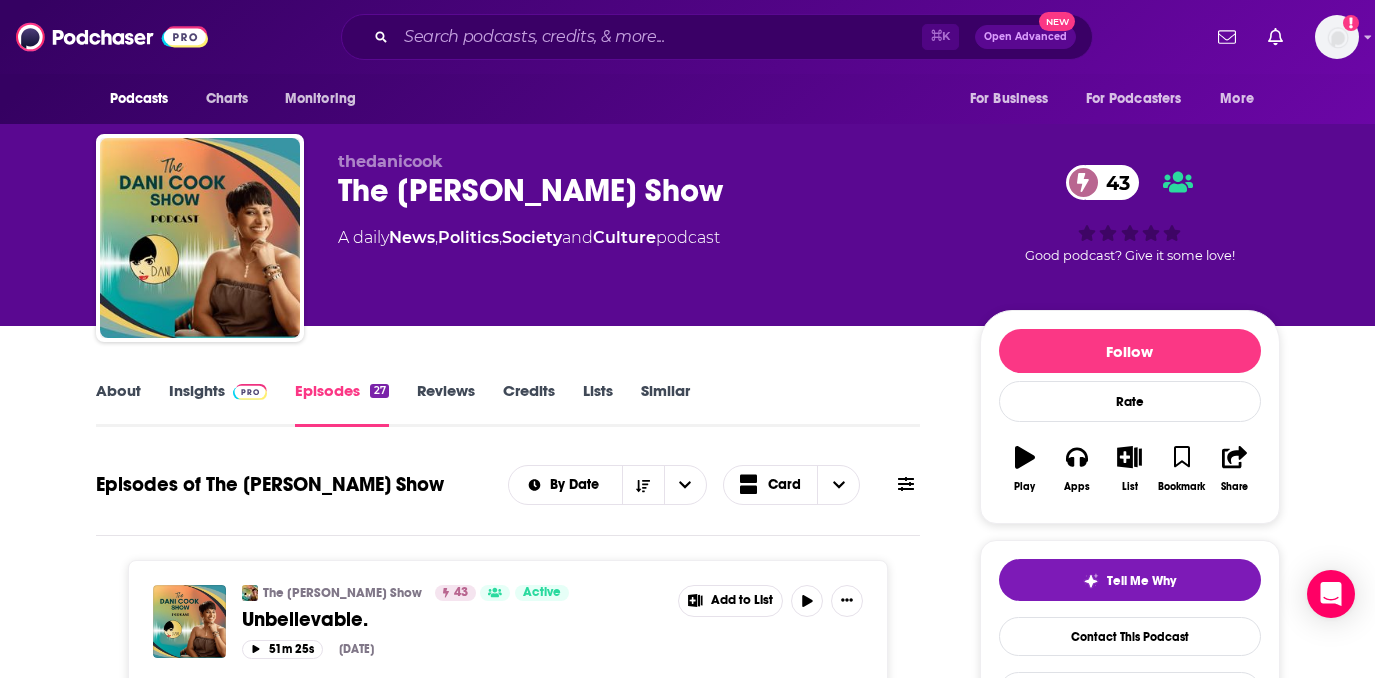 click on "Insights" at bounding box center [218, 404] 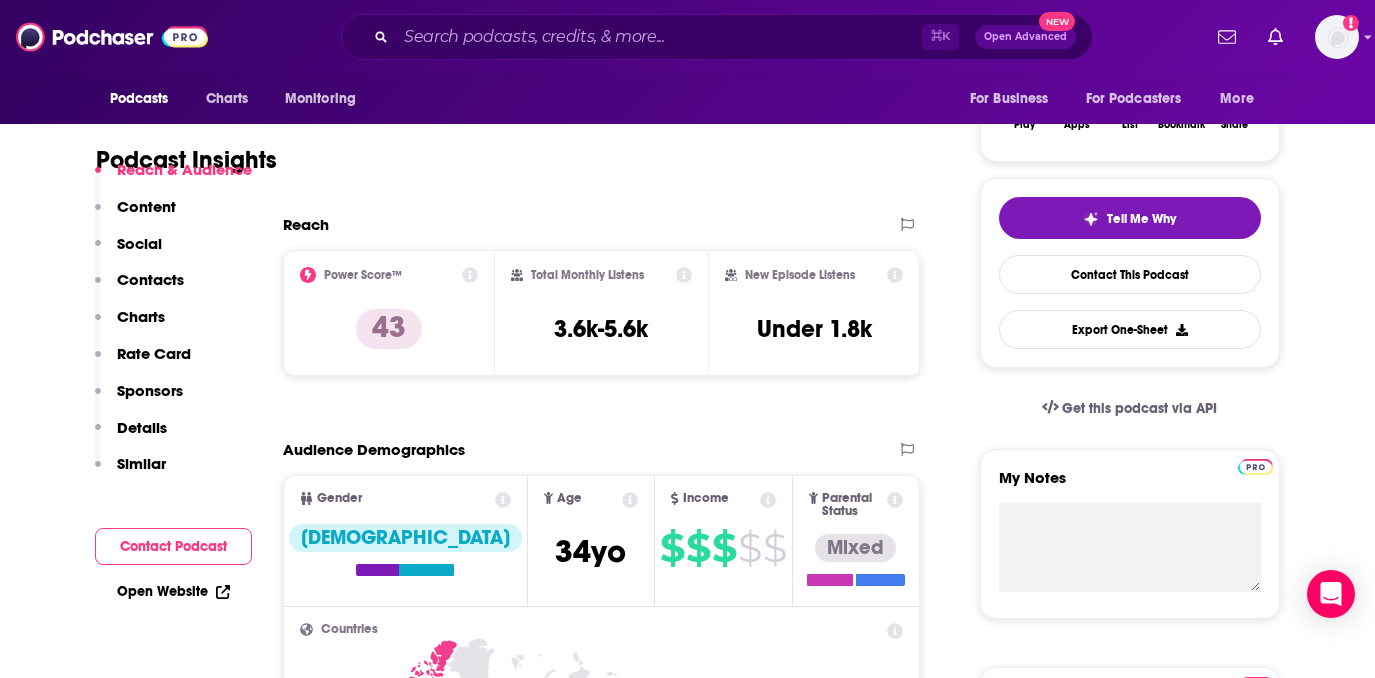 scroll, scrollTop: 377, scrollLeft: 0, axis: vertical 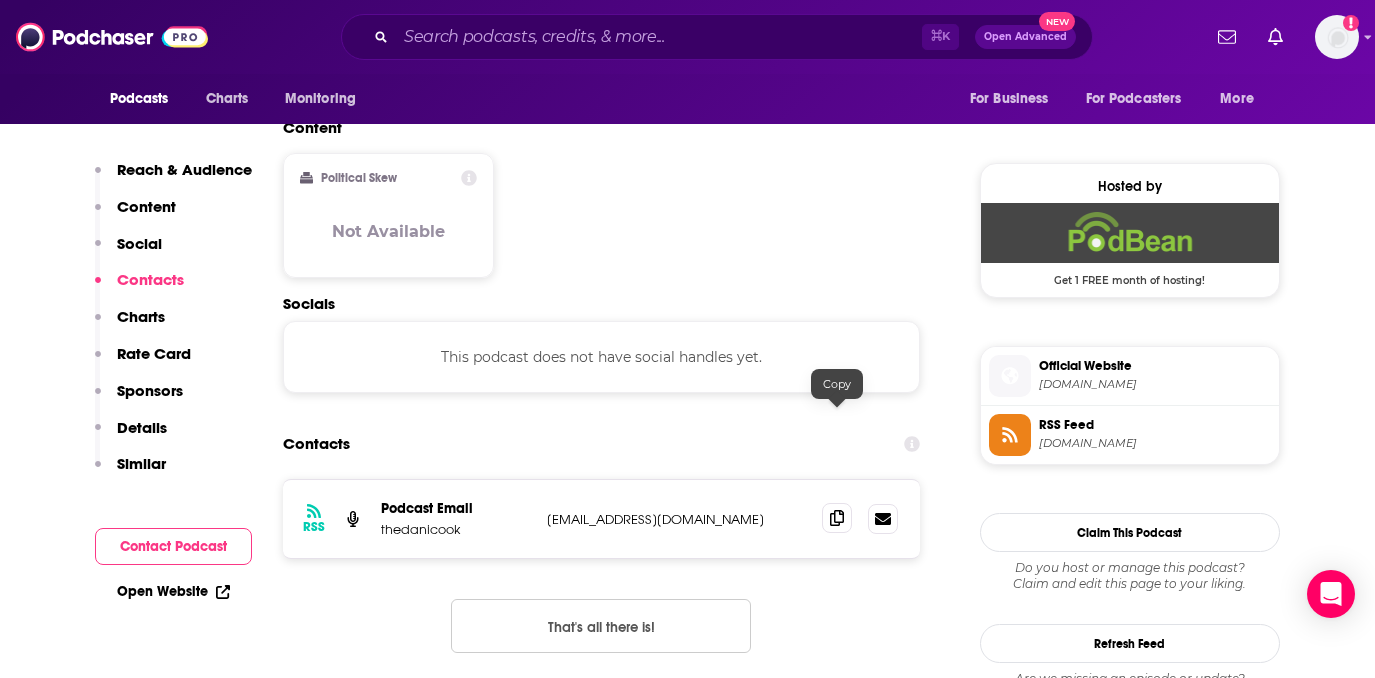 click 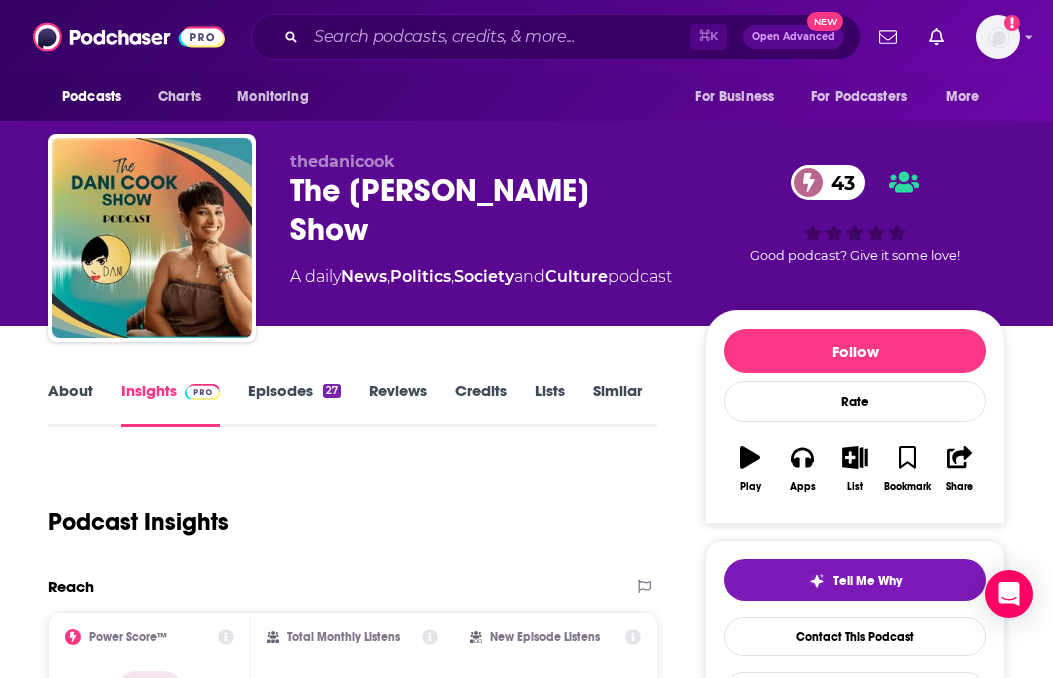scroll, scrollTop: 1544, scrollLeft: 0, axis: vertical 